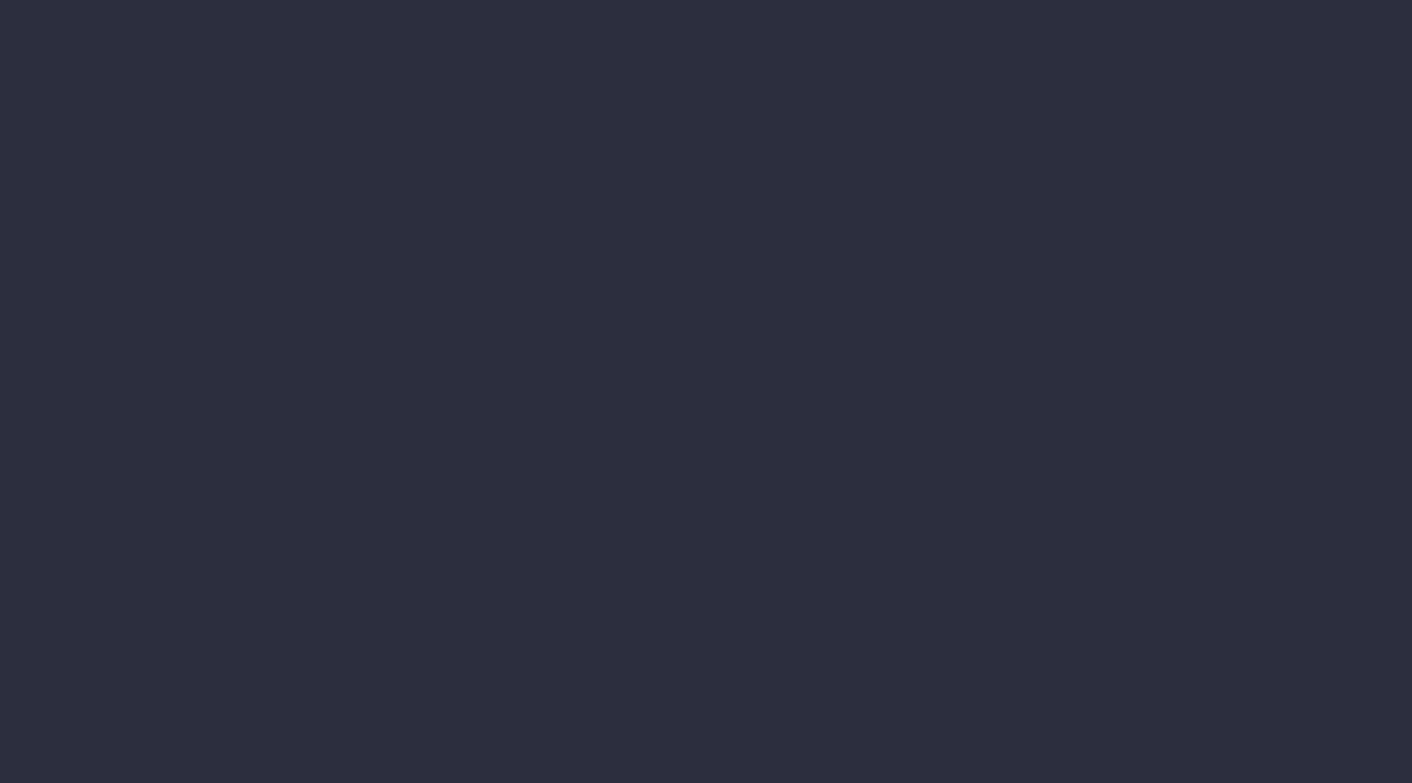 scroll, scrollTop: 0, scrollLeft: 0, axis: both 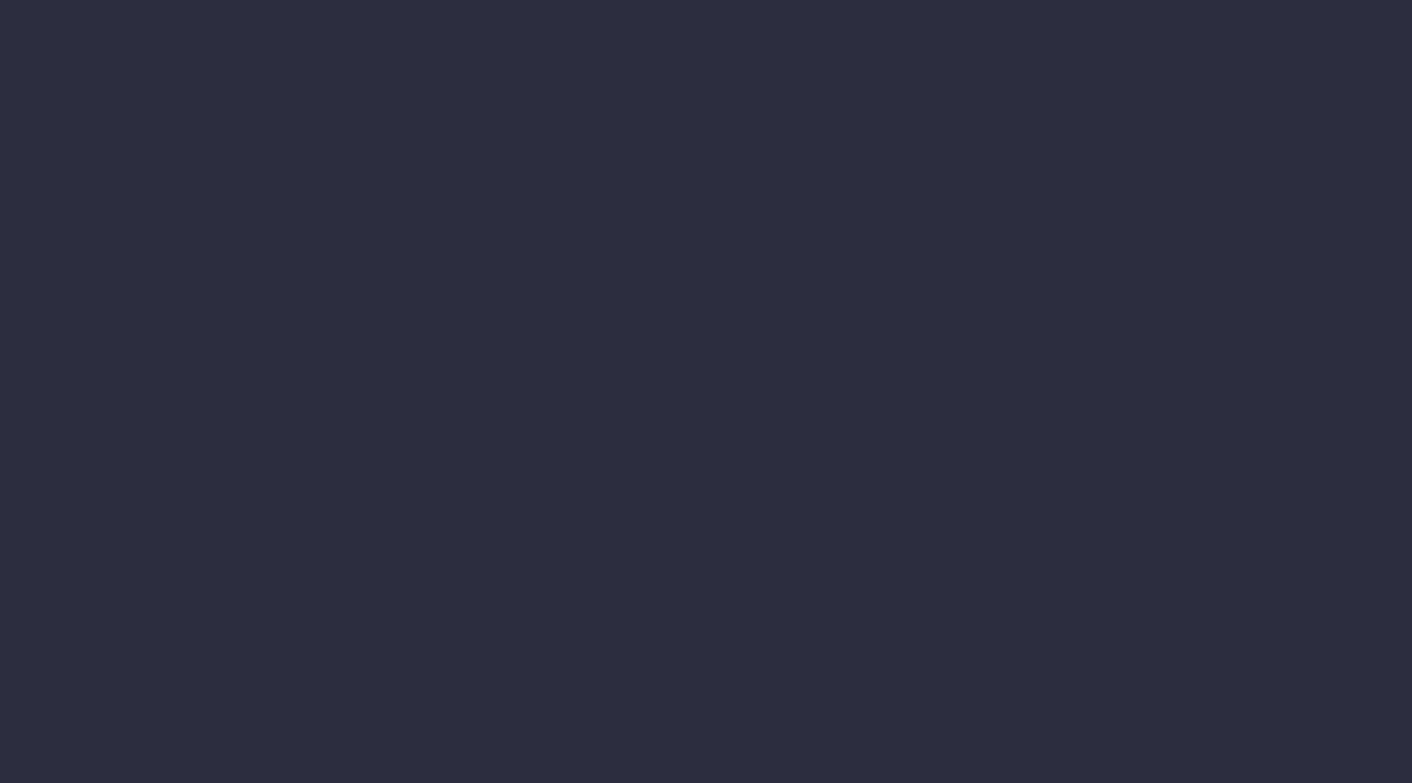 type on "06-08-2025" 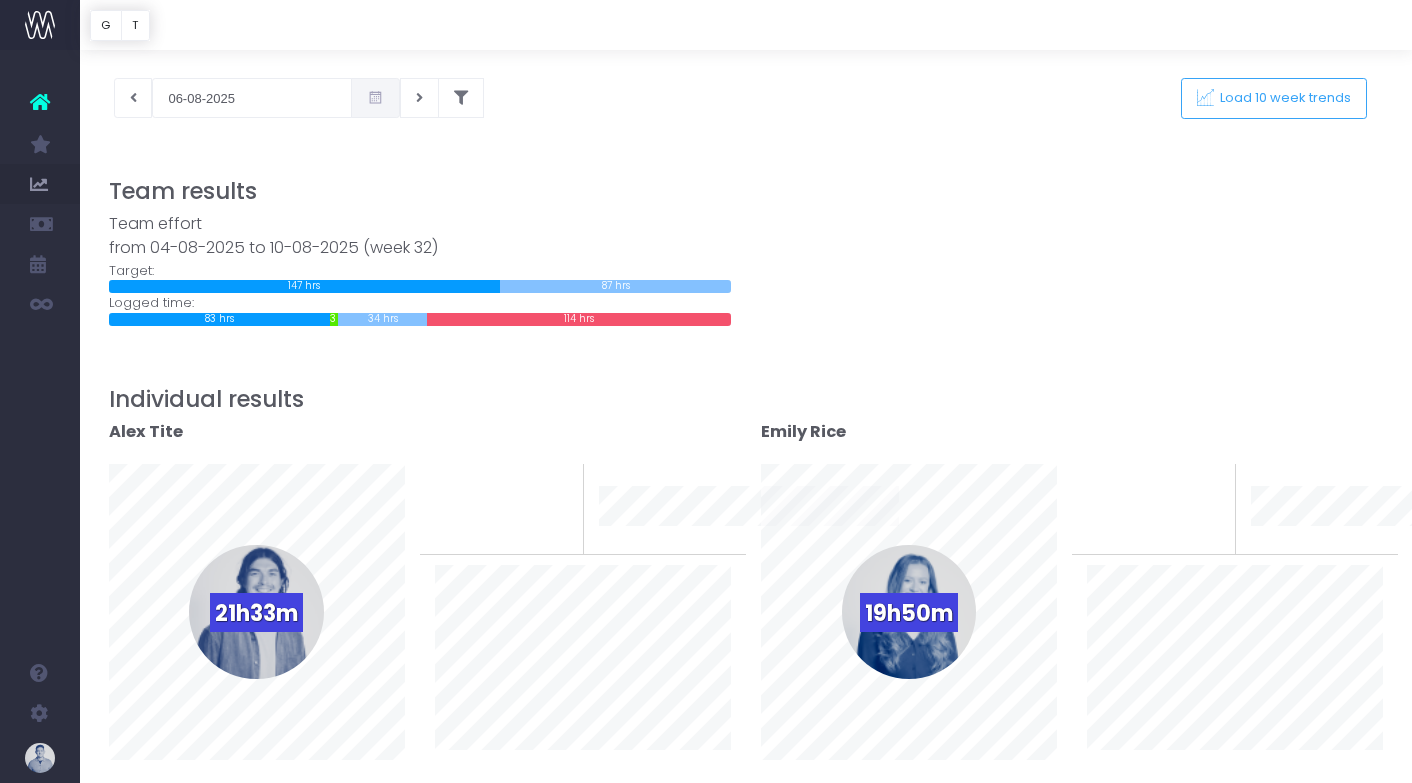 scroll, scrollTop: 0, scrollLeft: 0, axis: both 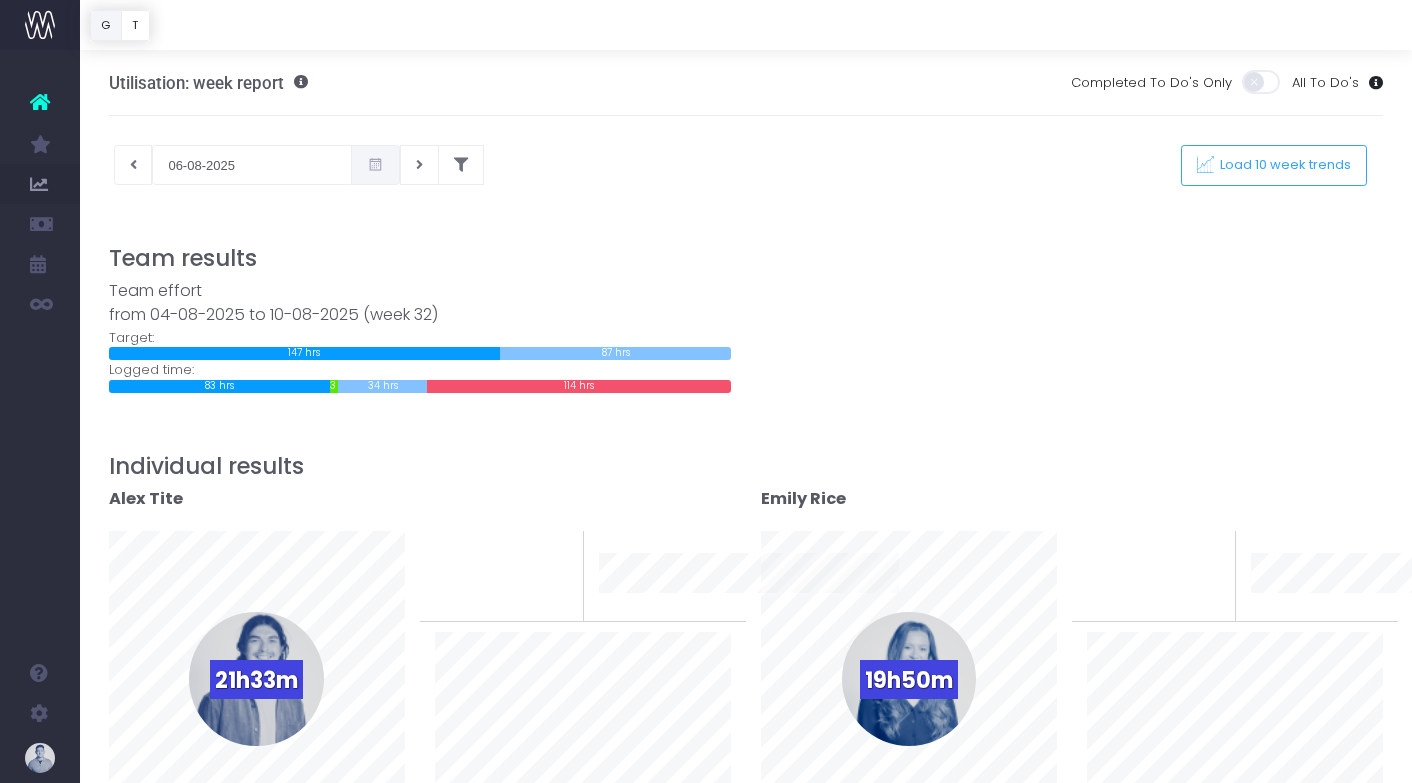 click on "G" at bounding box center [106, 25] 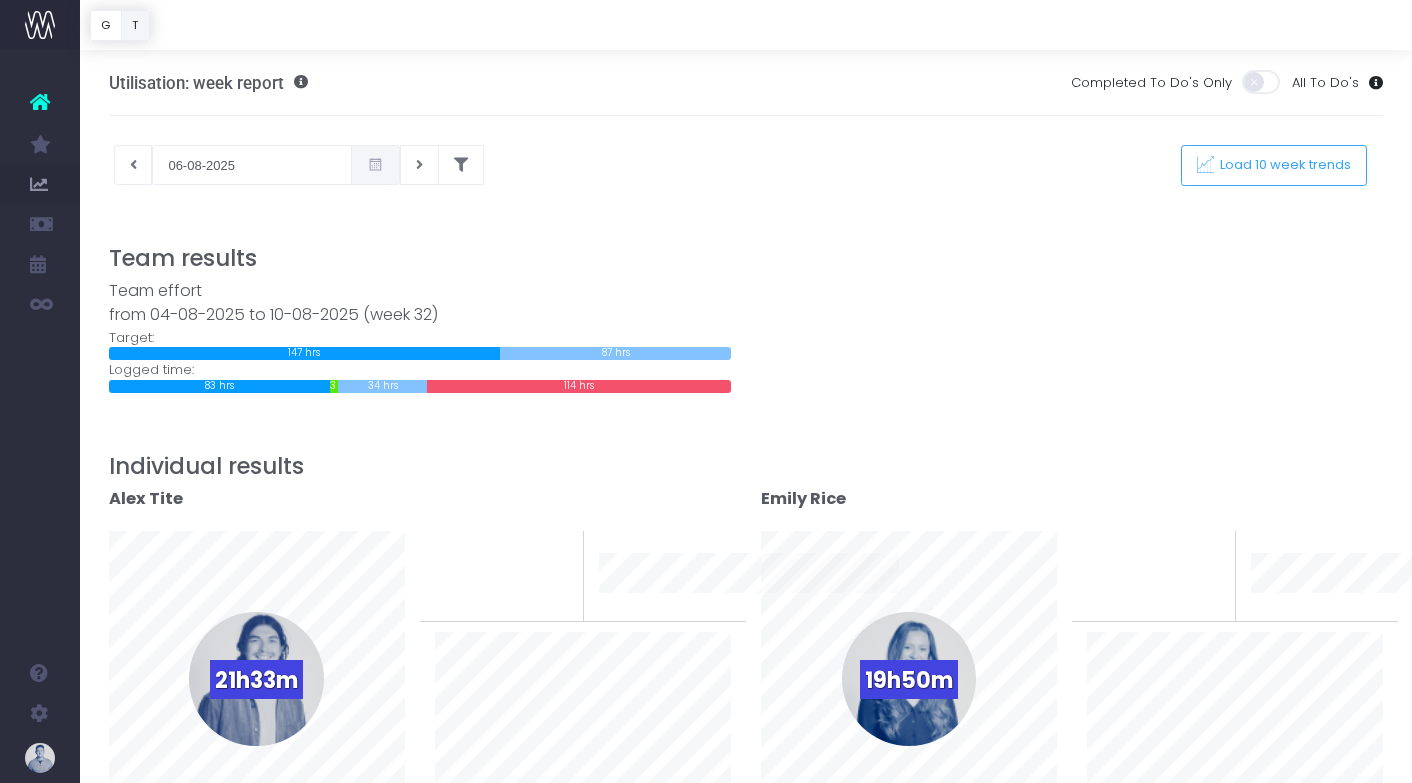 click on "T" at bounding box center [135, 25] 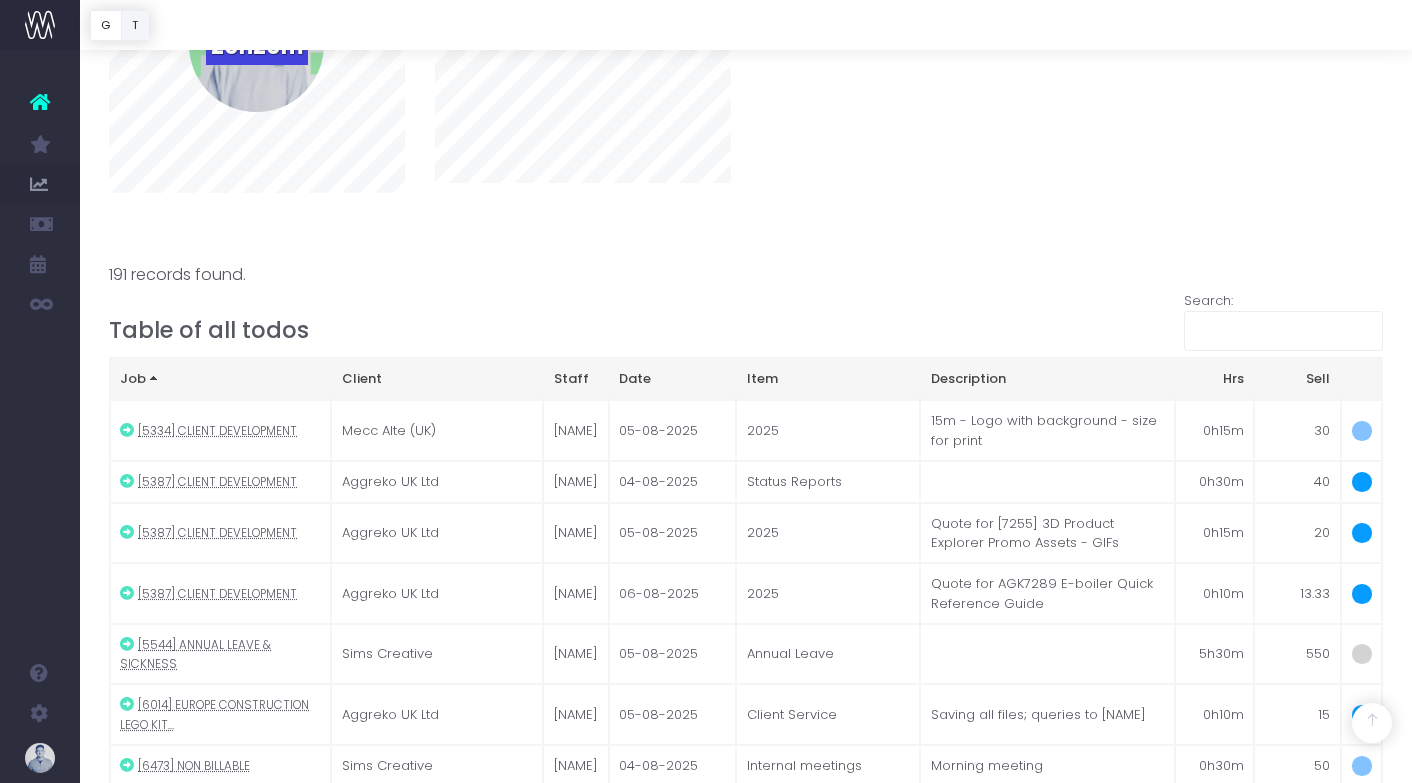 scroll, scrollTop: 2003, scrollLeft: 0, axis: vertical 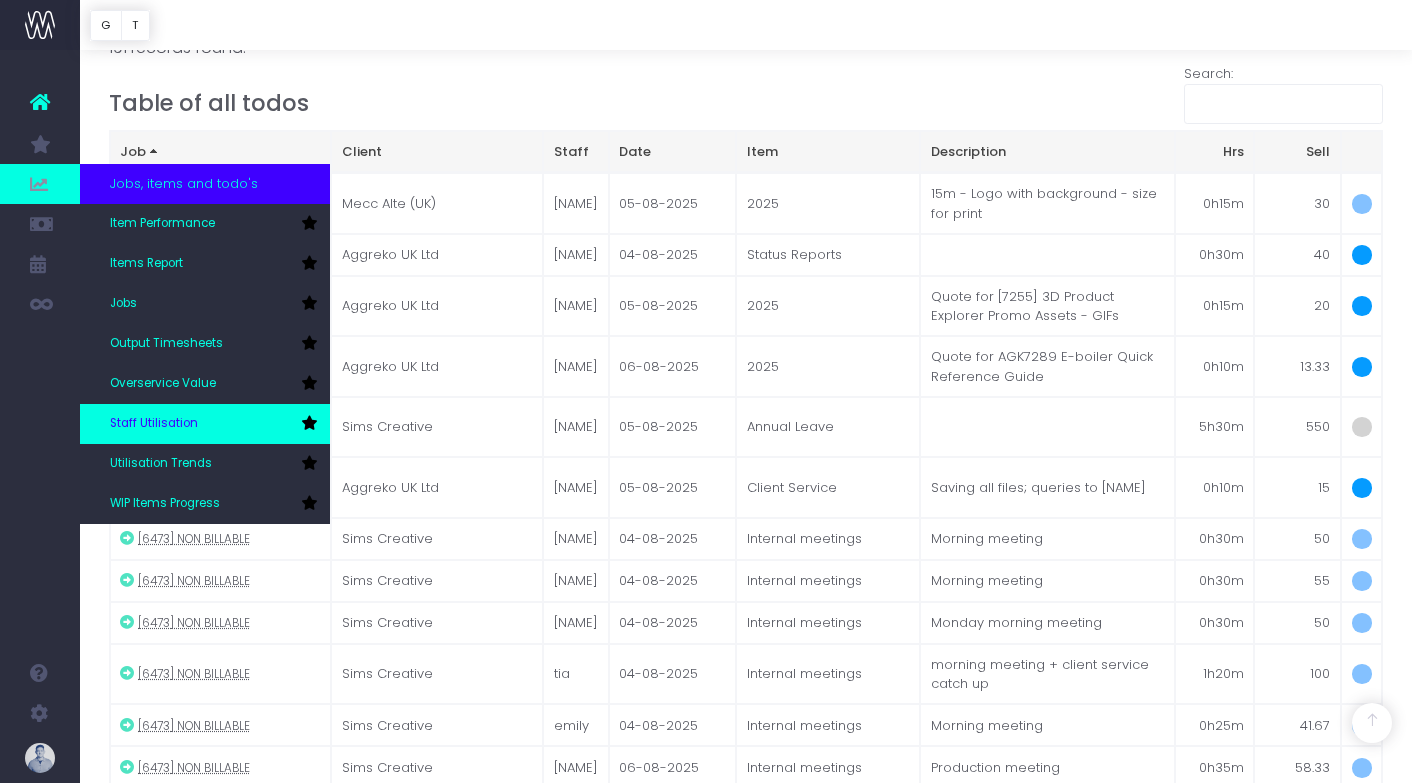 click on "Staff Utilisation" at bounding box center (205, 424) 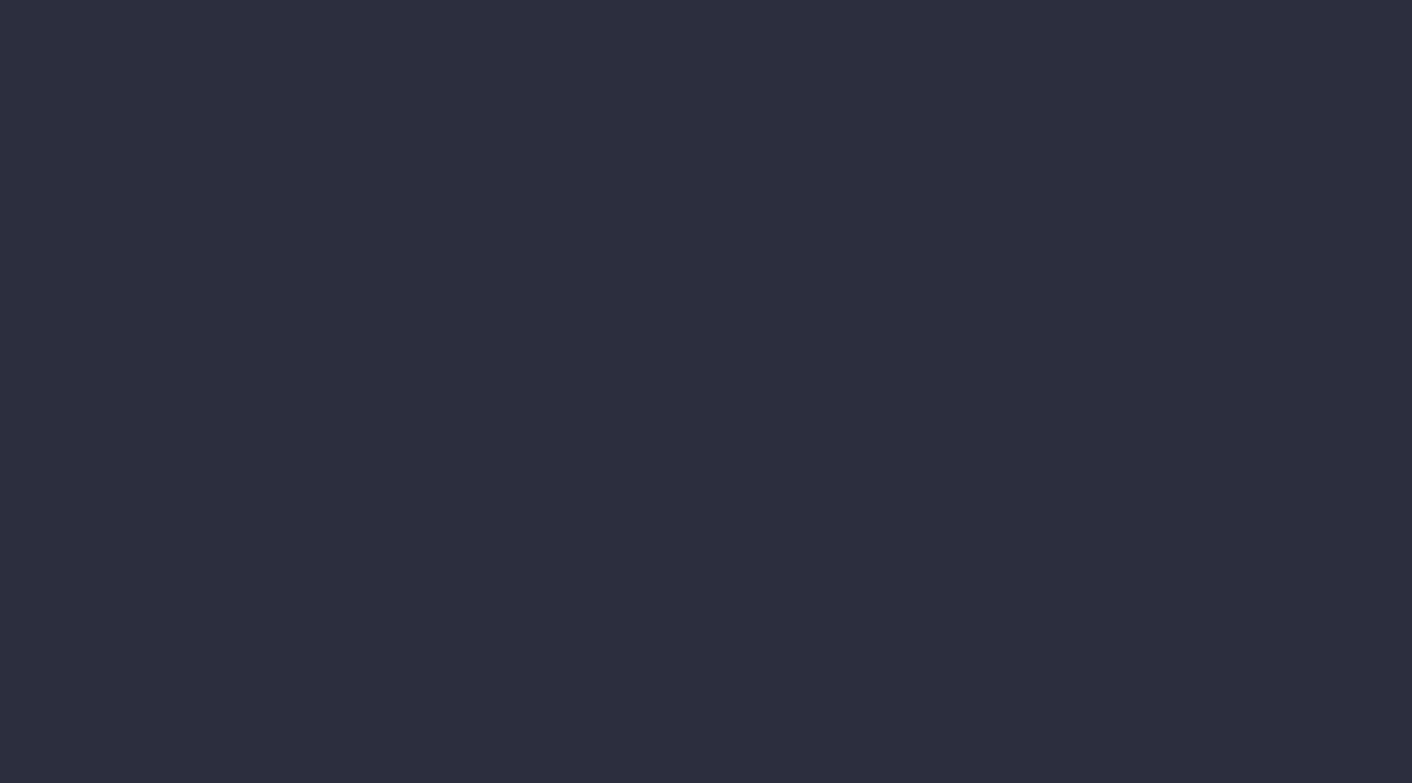 scroll, scrollTop: 0, scrollLeft: 0, axis: both 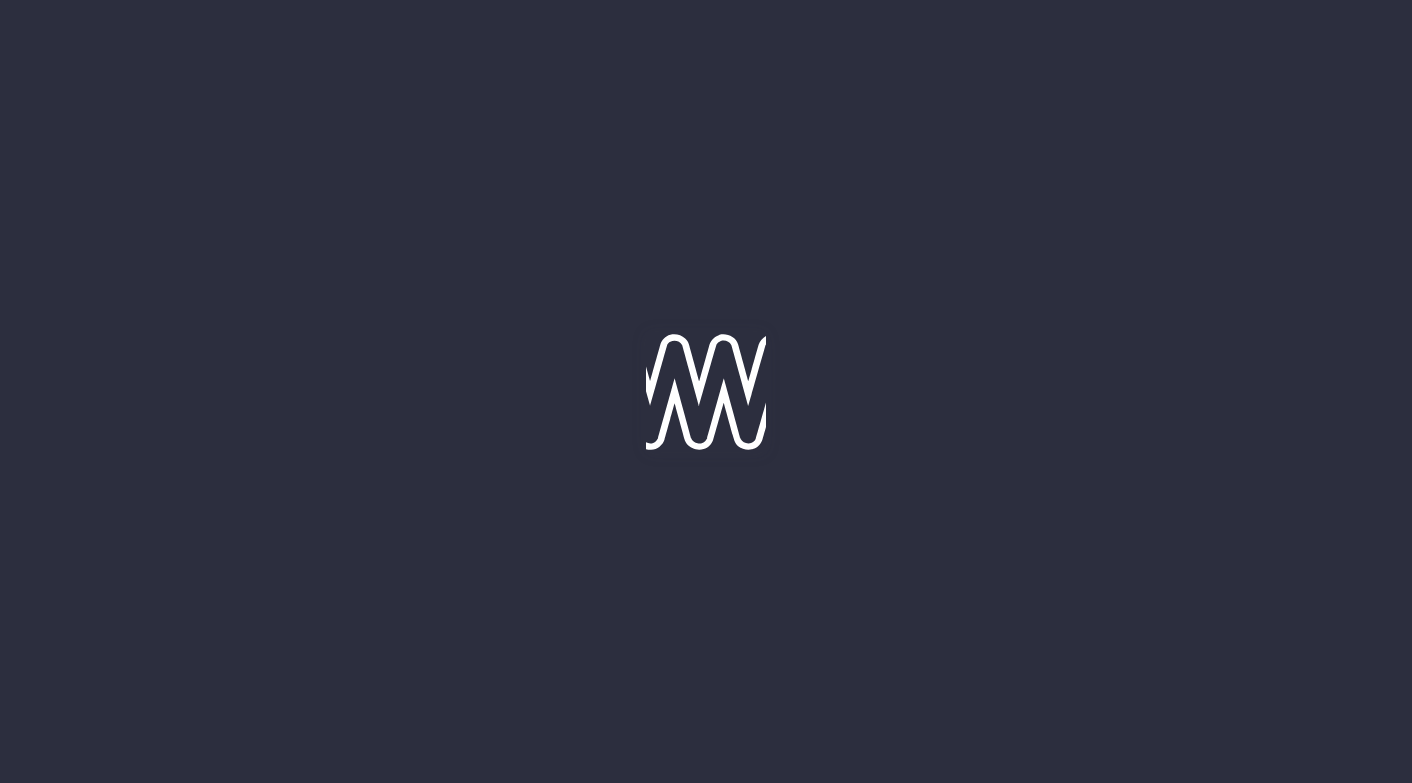 type on "06-08-2025" 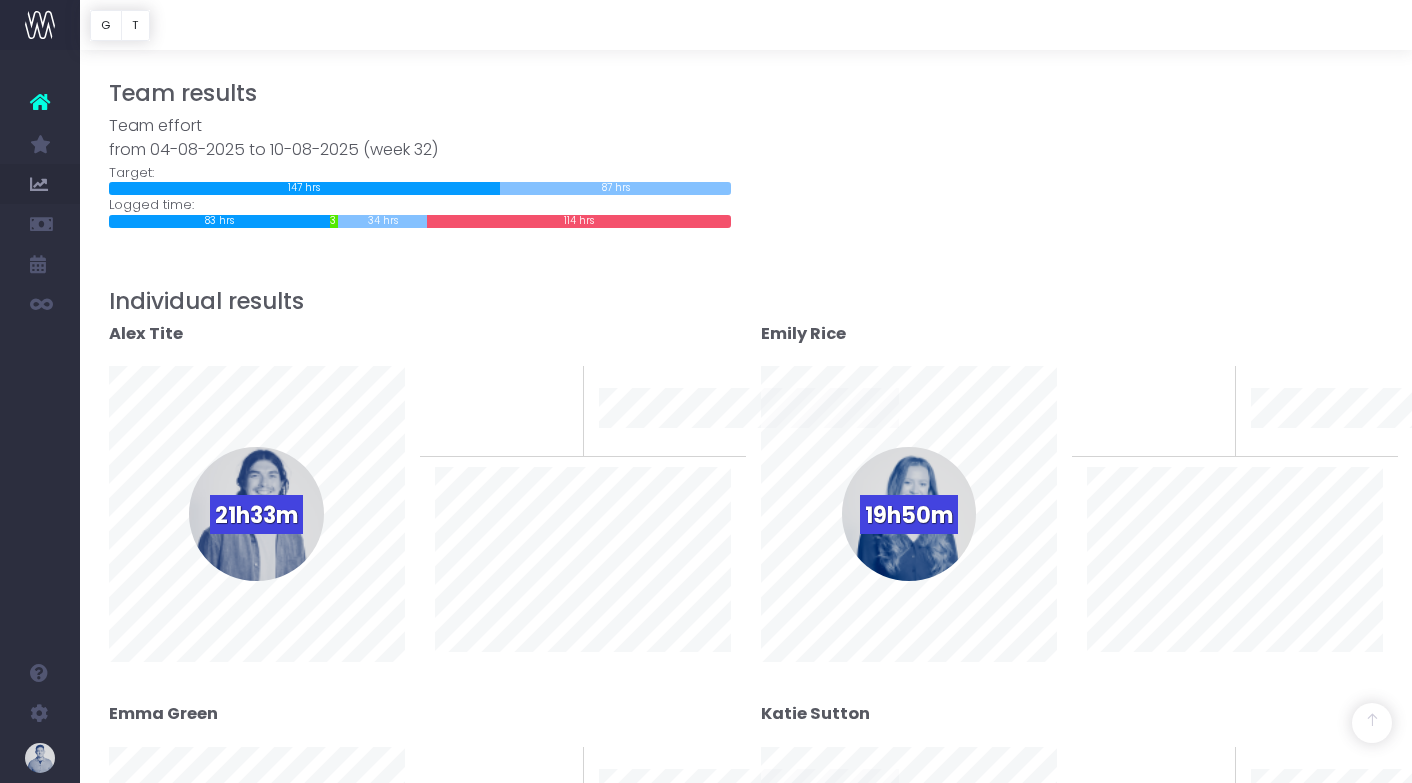 scroll, scrollTop: 0, scrollLeft: 0, axis: both 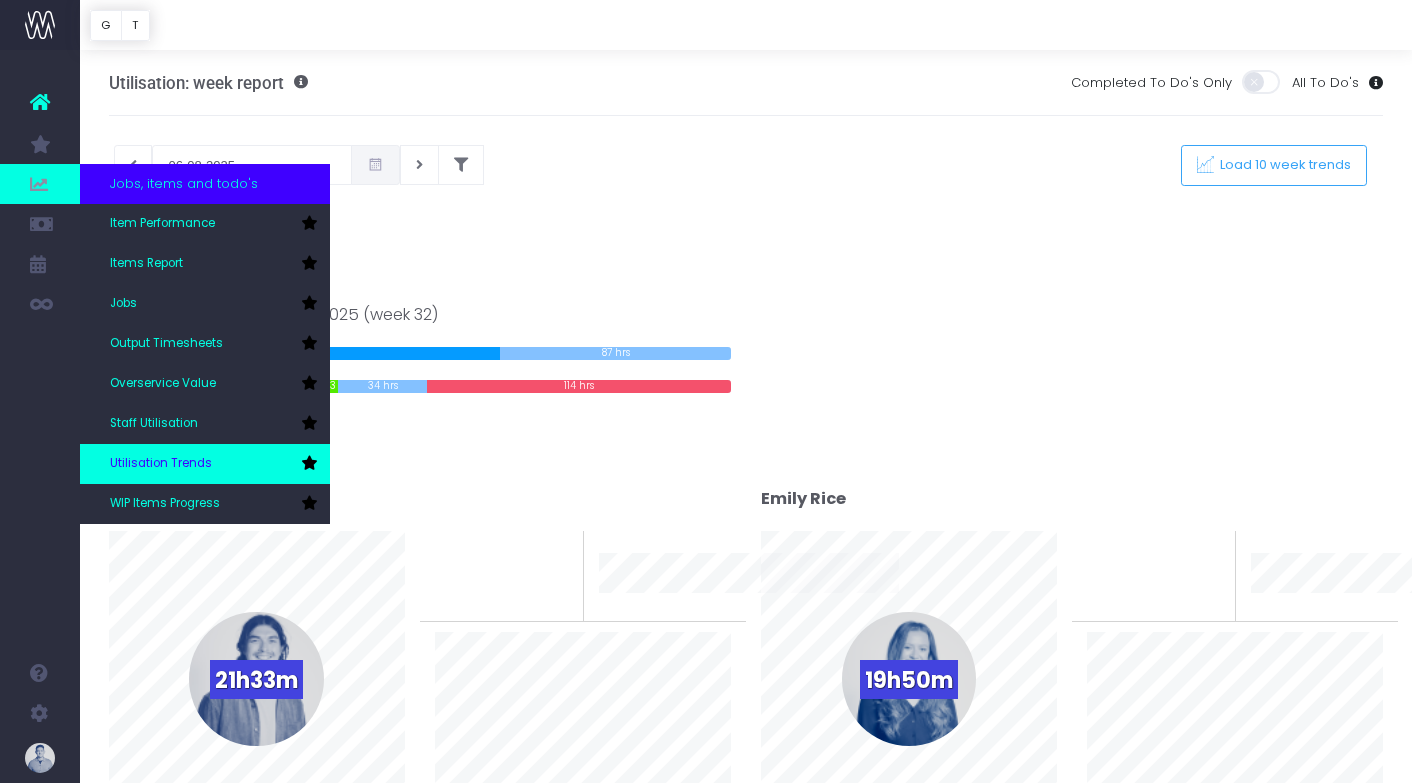 click on "Utilisation Trends" at bounding box center [161, 464] 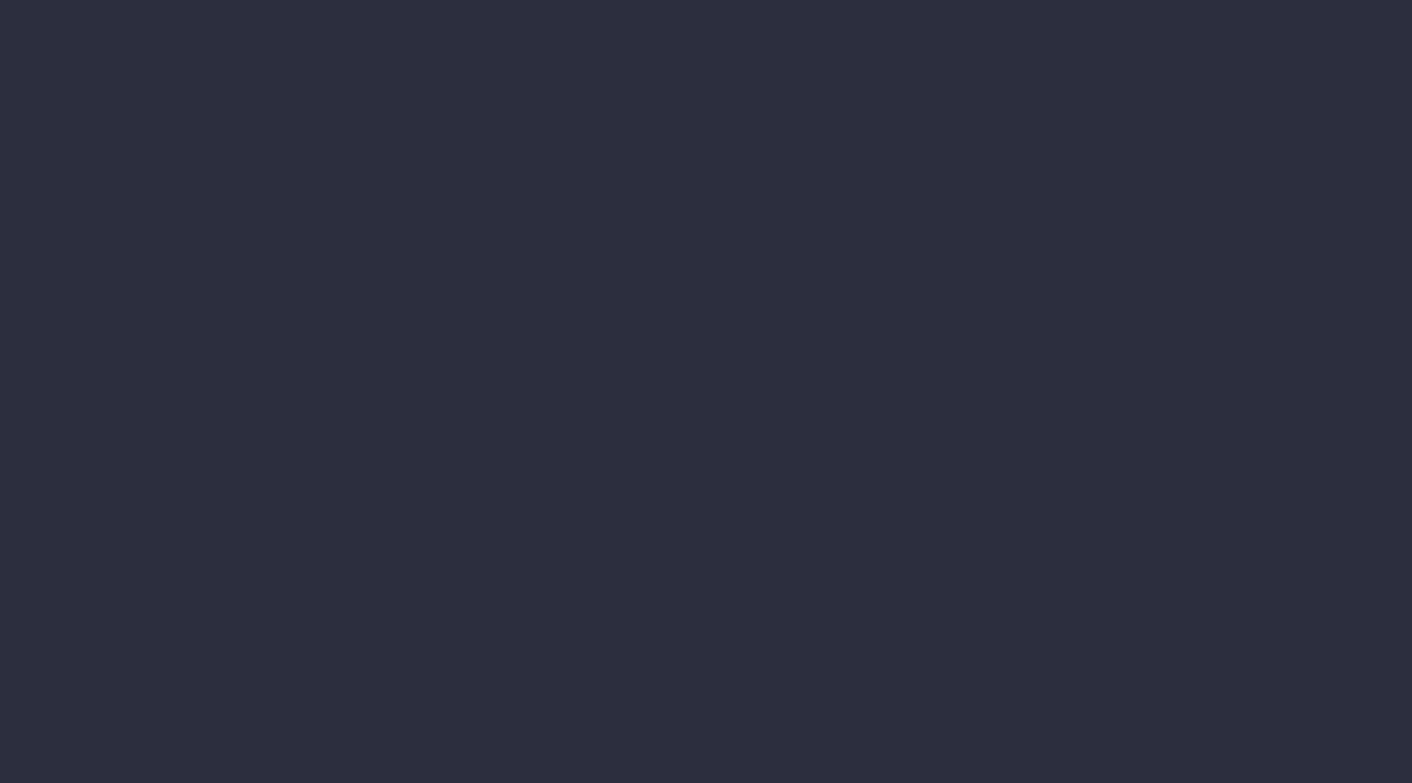 scroll, scrollTop: 0, scrollLeft: 0, axis: both 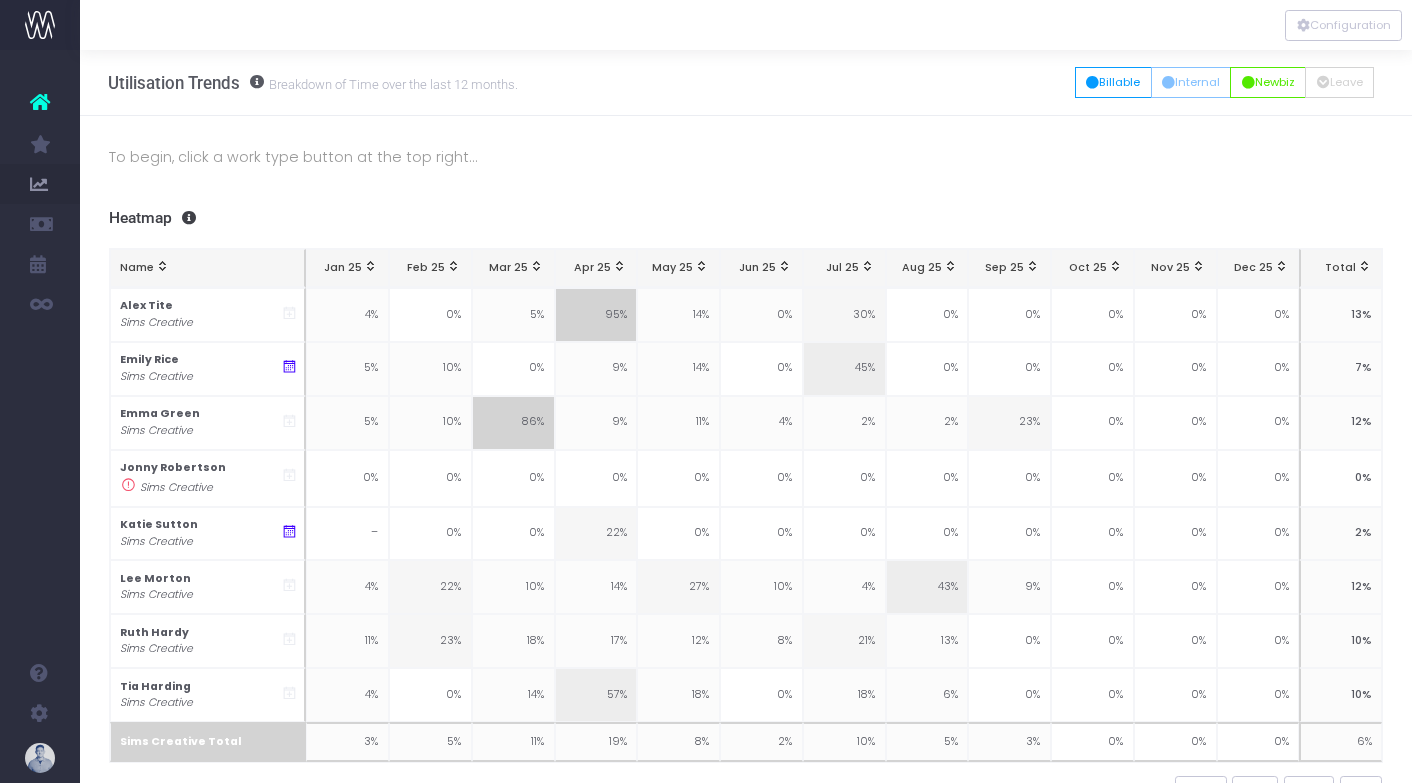 click on "Breakdown of Time over the last 12 months." at bounding box center [391, 83] 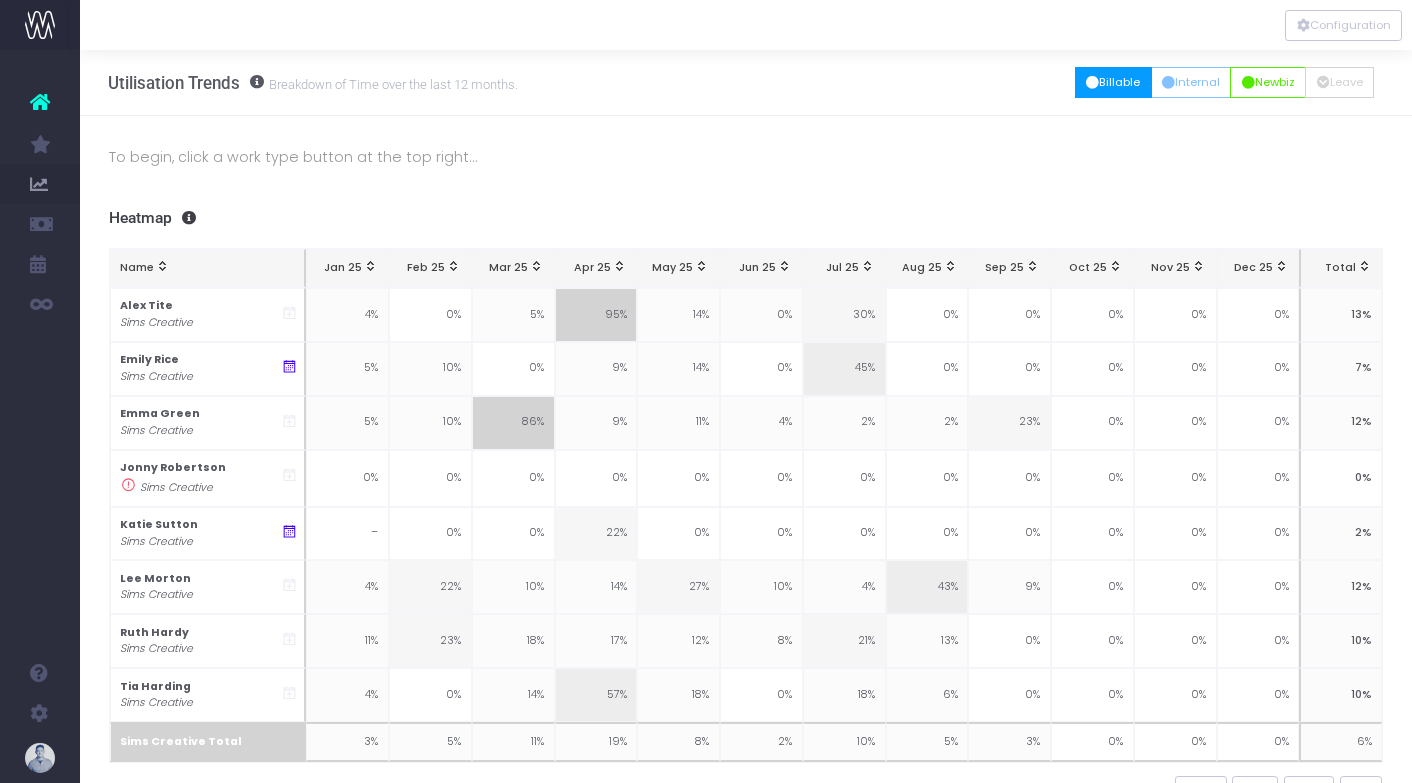 click on "Billable" at bounding box center (1113, 82) 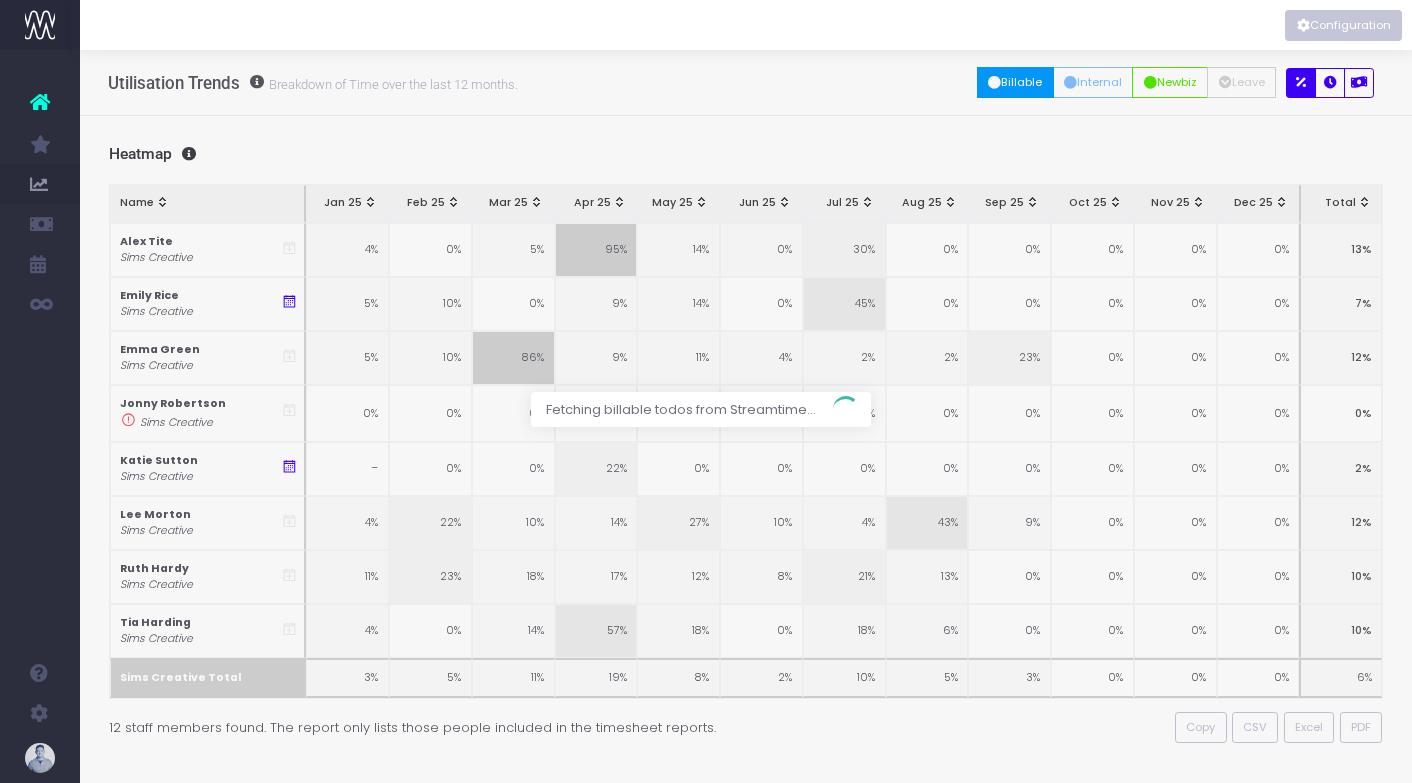 click on "Configuration" at bounding box center (1343, 25) 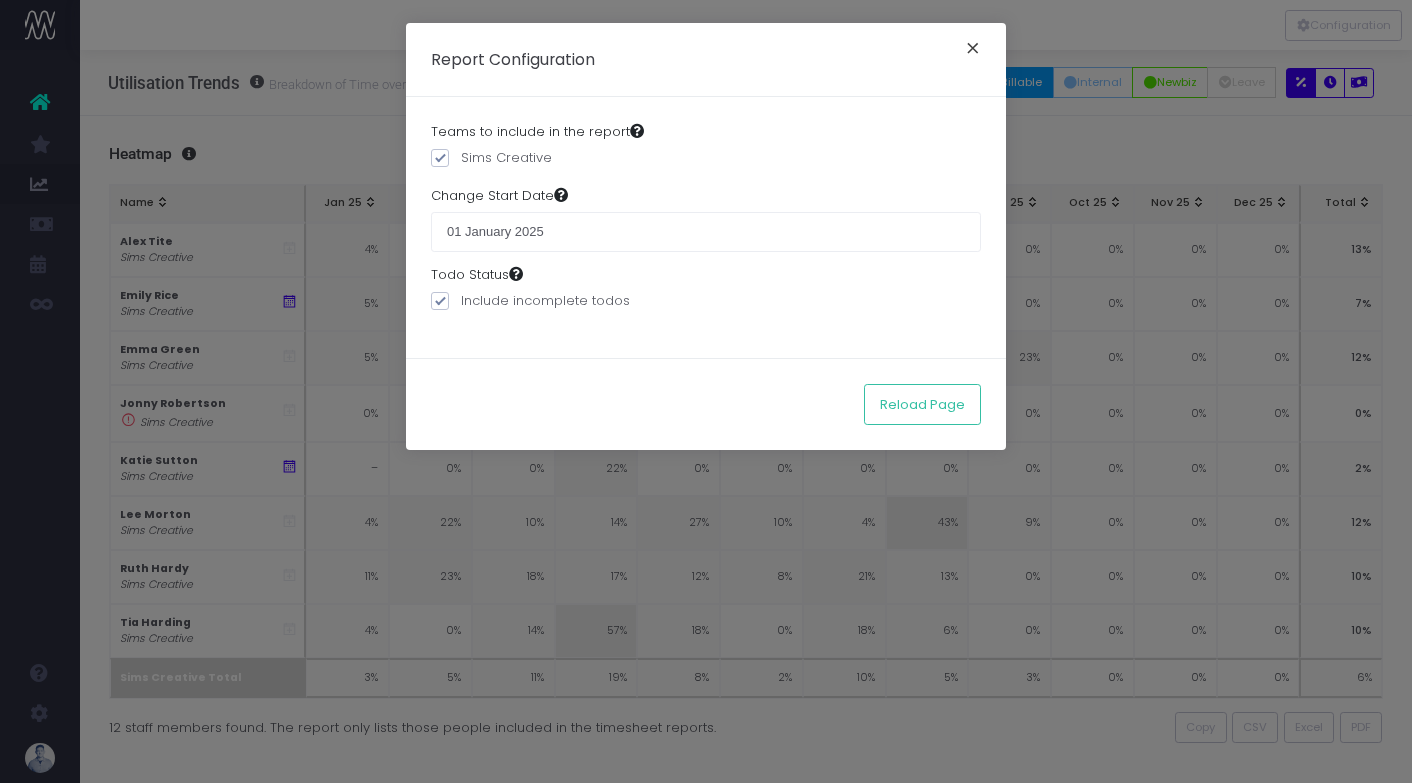 click on "×" at bounding box center [973, 51] 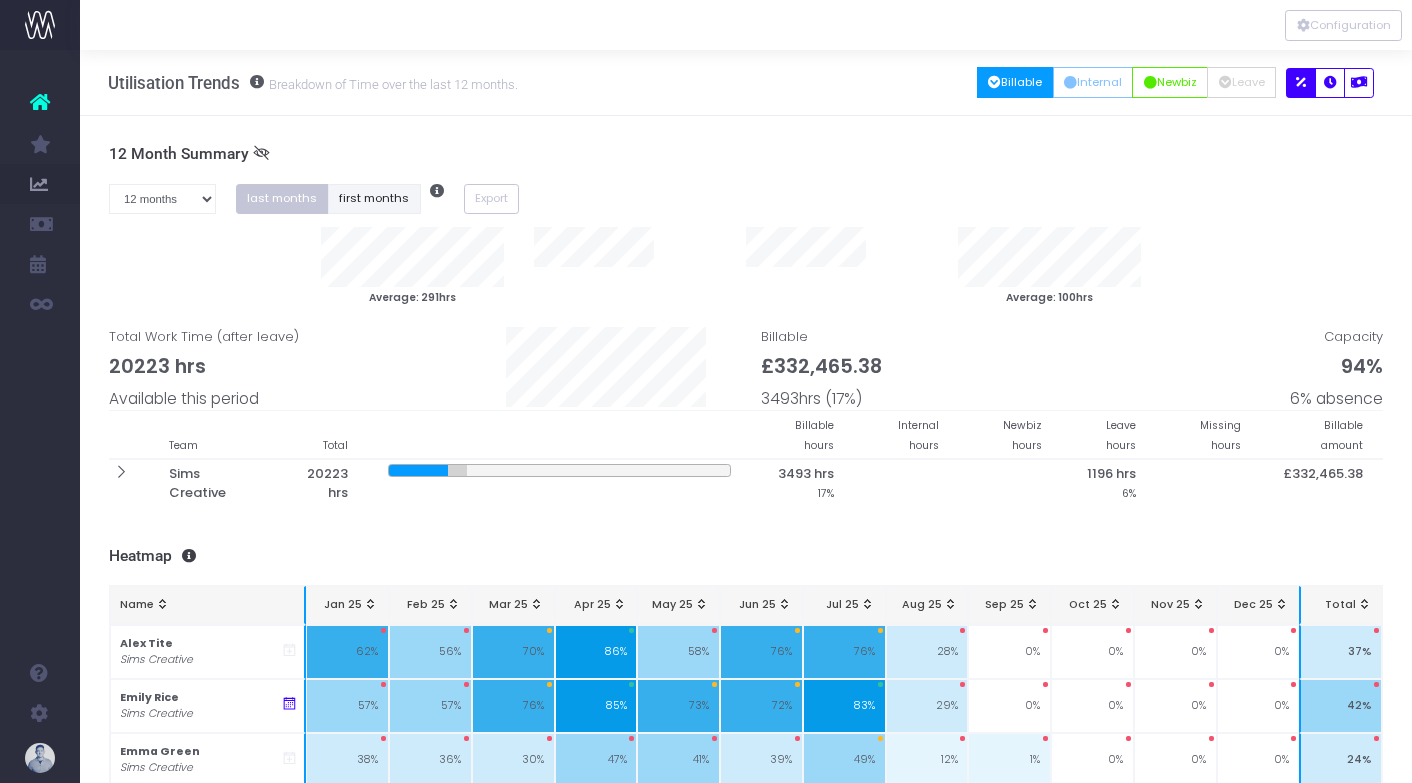 click on "first months" at bounding box center (374, 199) 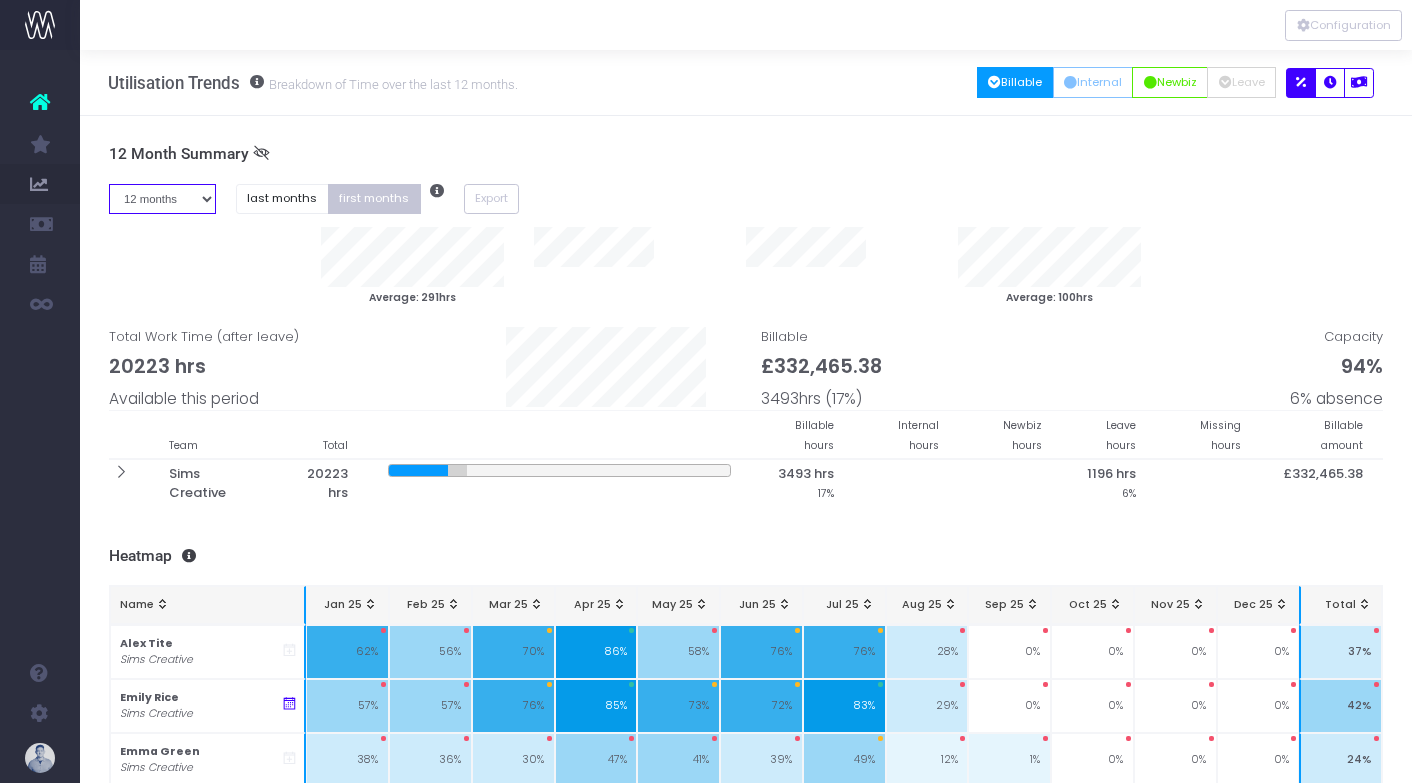 click on "1 month
2 months
3 months
4 months
5 months
6 months
7 months
8 months
9 months
10 months
11 months
12 months" at bounding box center (162, 199) 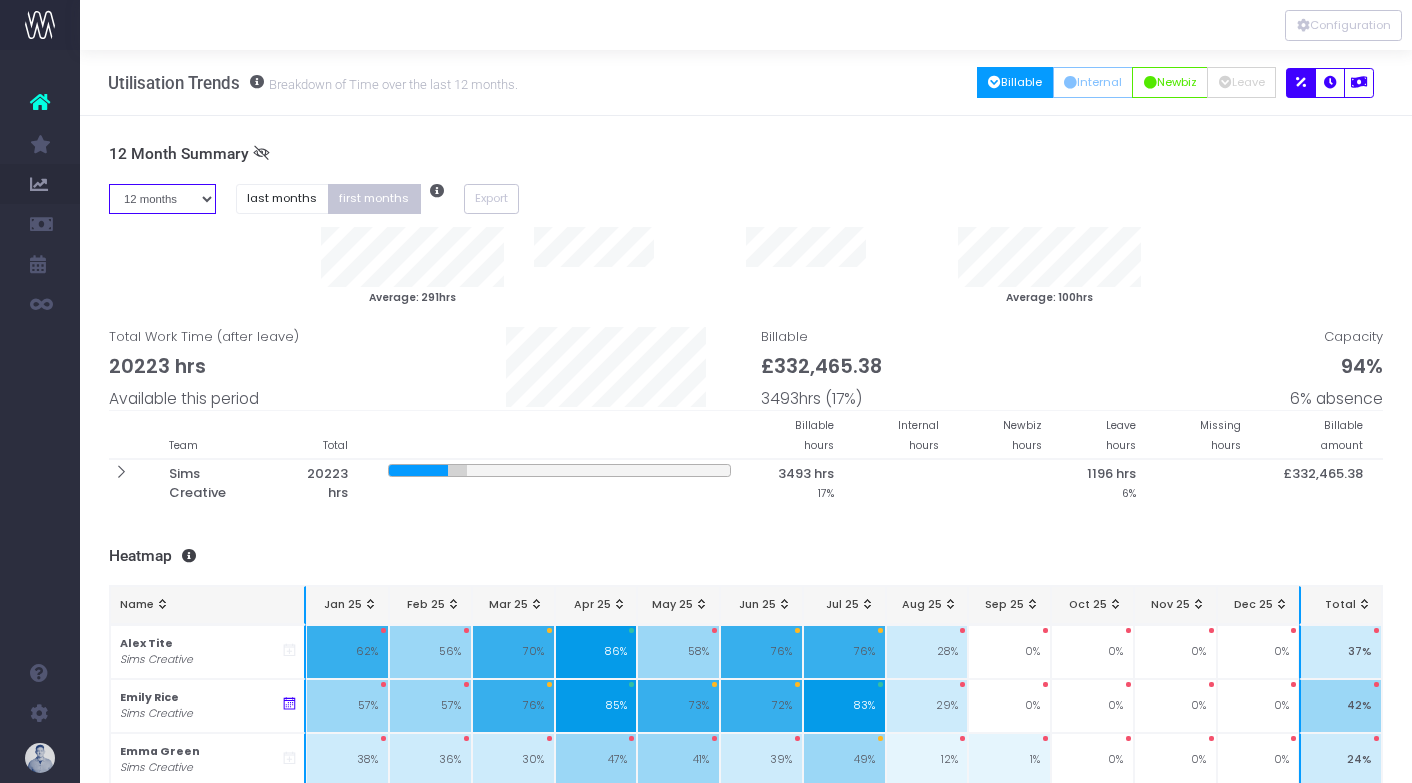 select on "seven" 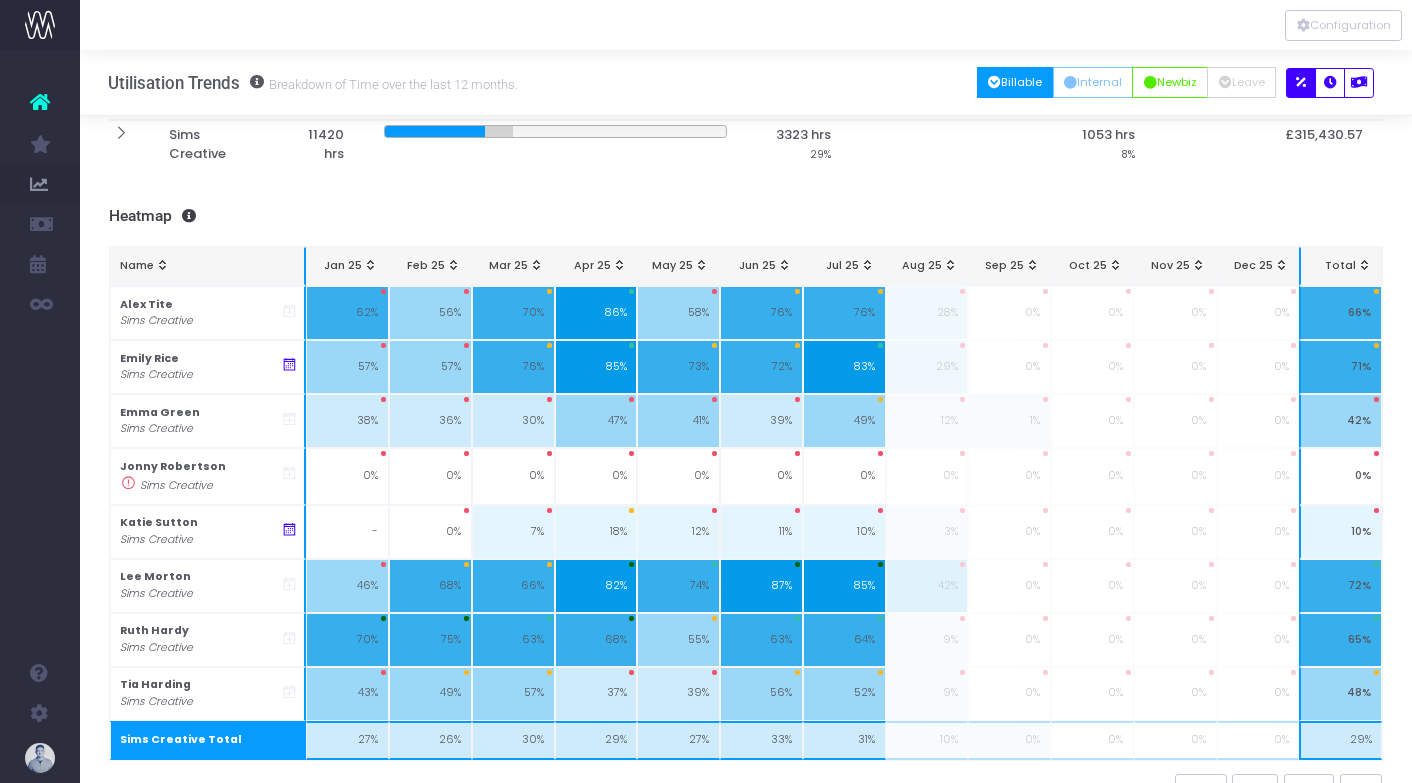 scroll, scrollTop: 278, scrollLeft: 0, axis: vertical 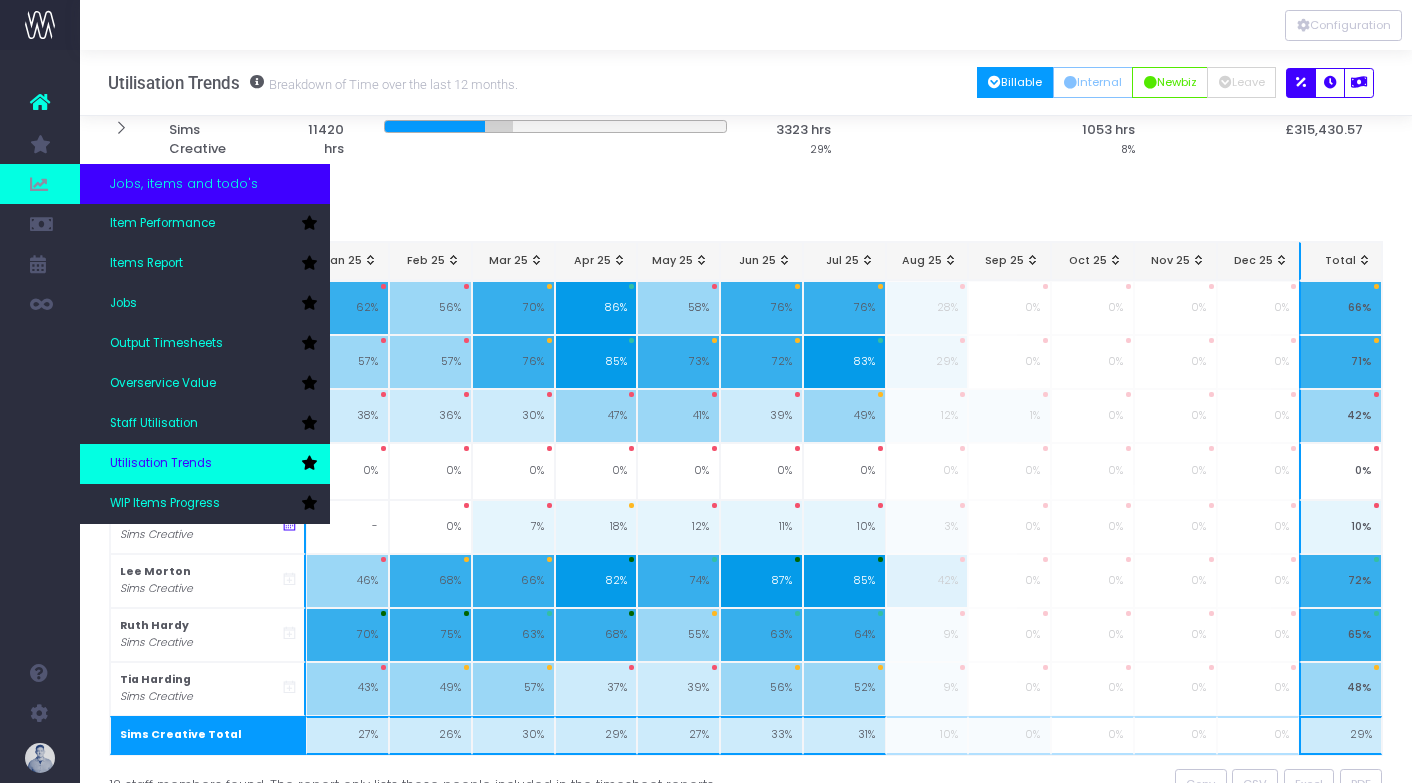 click at bounding box center [309, 463] 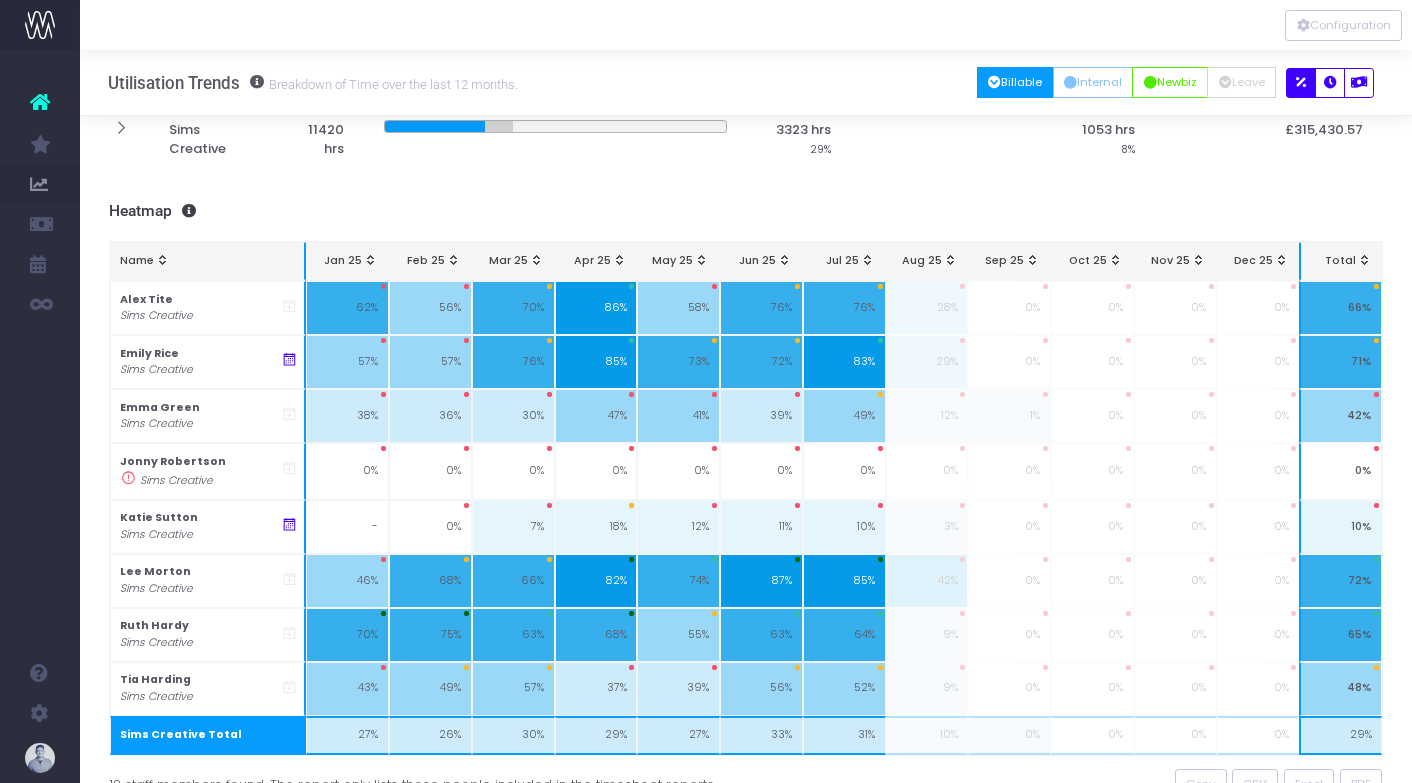click on "Heatmap" at bounding box center (746, 211) 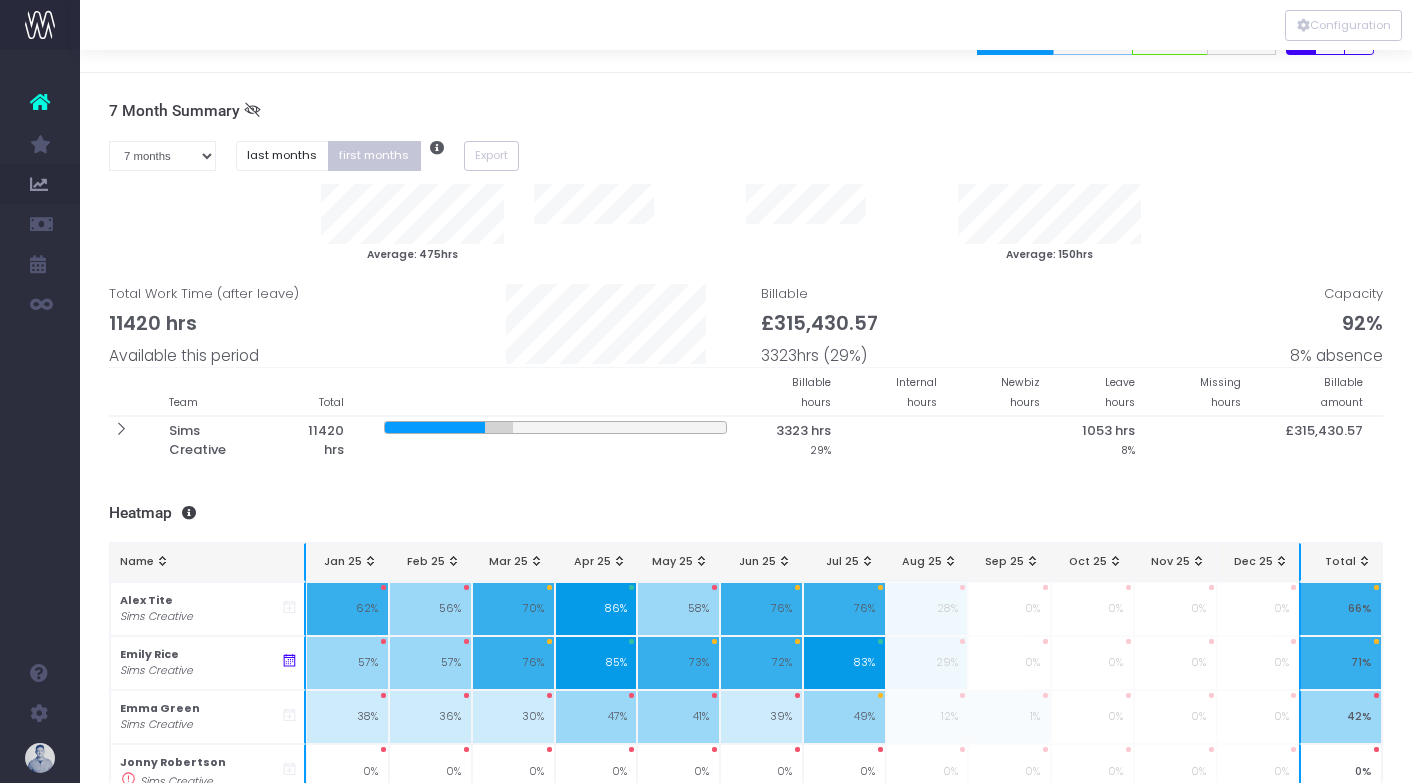 scroll, scrollTop: 0, scrollLeft: 0, axis: both 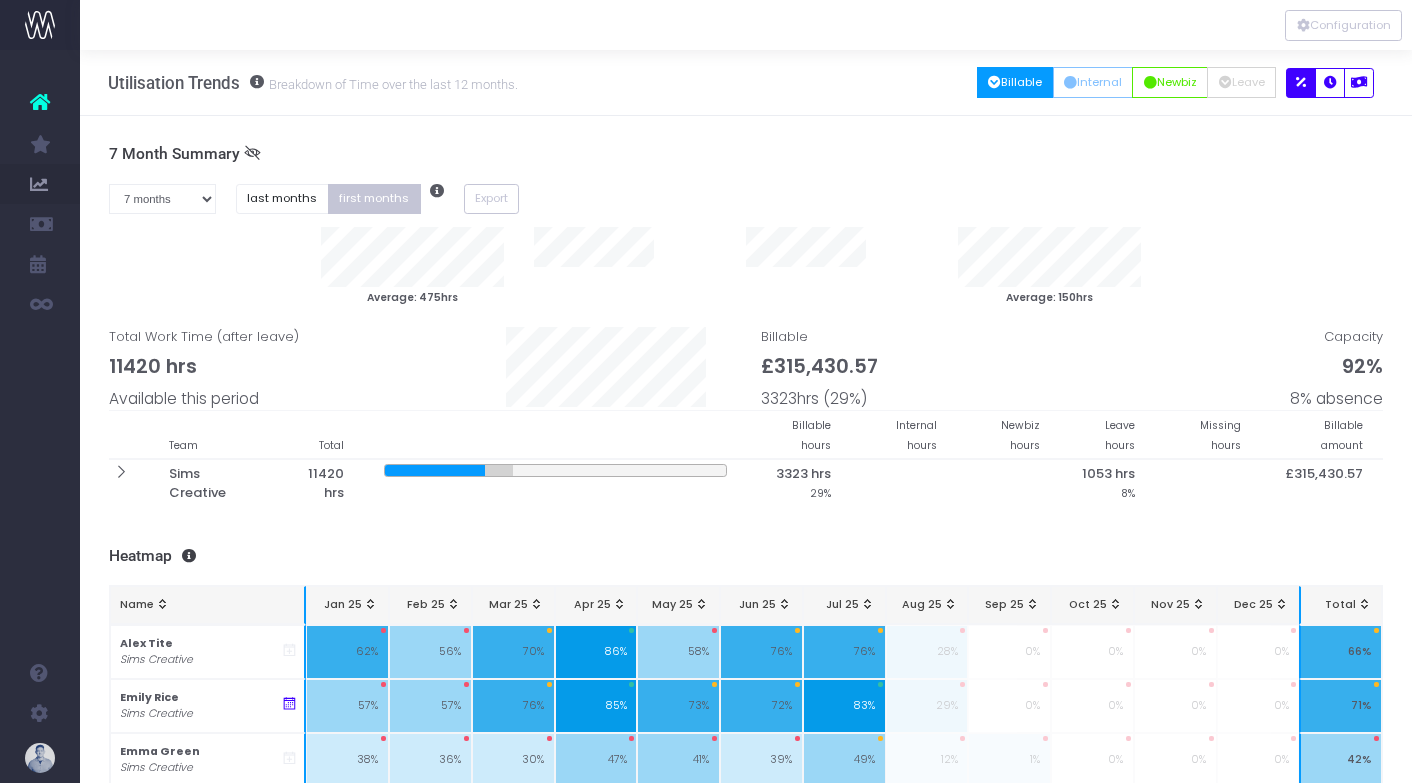 click on "7 Month Summary" at bounding box center (746, 154) 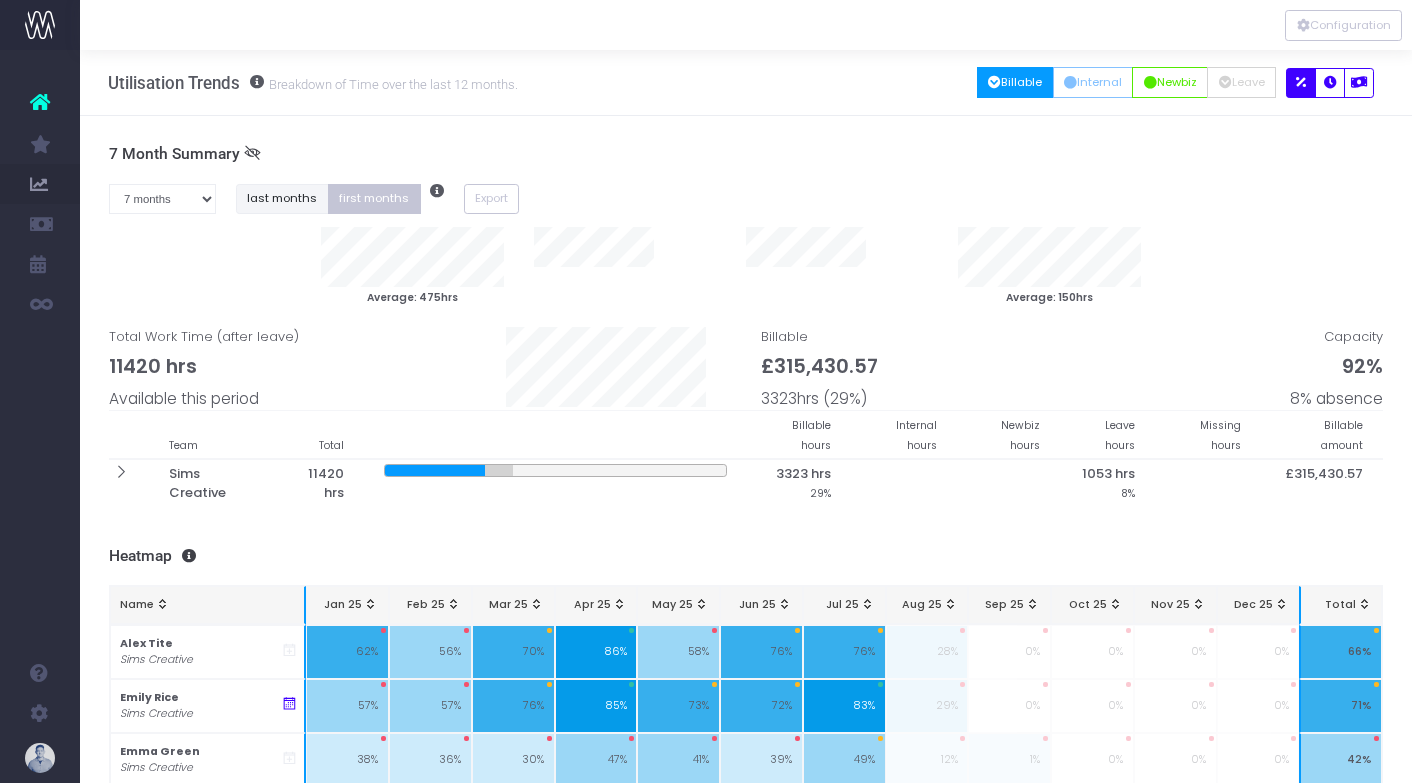 click on "last months" at bounding box center [282, 199] 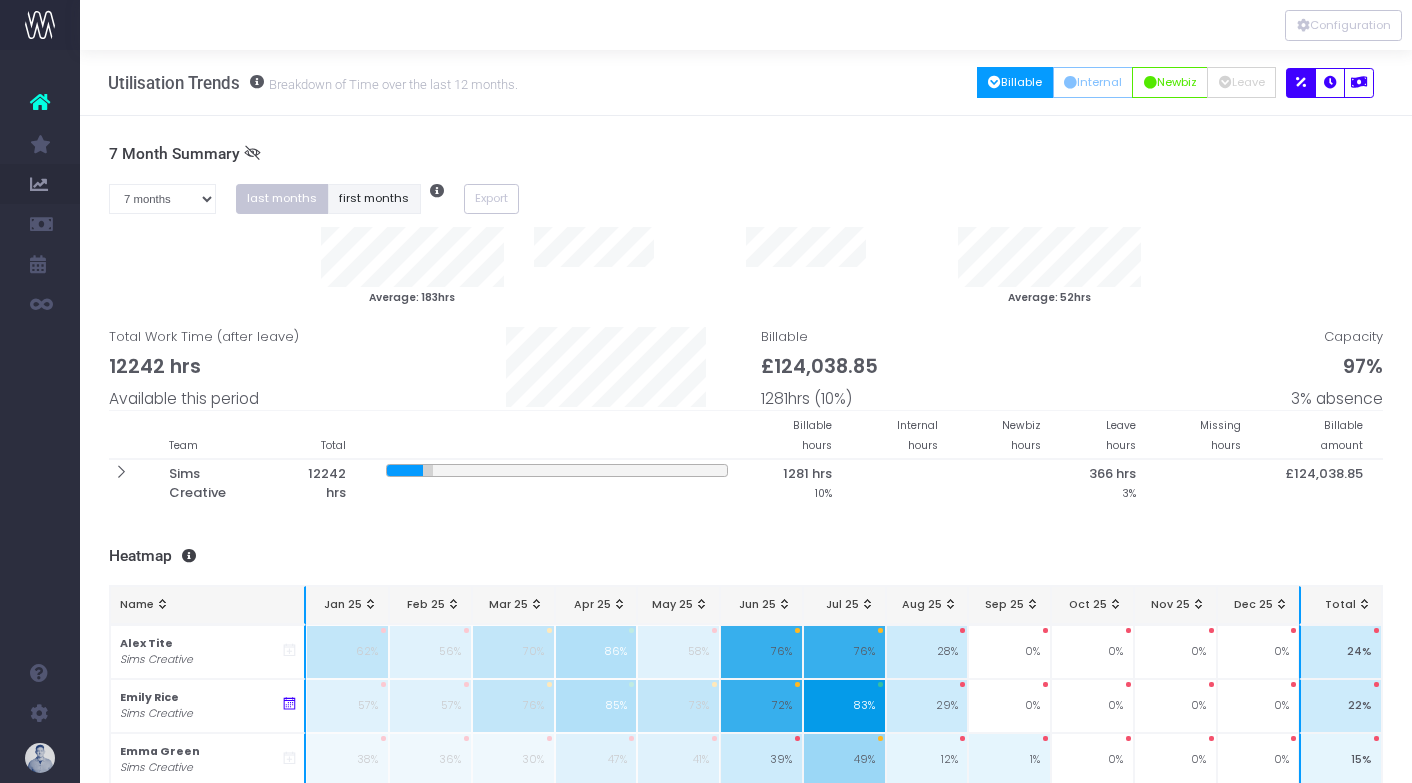 click on "first months" at bounding box center [374, 199] 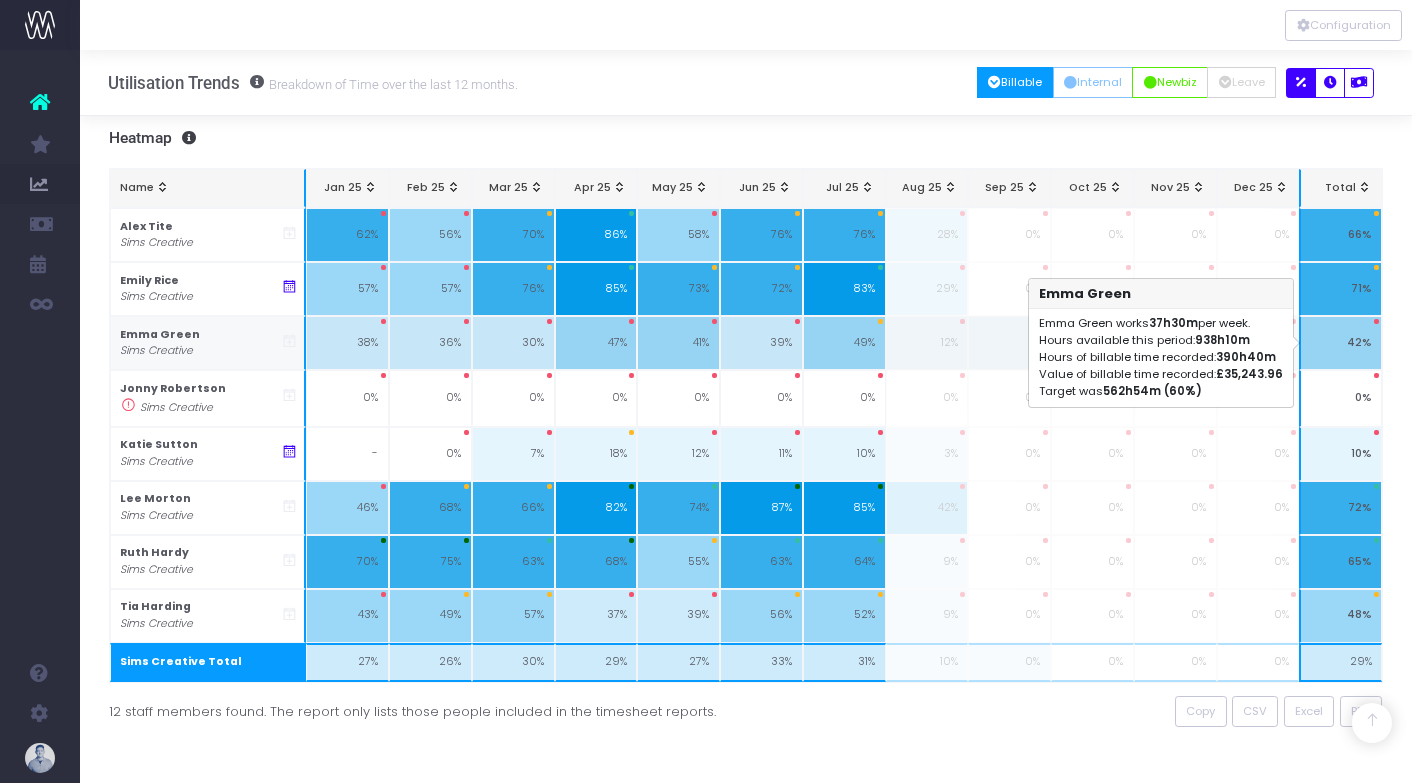 scroll, scrollTop: 365, scrollLeft: 0, axis: vertical 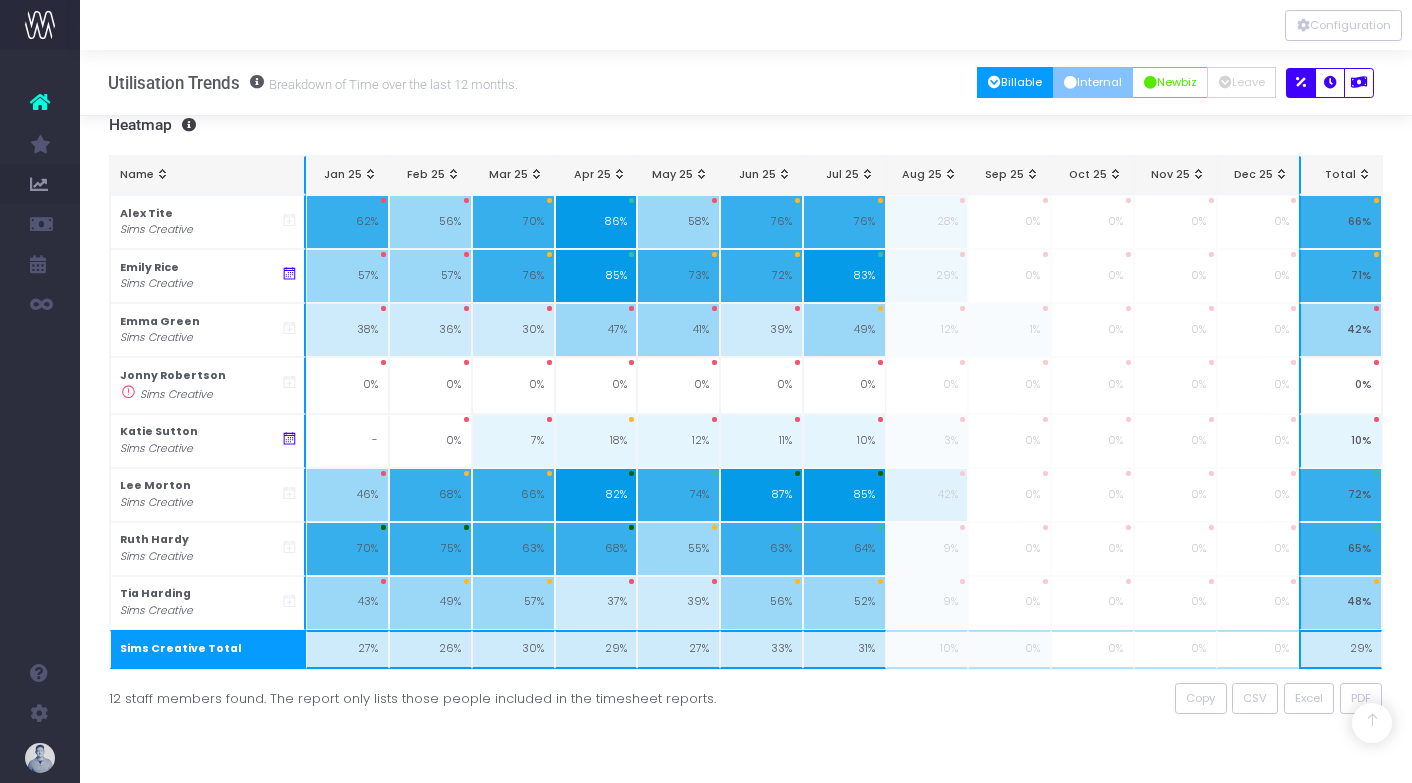 click on "Internal" at bounding box center (1093, 82) 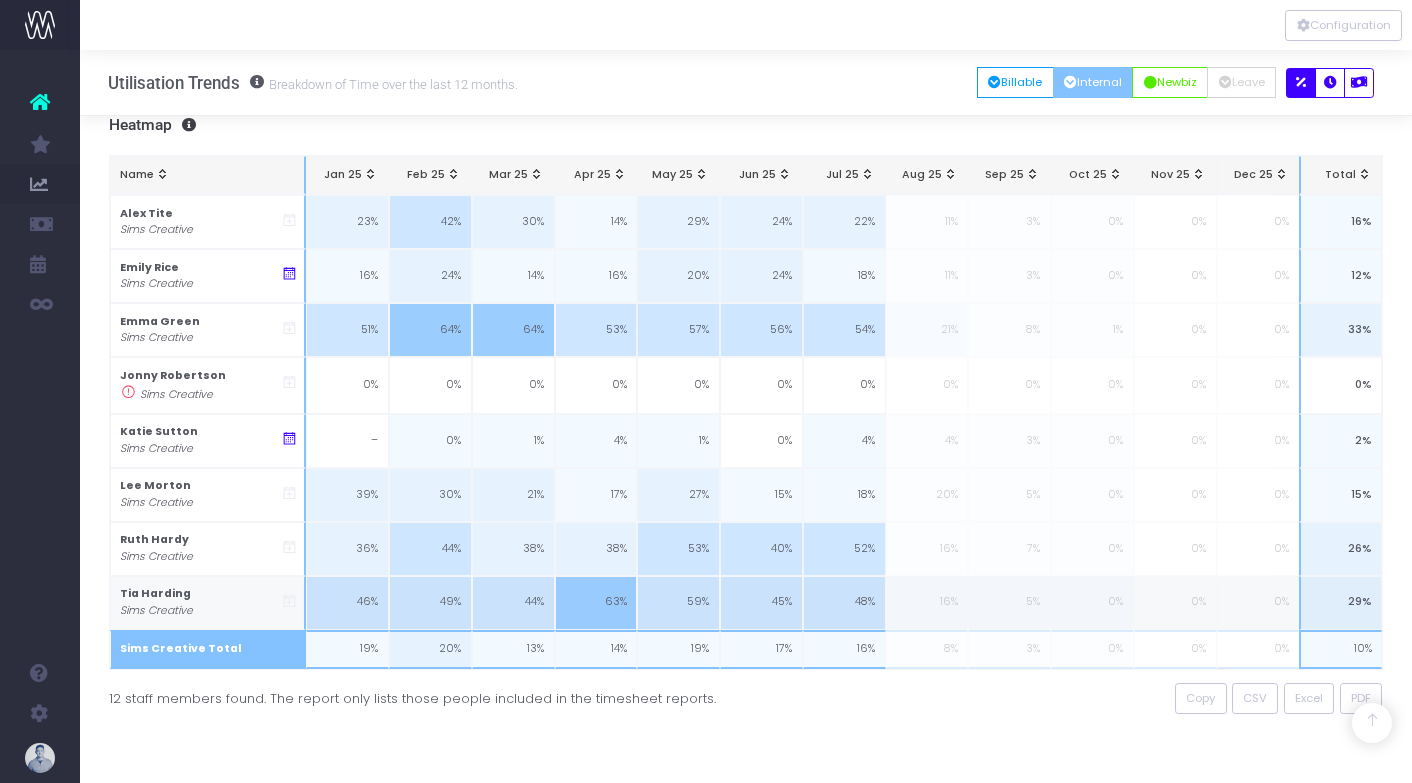 click on "Tia Harding" at bounding box center [155, 593] 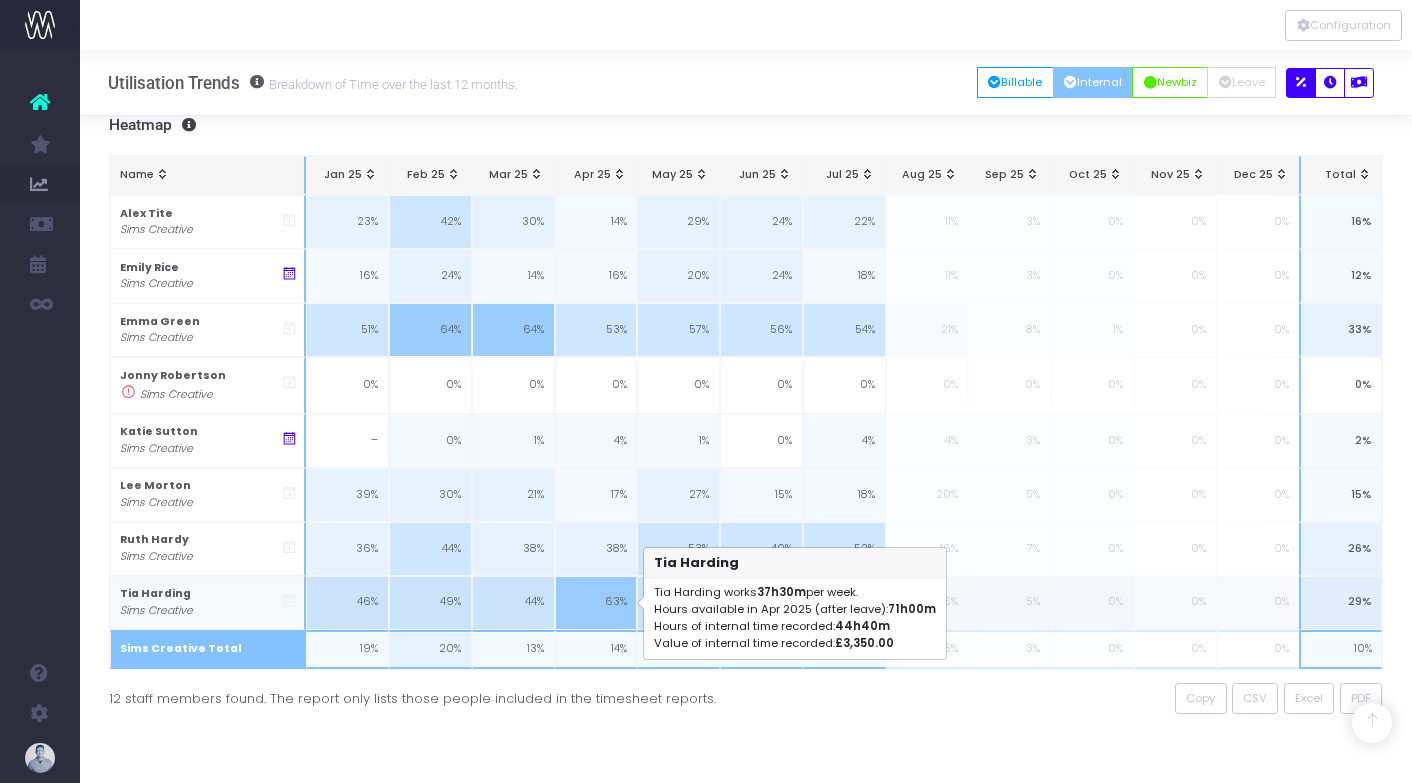 click on "63%" at bounding box center (596, 603) 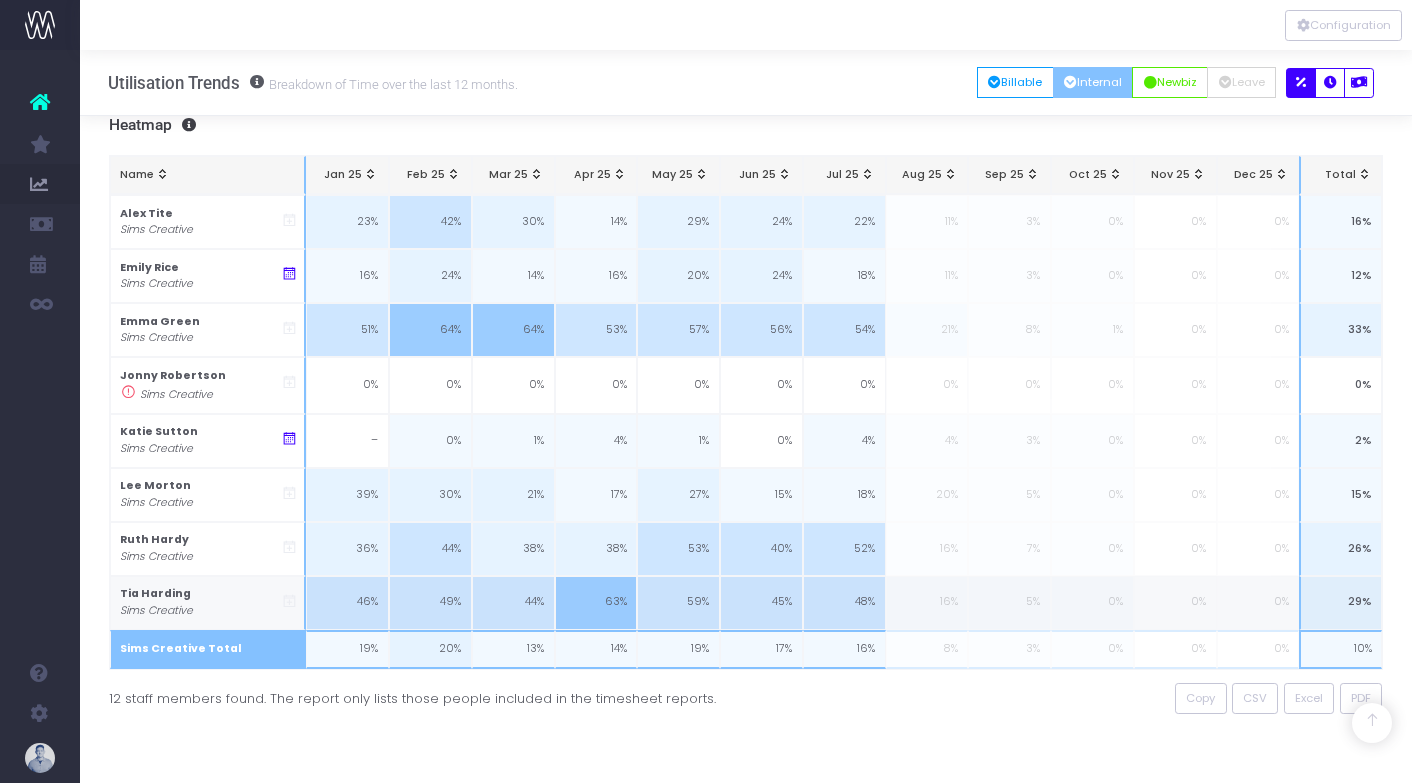 click on "Tia Harding" at bounding box center [155, 593] 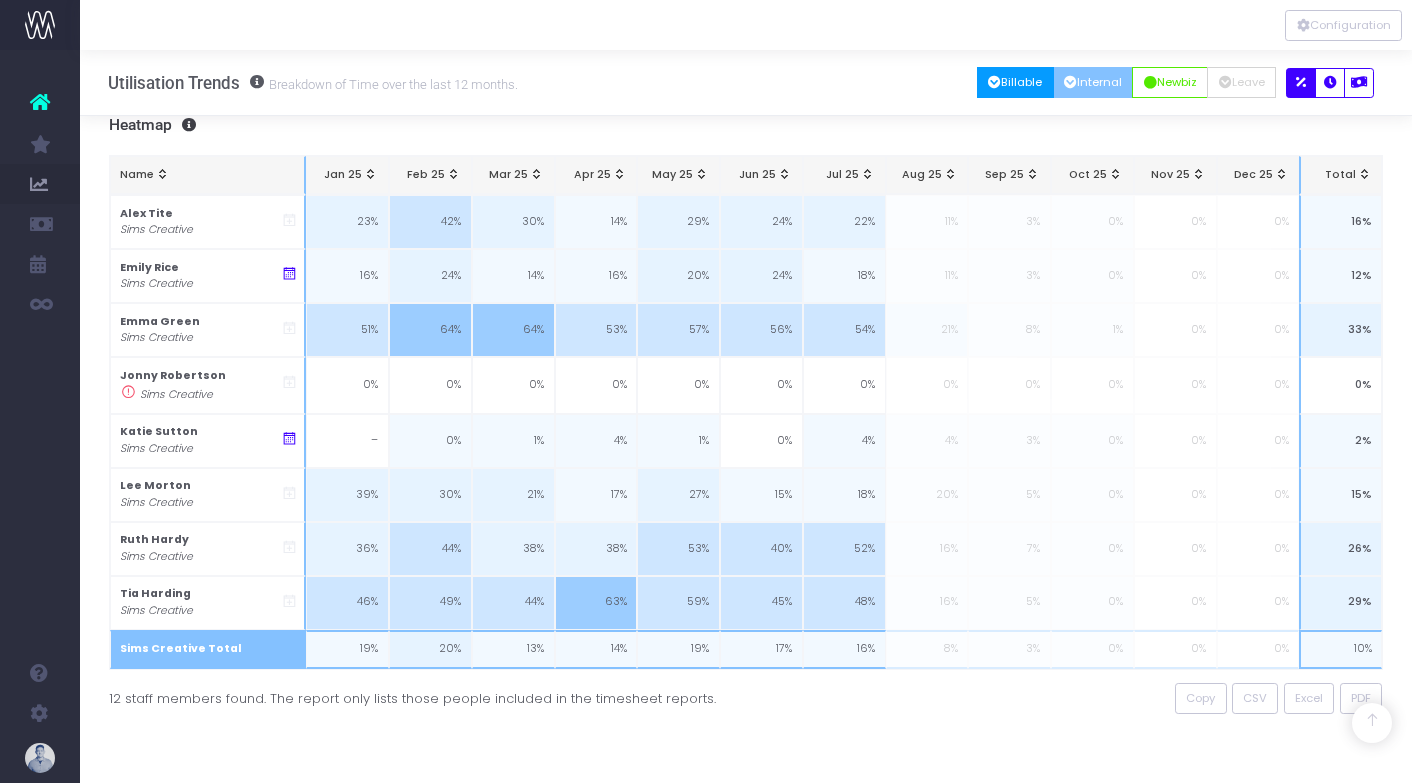 click at bounding box center [994, 83] 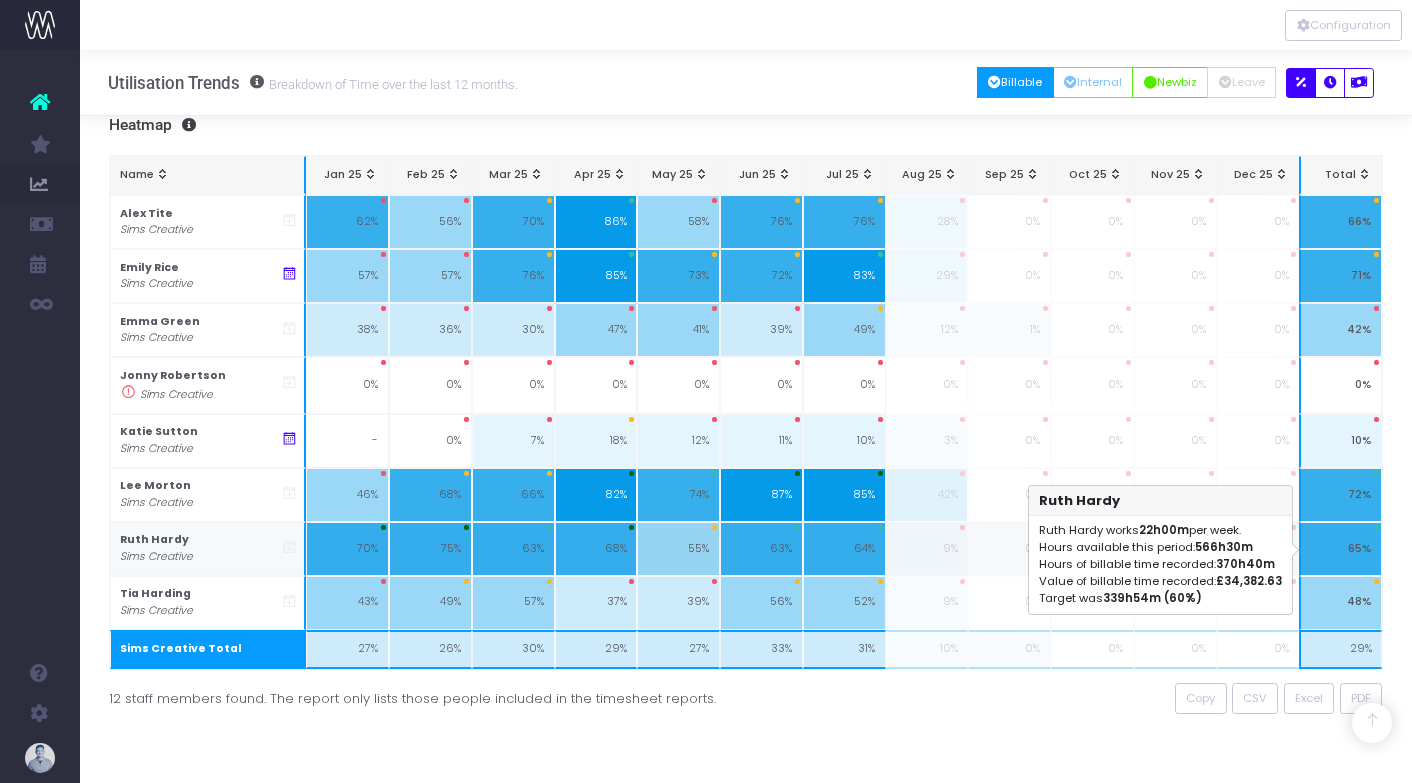 scroll, scrollTop: 359, scrollLeft: 0, axis: vertical 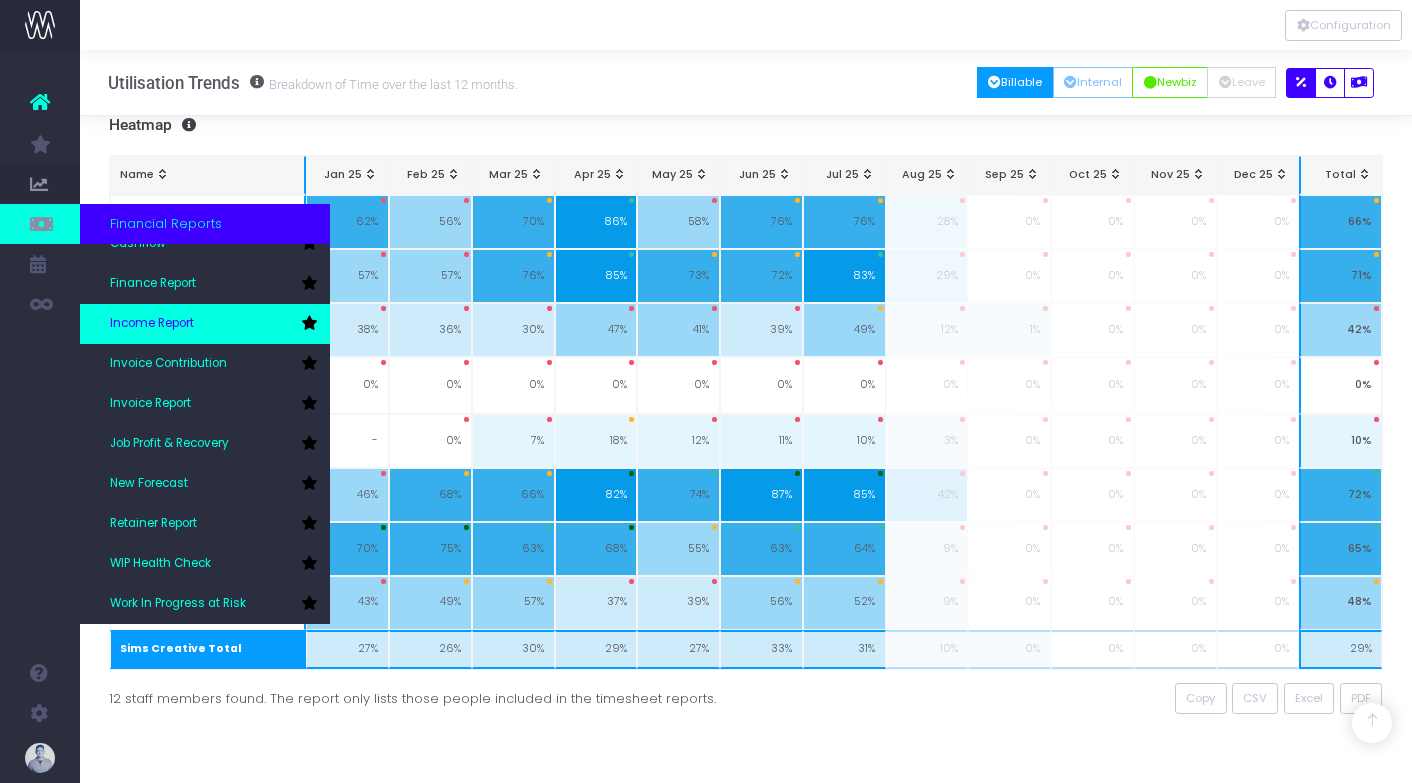 click on "Income Report" at bounding box center (152, 324) 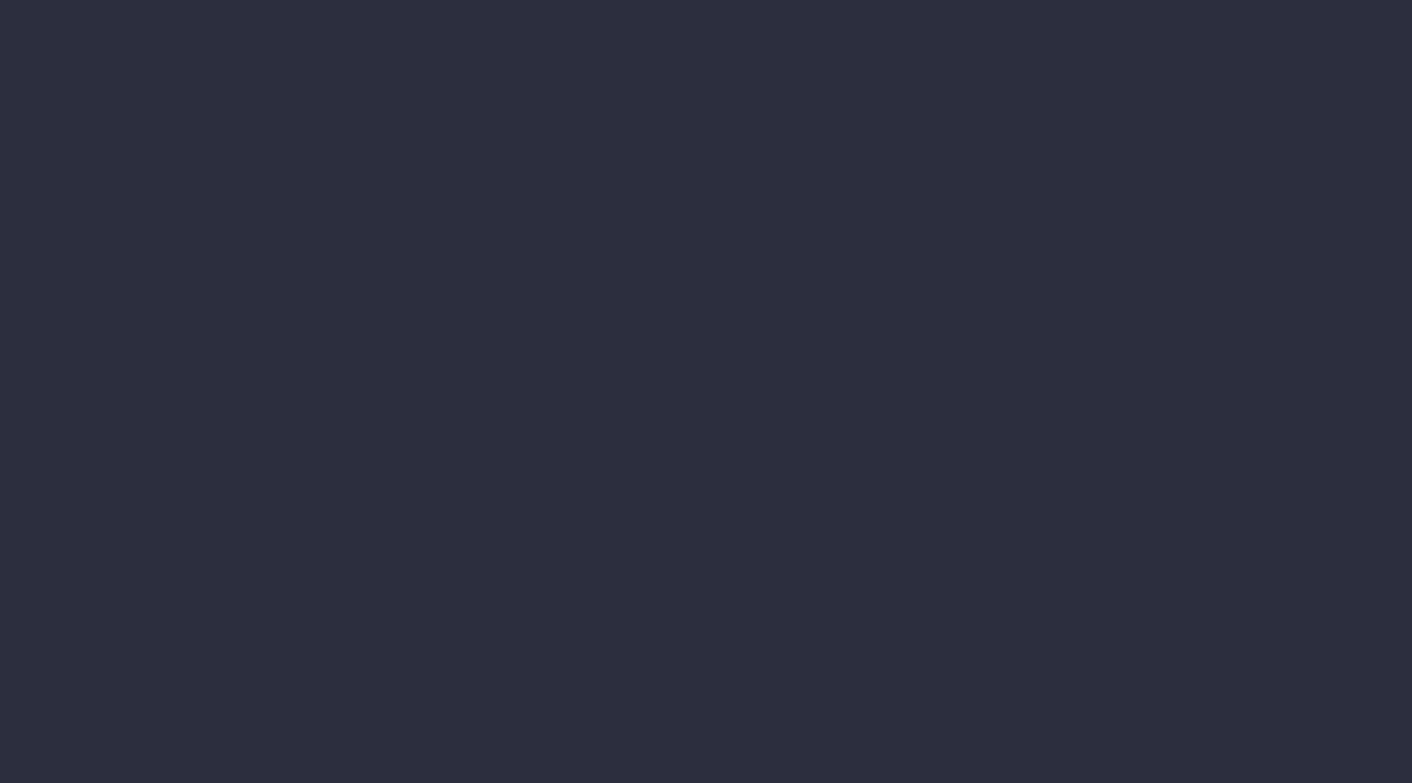 scroll, scrollTop: 0, scrollLeft: 0, axis: both 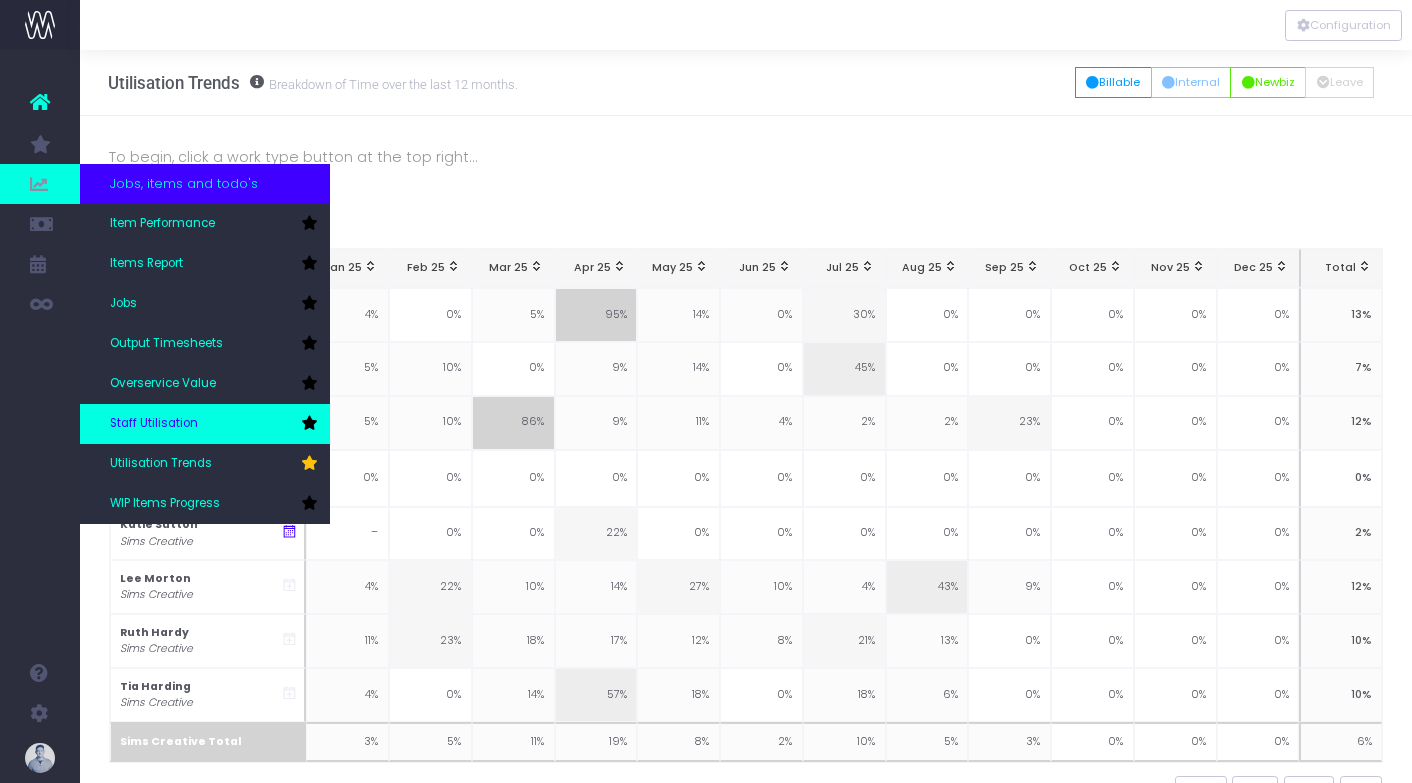 click on "Staff Utilisation" at bounding box center (154, 424) 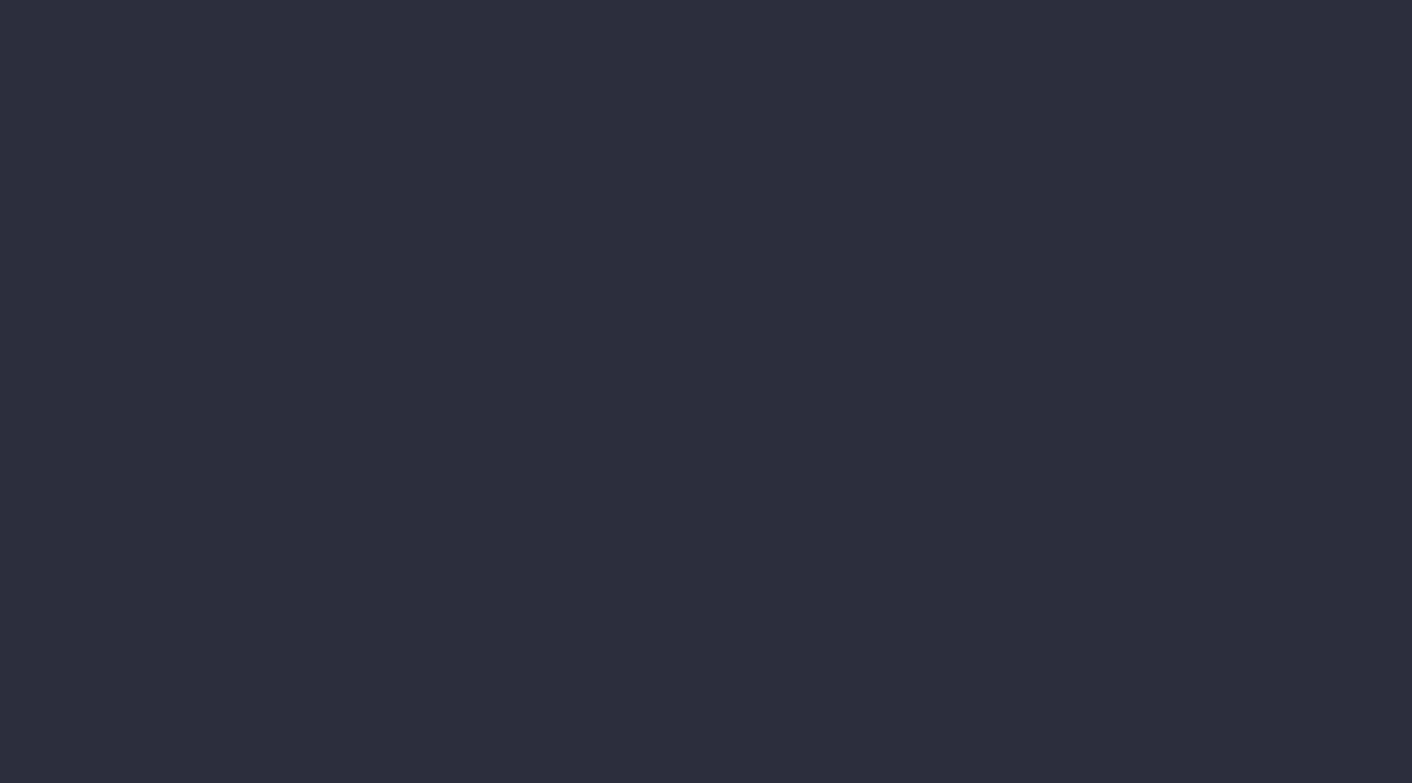 scroll, scrollTop: 0, scrollLeft: 0, axis: both 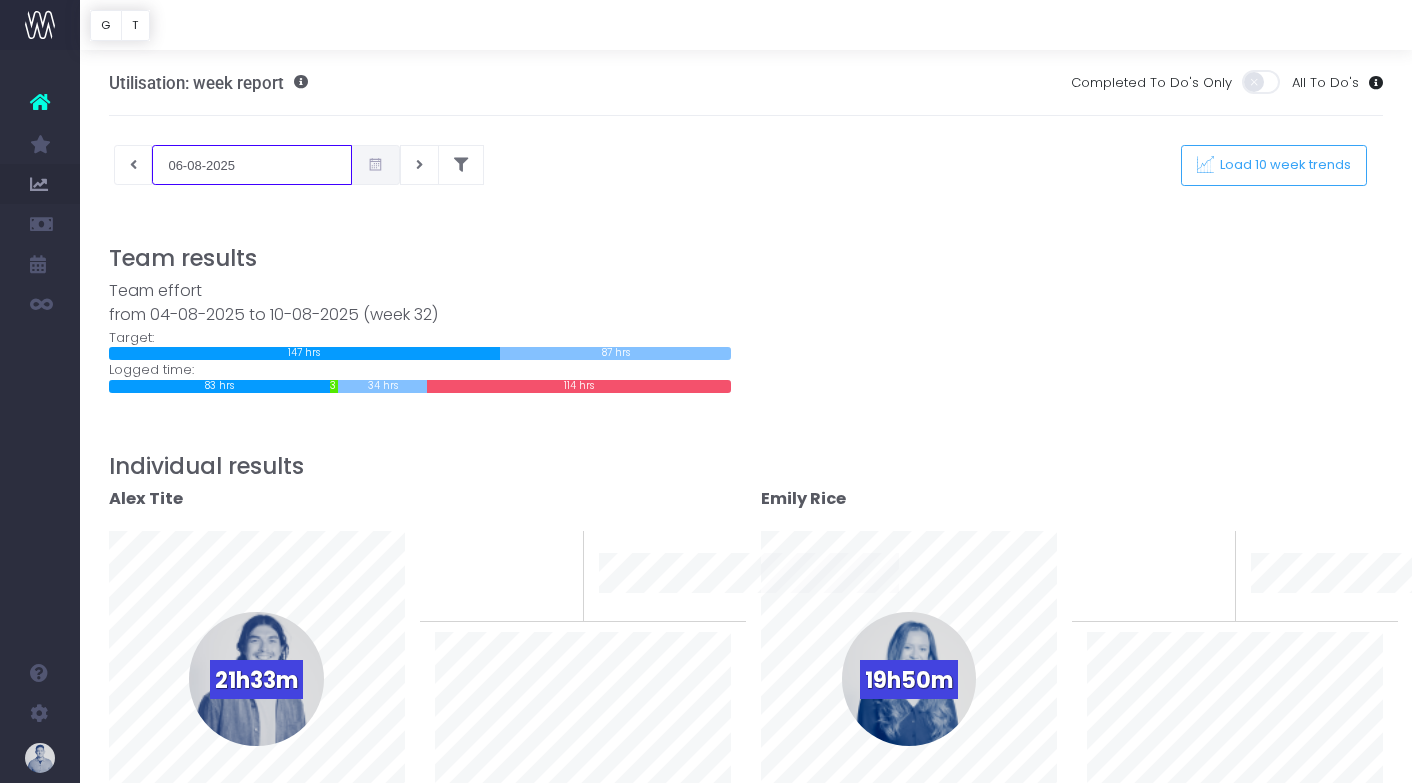 click on "06-08-2025" at bounding box center [252, 165] 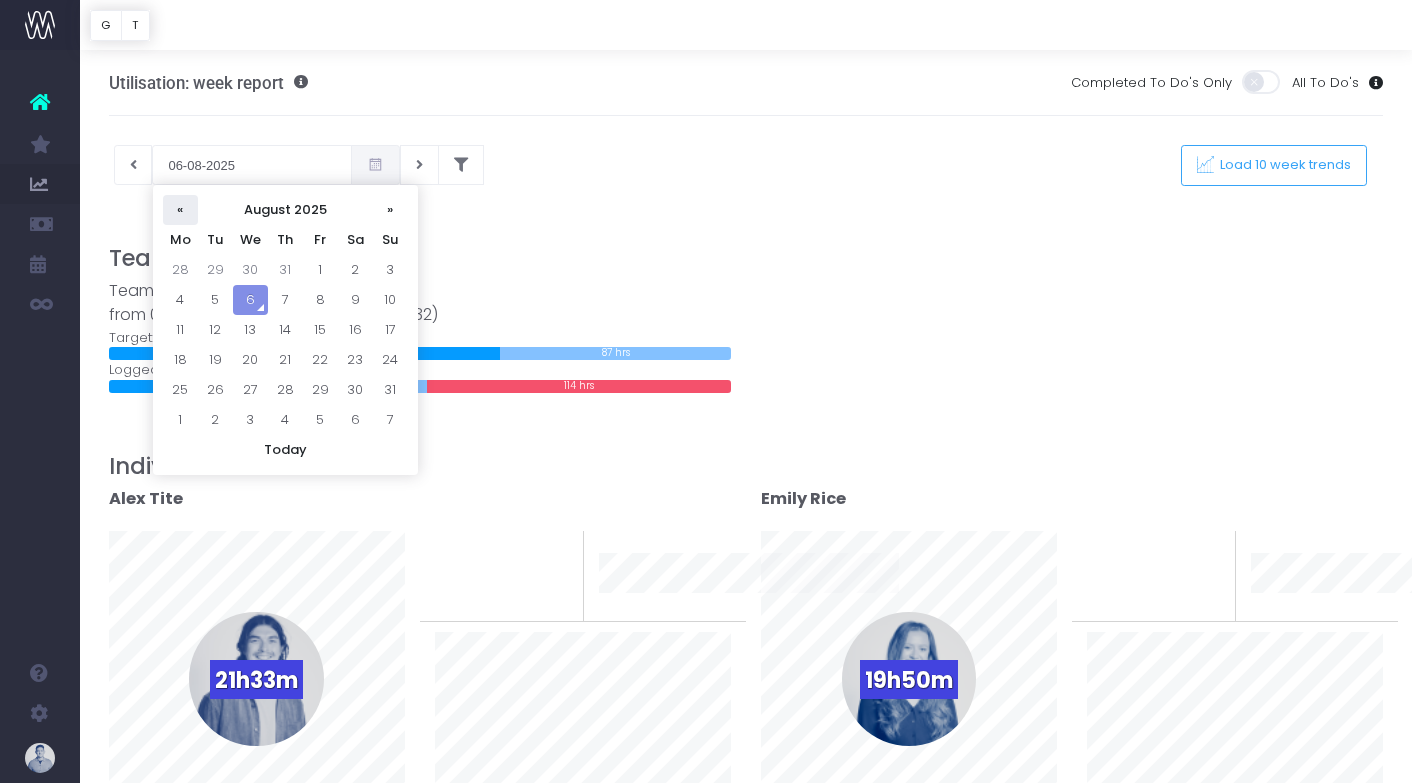 click on "«" at bounding box center [180, 210] 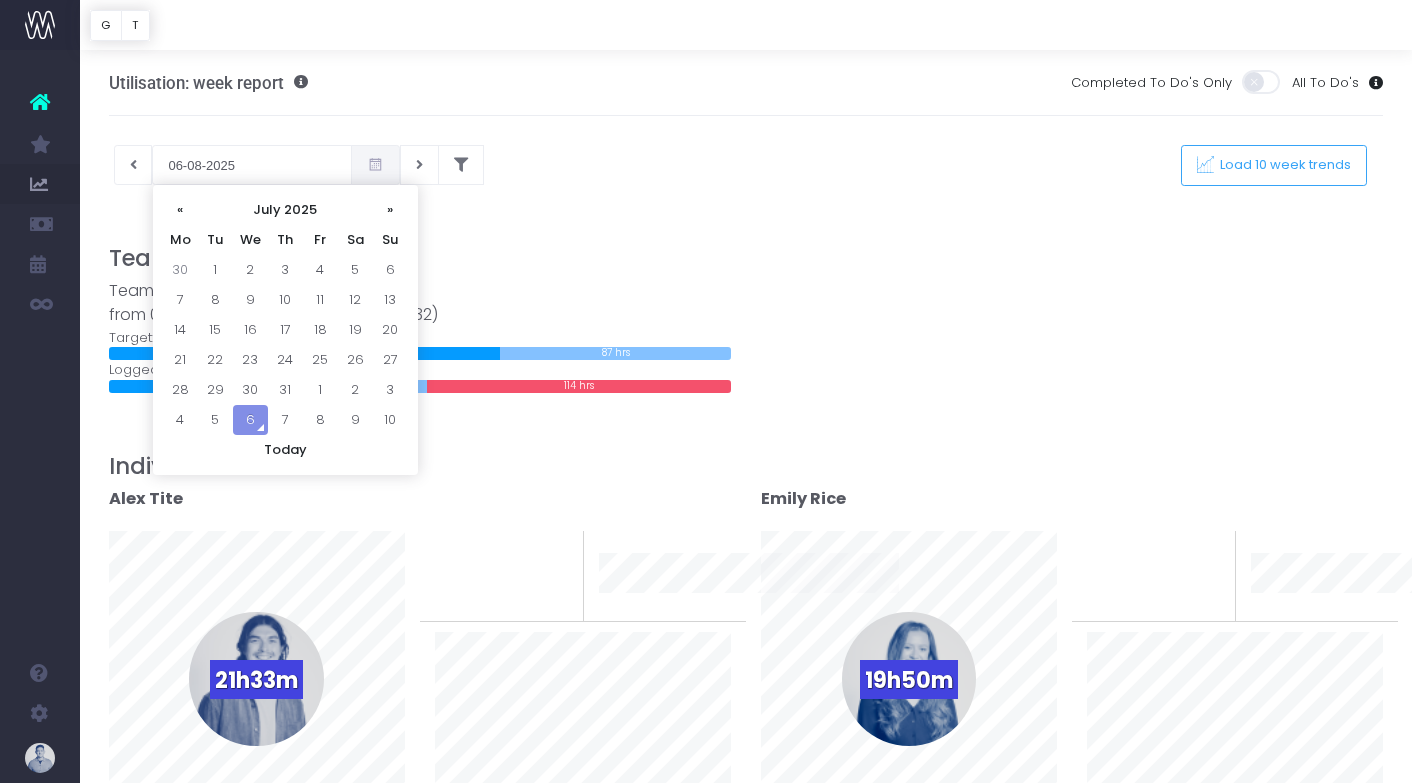 click on "«" at bounding box center [180, 210] 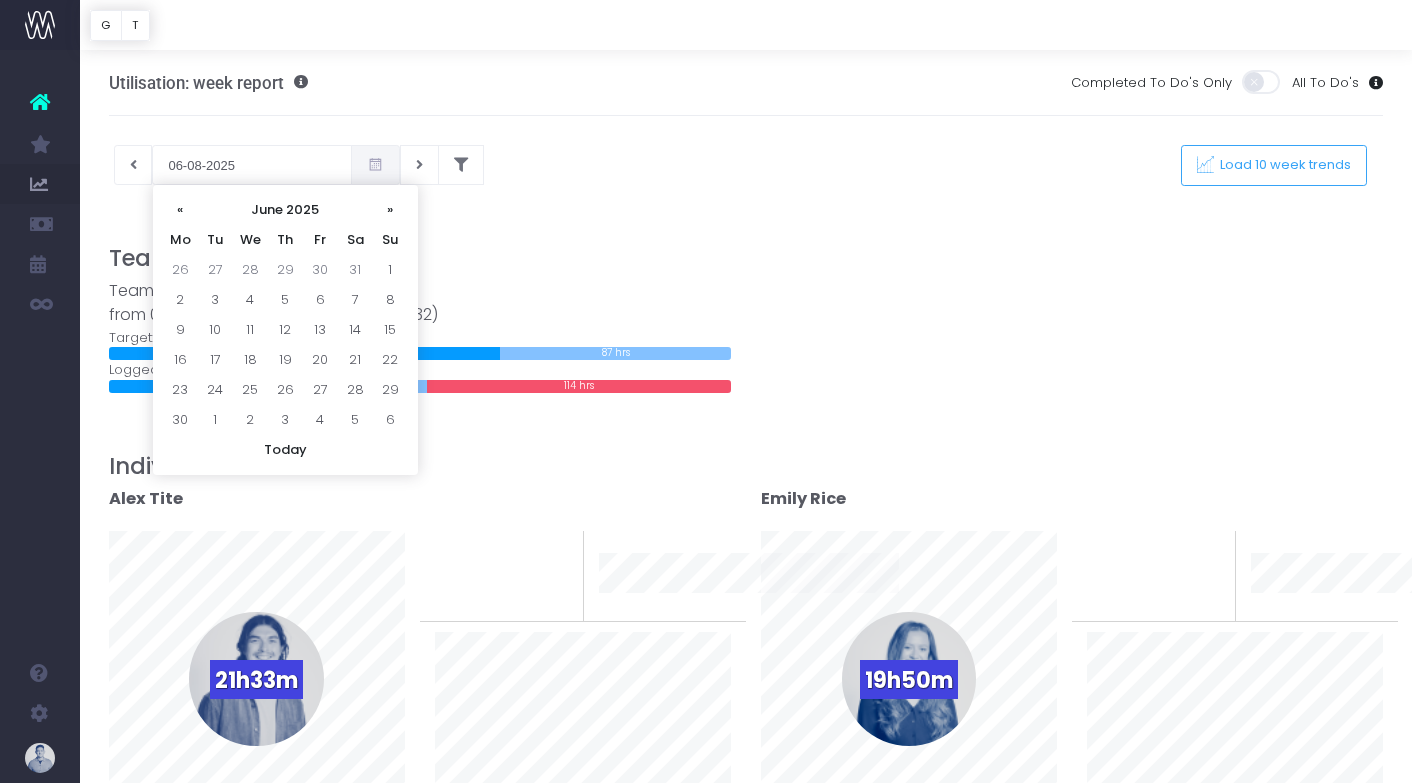 click on "«" at bounding box center (180, 210) 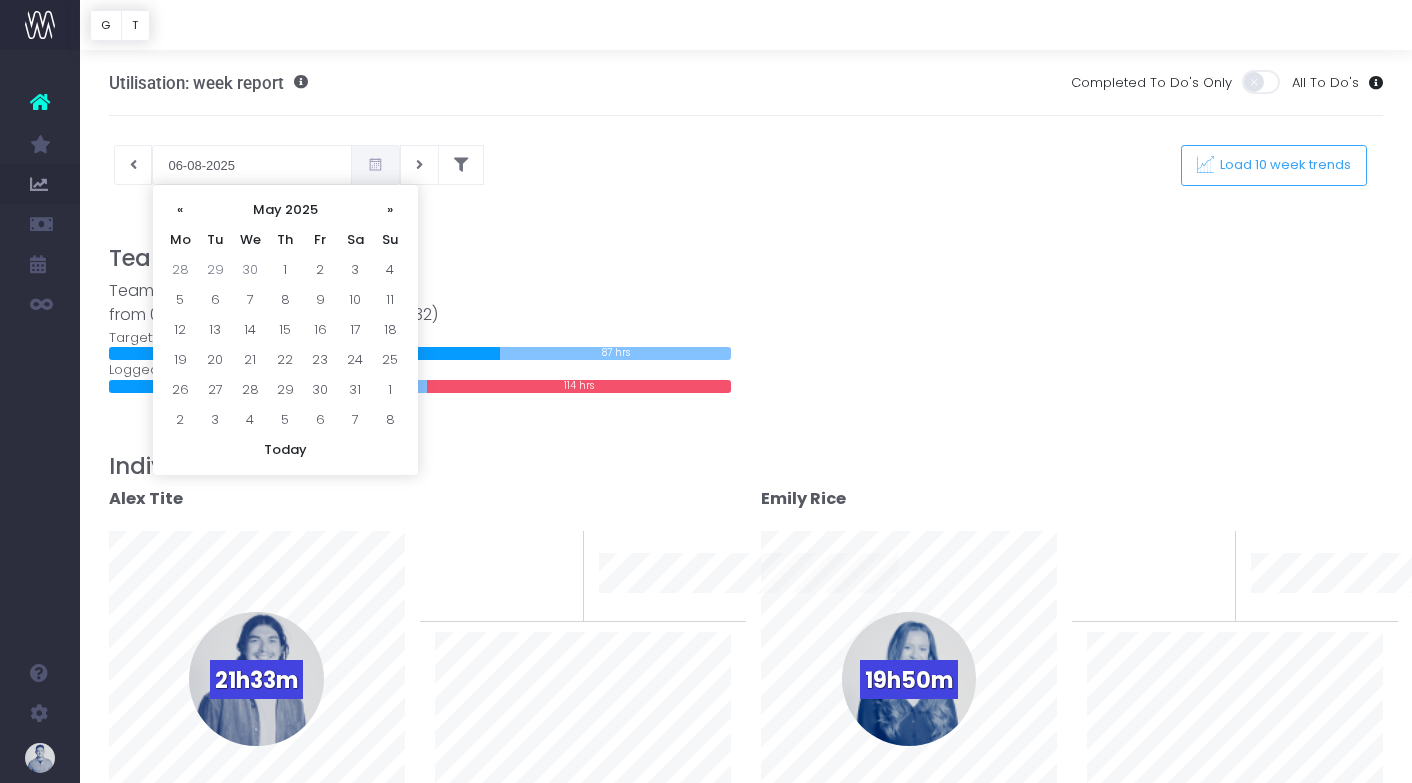 click on "«" at bounding box center [180, 210] 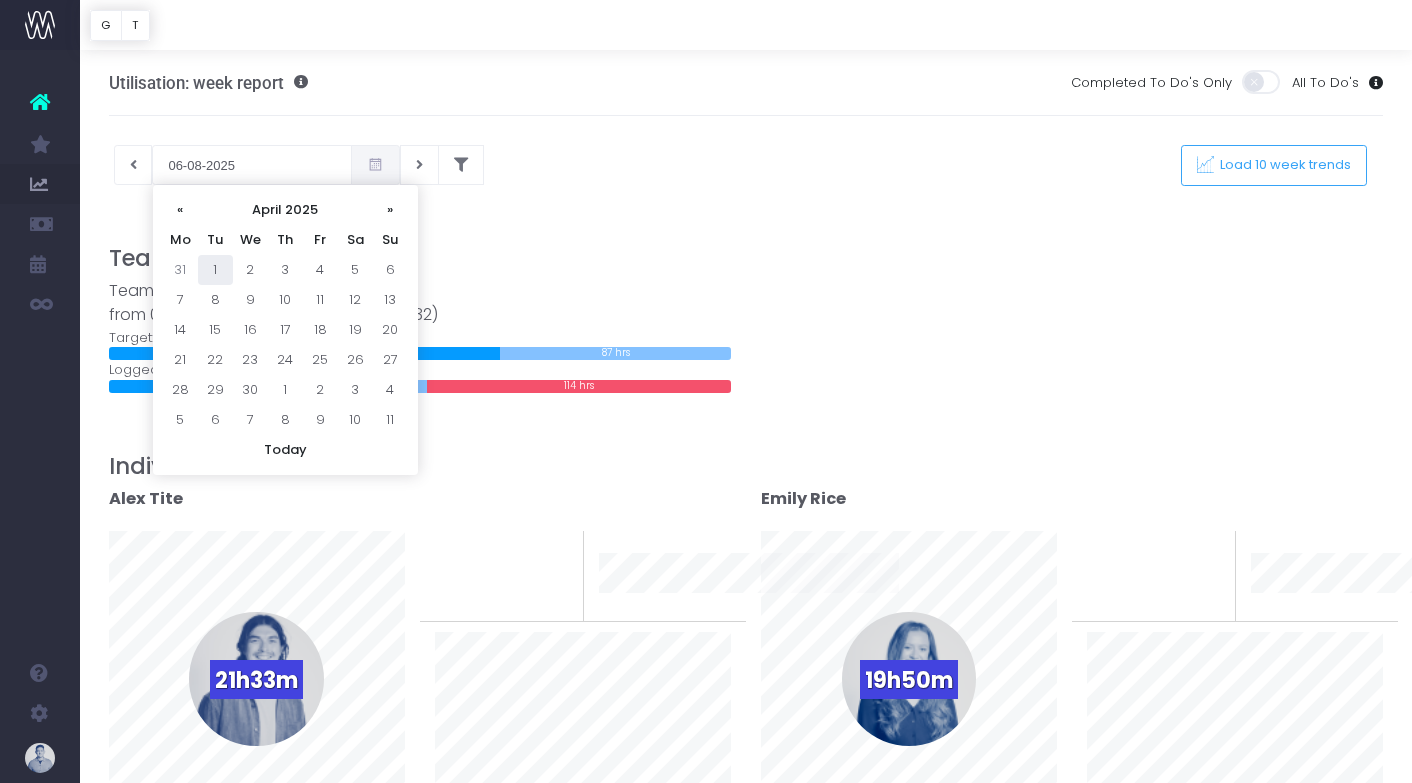 click on "1" at bounding box center [215, 270] 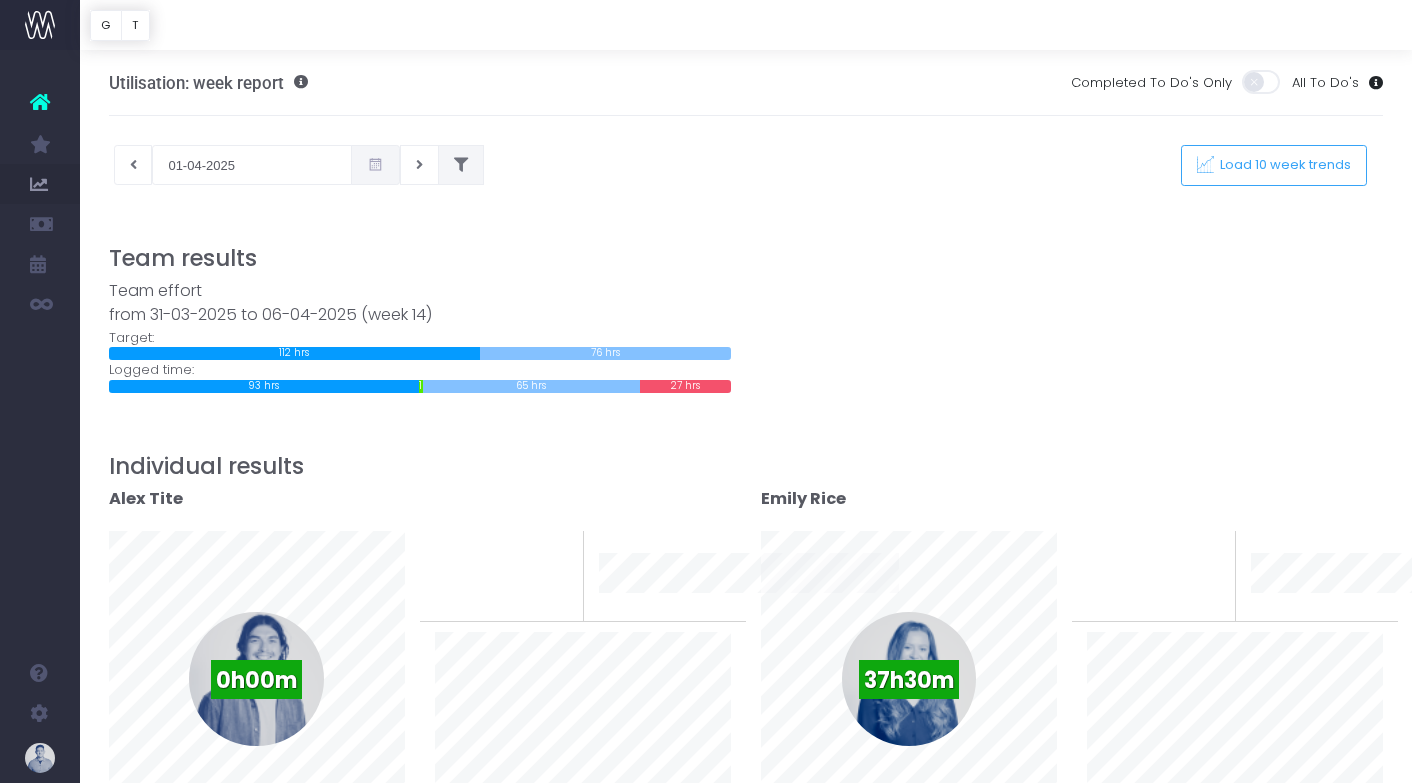 click at bounding box center [461, 165] 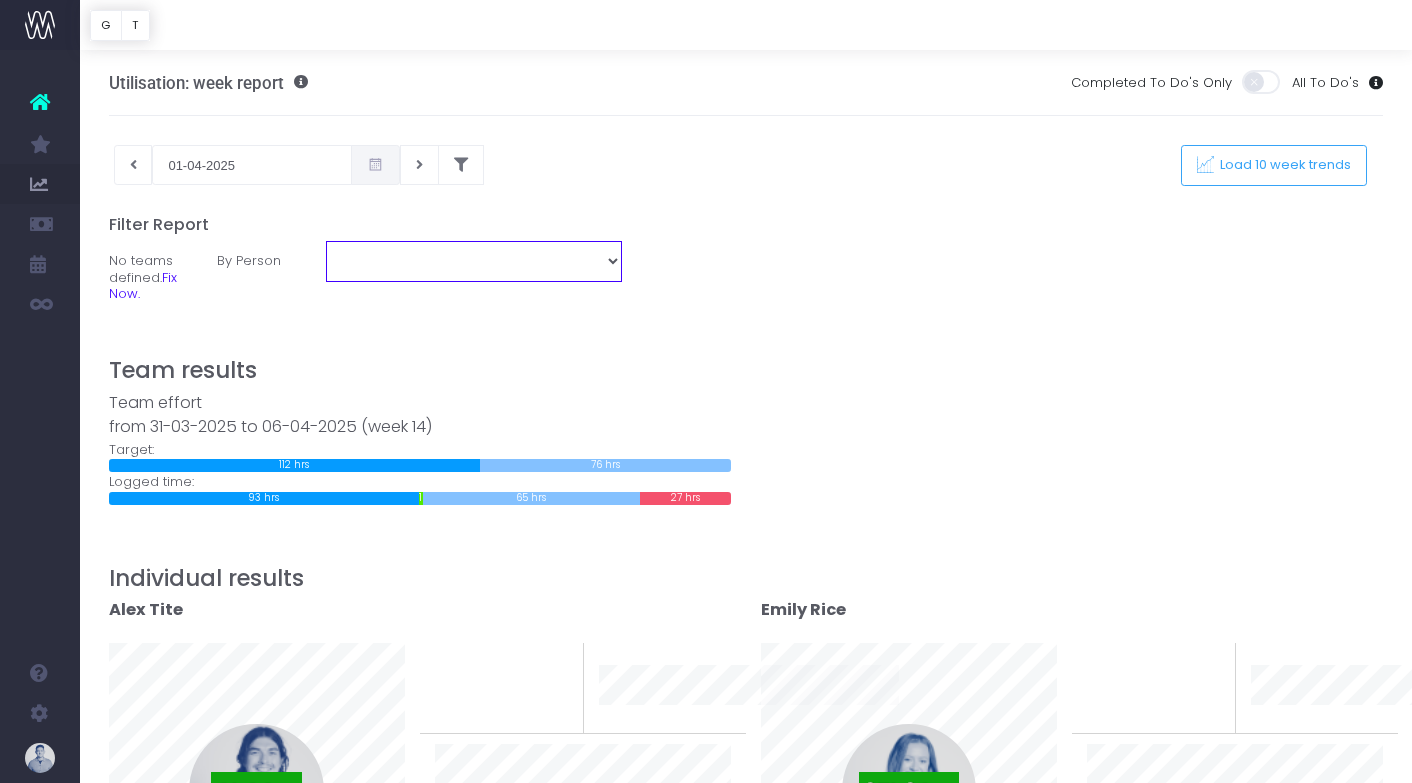 click on "Alex Tite Emily Rice Emma Green Katie Sutton Lee Morton Ruth Hardy Tia Harding" at bounding box center [474, 261] 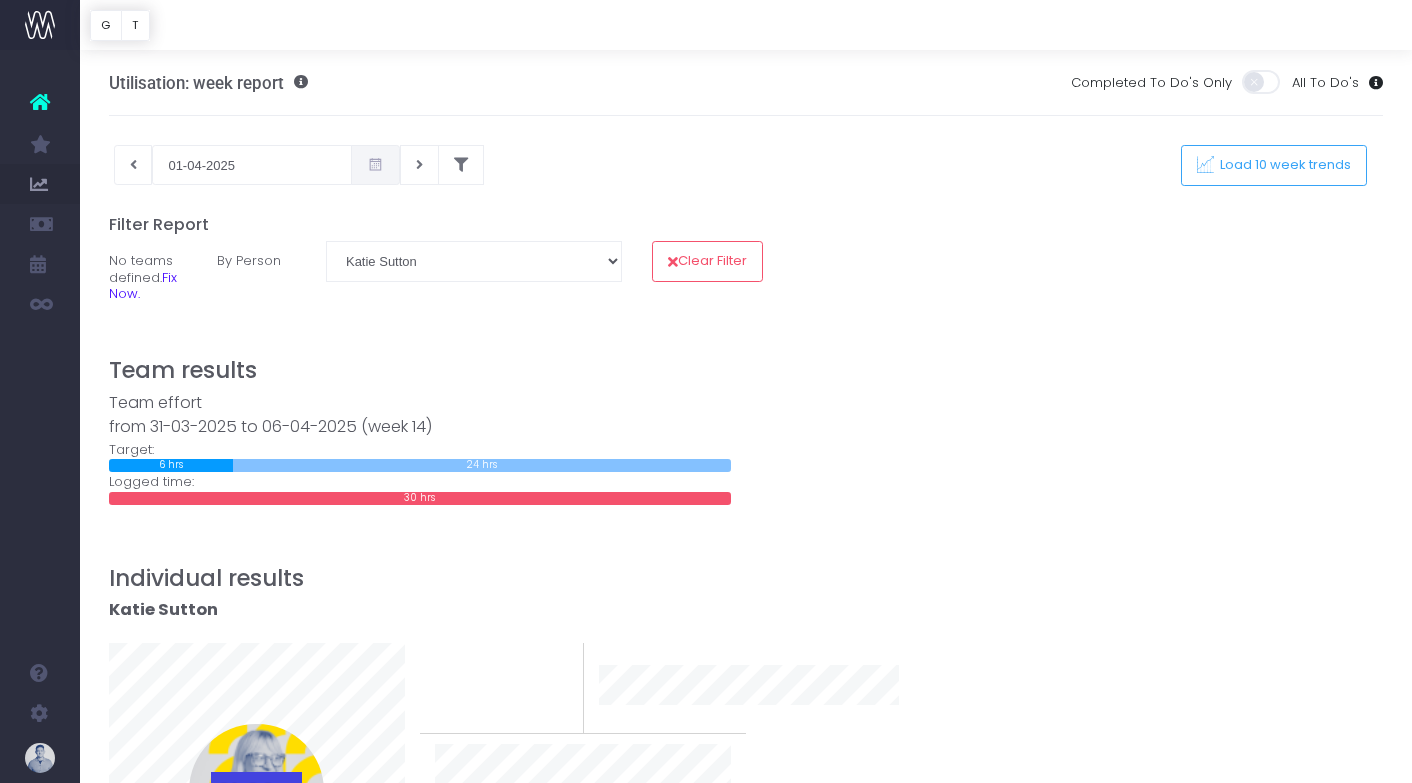 click on "Alex Tite Emily Rice Emma Green Katie Sutton Lee Morton Ruth Hardy Tia Harding" at bounding box center [474, 277] 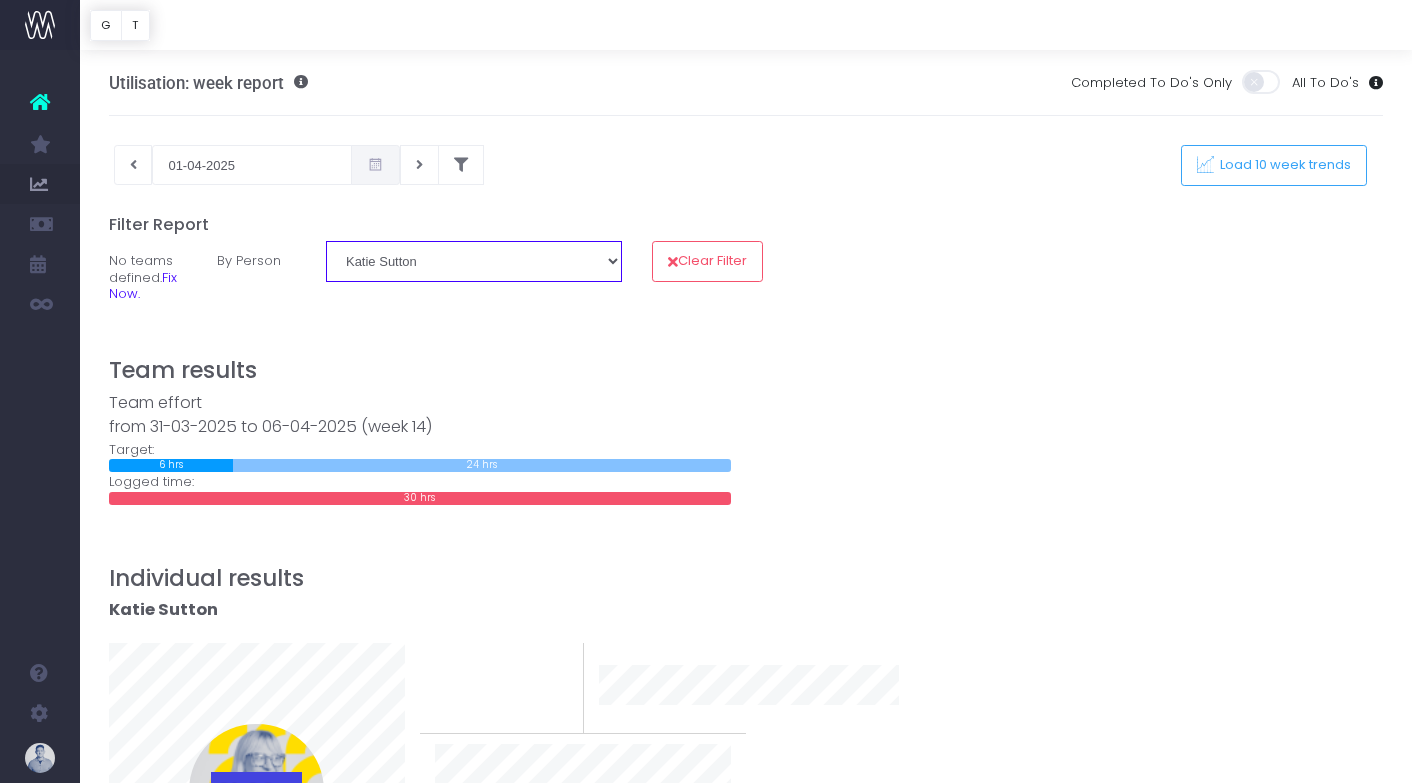 click on "Alex Tite Emily Rice Emma Green Katie Sutton Lee Morton Ruth Hardy Tia Harding" at bounding box center (474, 261) 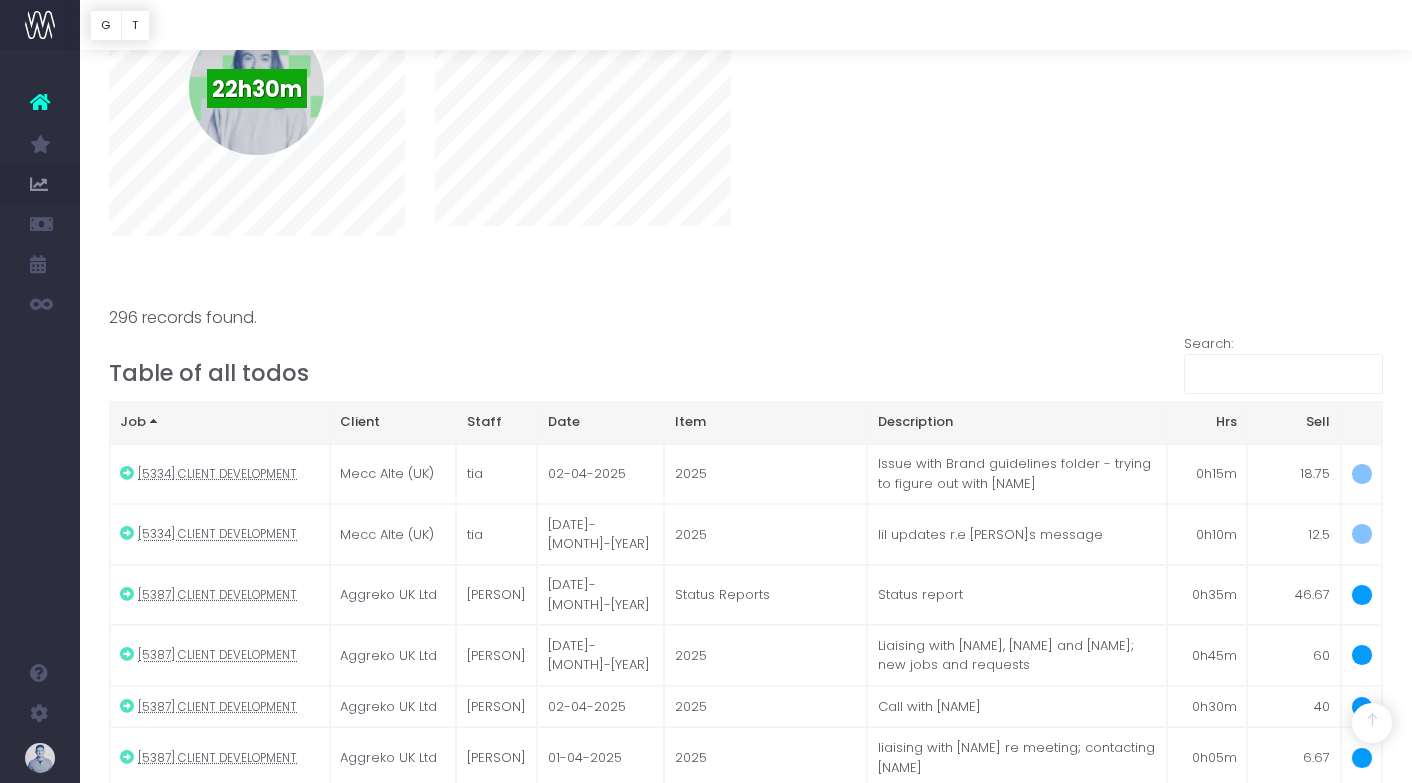 scroll, scrollTop: 726, scrollLeft: 0, axis: vertical 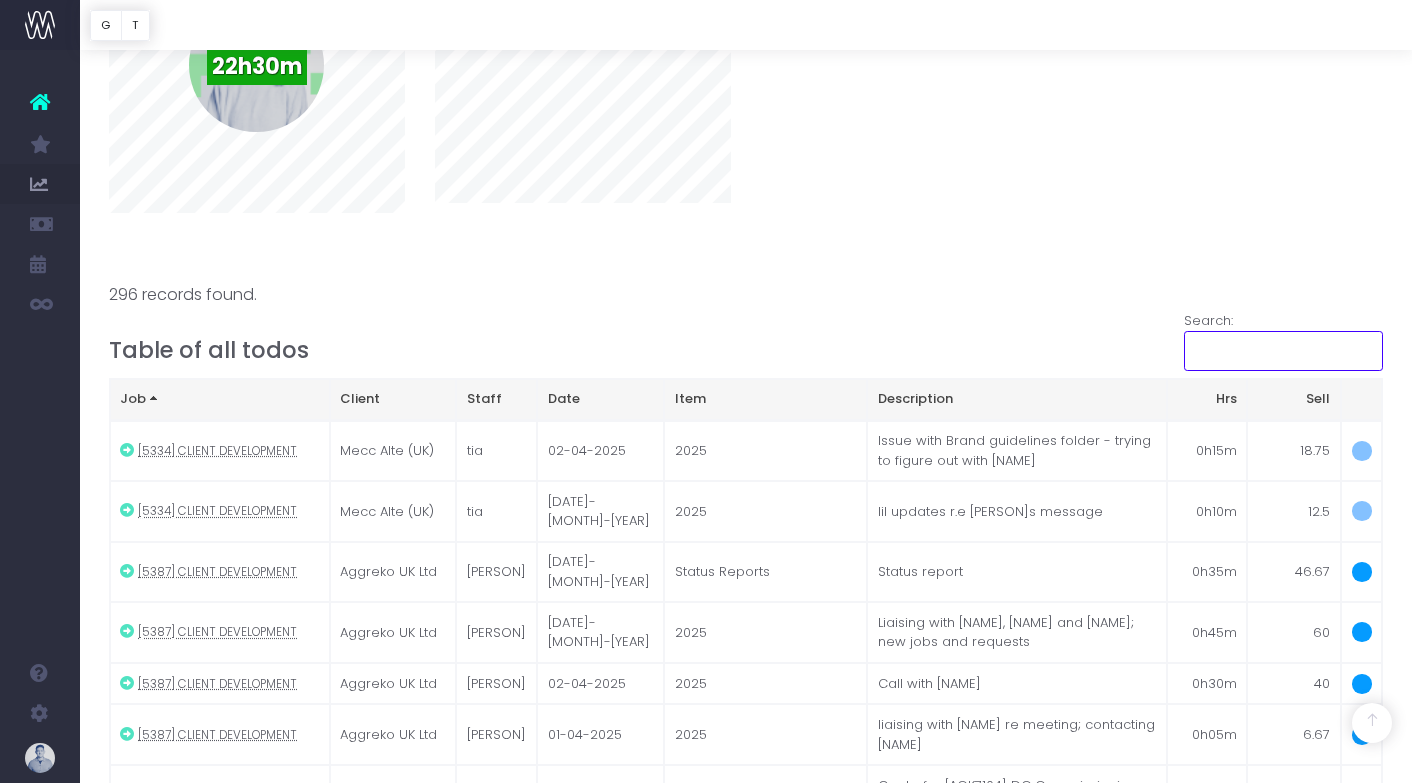 click on "Search:" at bounding box center (1284, 351) 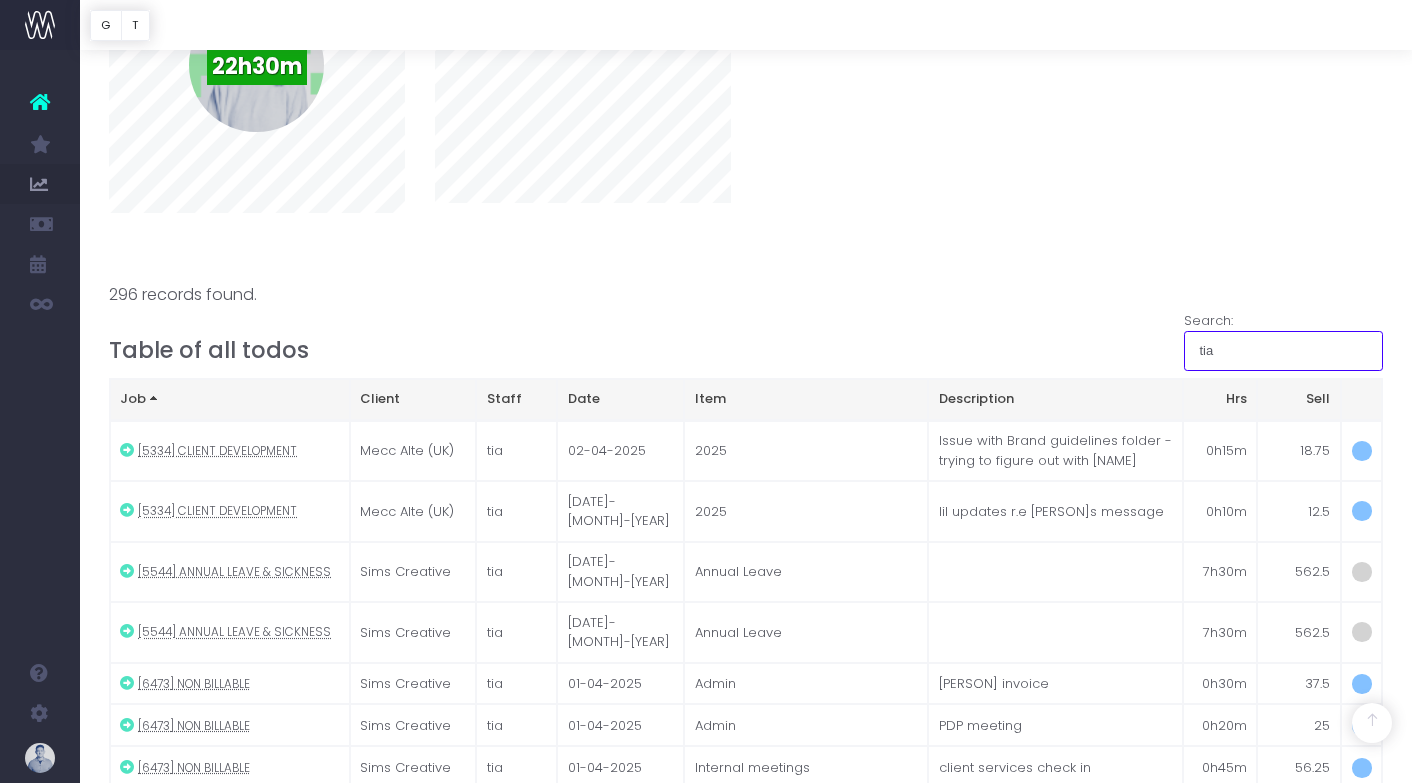 type on "tia" 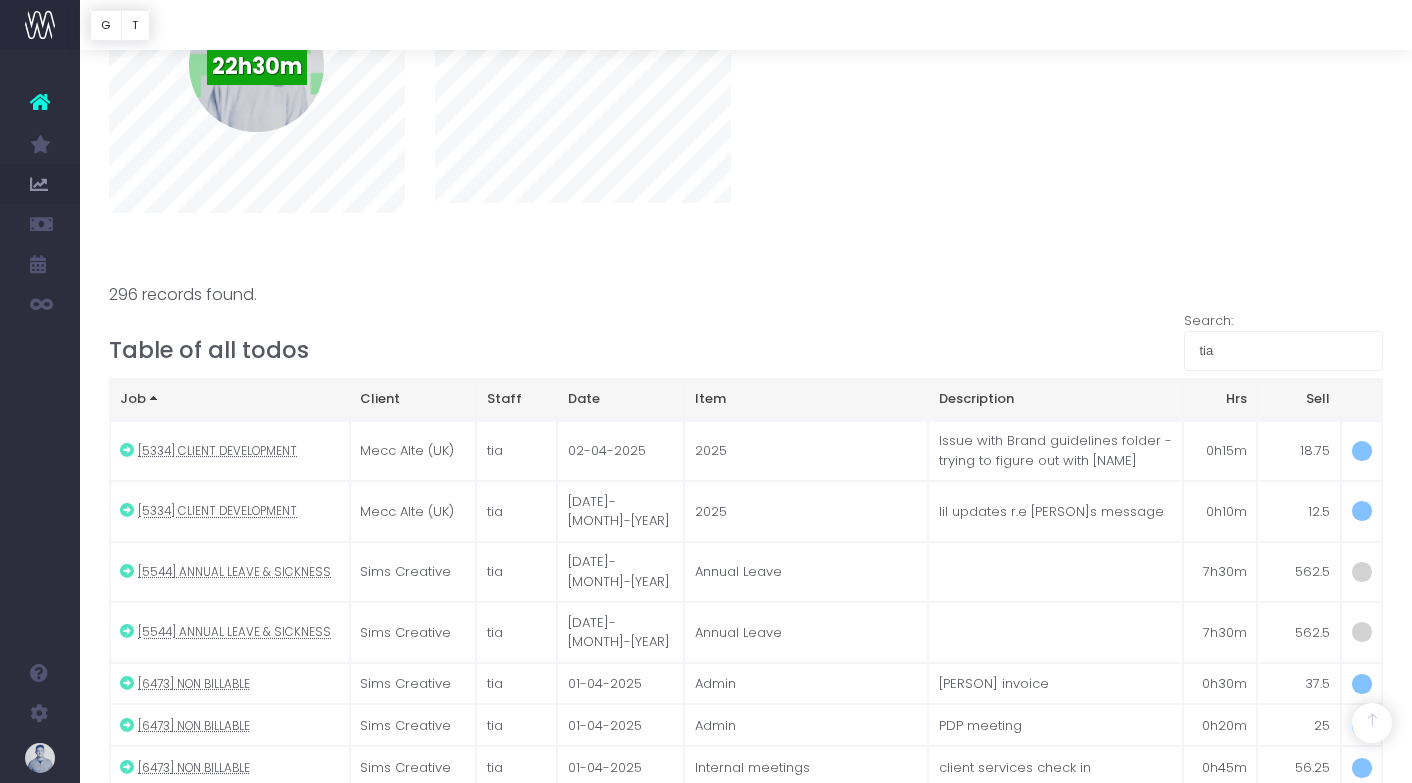 click on "296 records found." at bounding box center (746, 295) 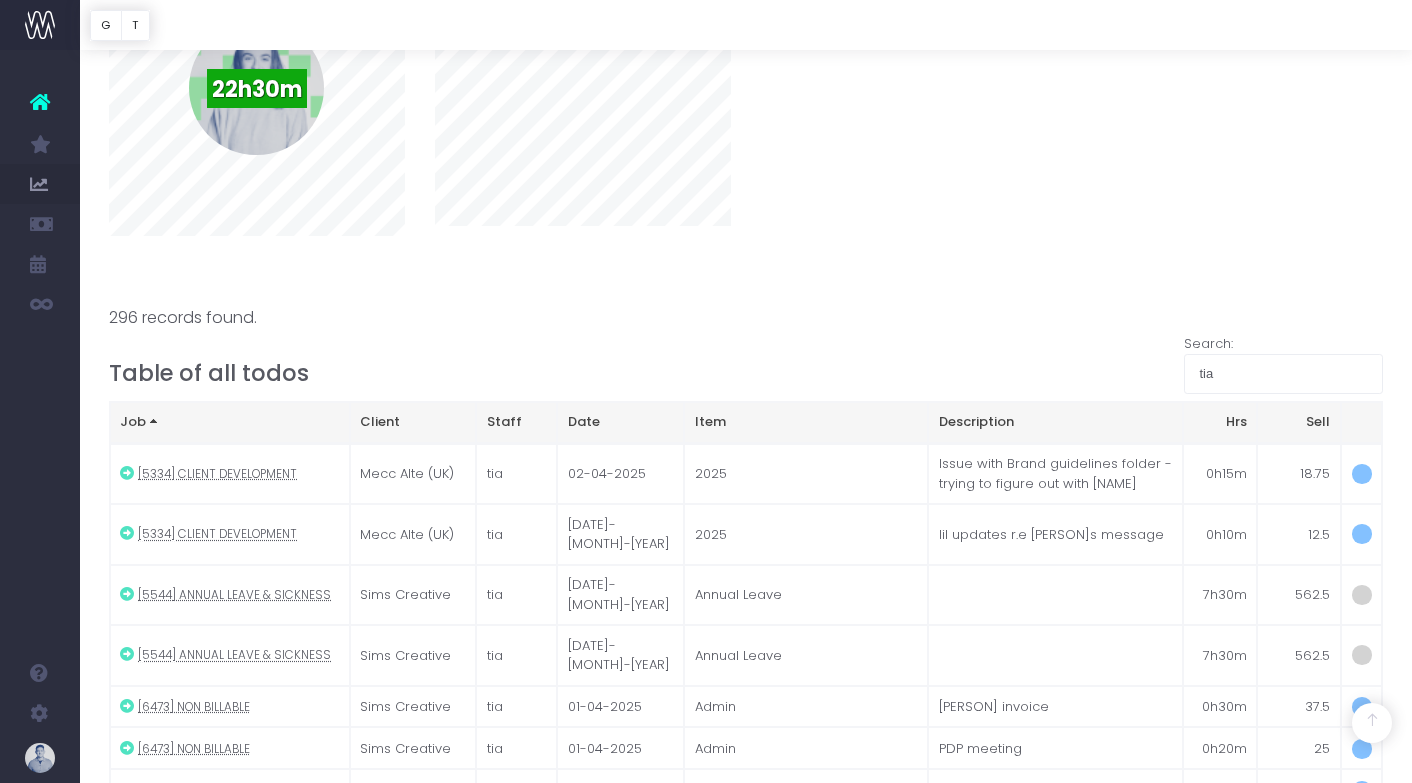 scroll, scrollTop: 601, scrollLeft: 0, axis: vertical 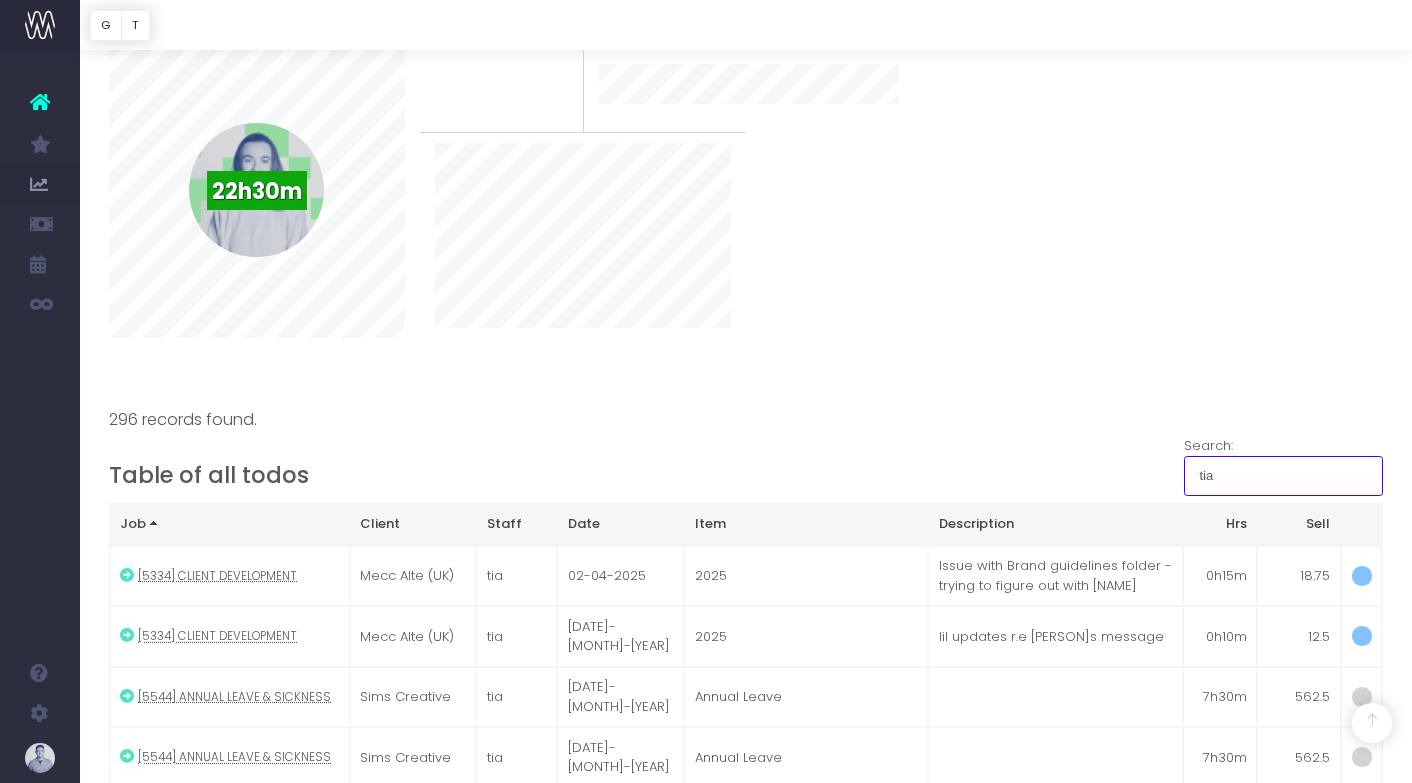 drag, startPoint x: 1268, startPoint y: 477, endPoint x: 1226, endPoint y: 476, distance: 42.0119 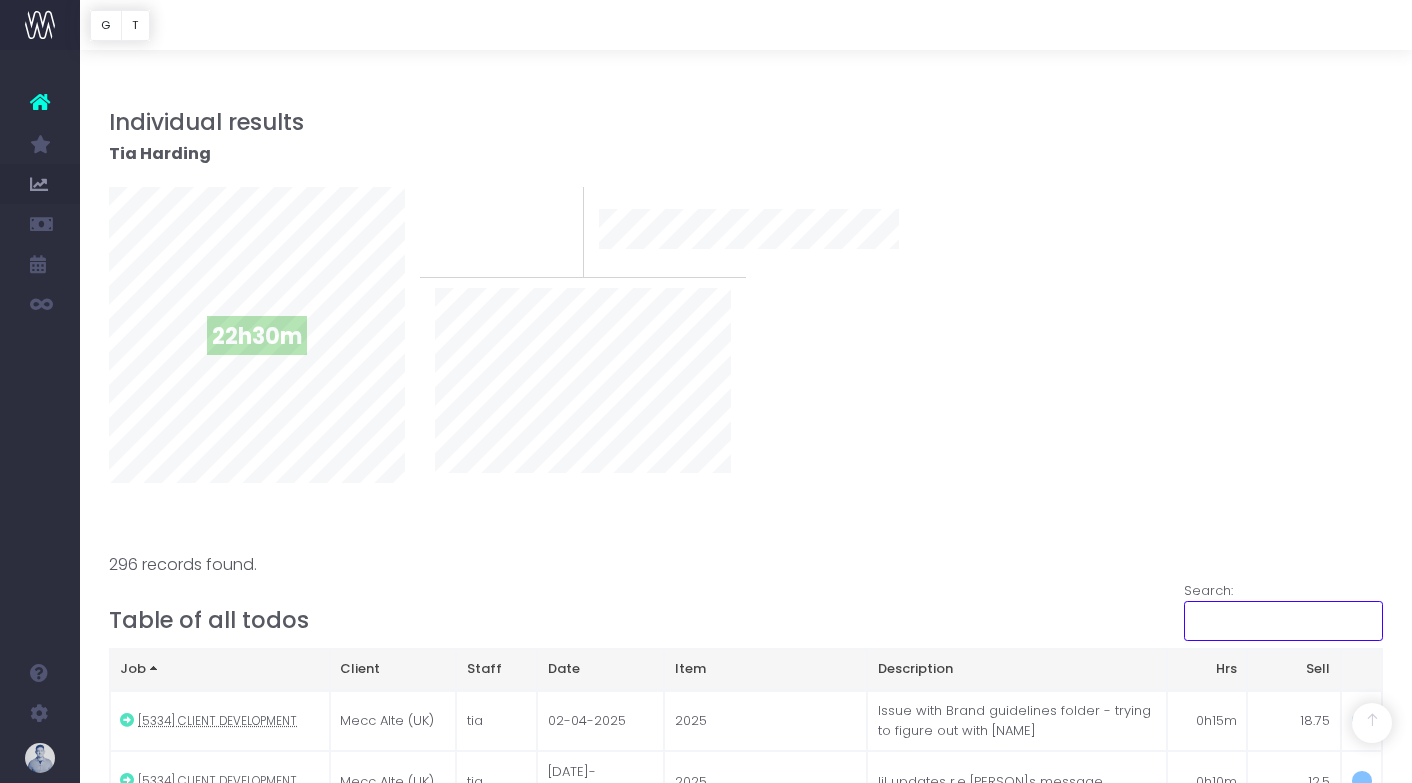 scroll, scrollTop: 427, scrollLeft: 0, axis: vertical 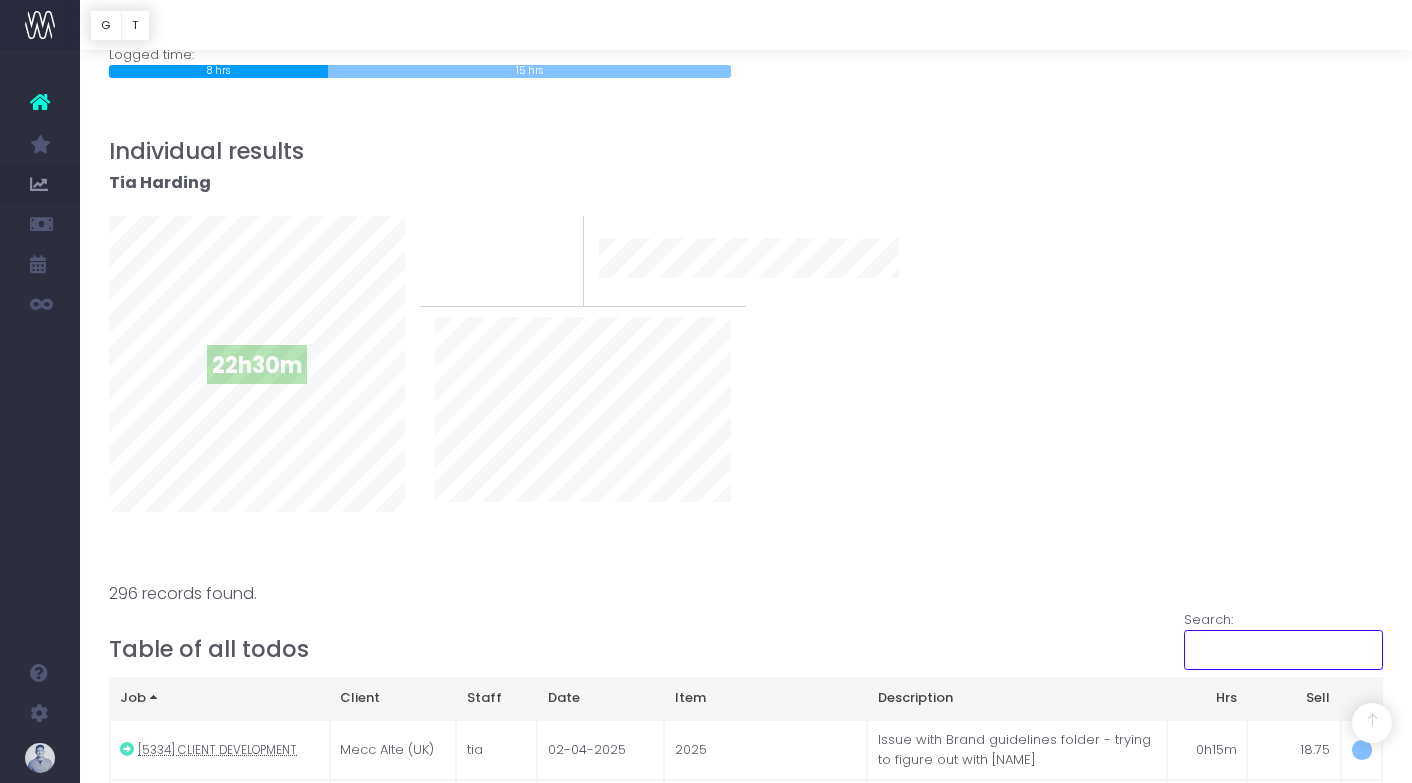 type 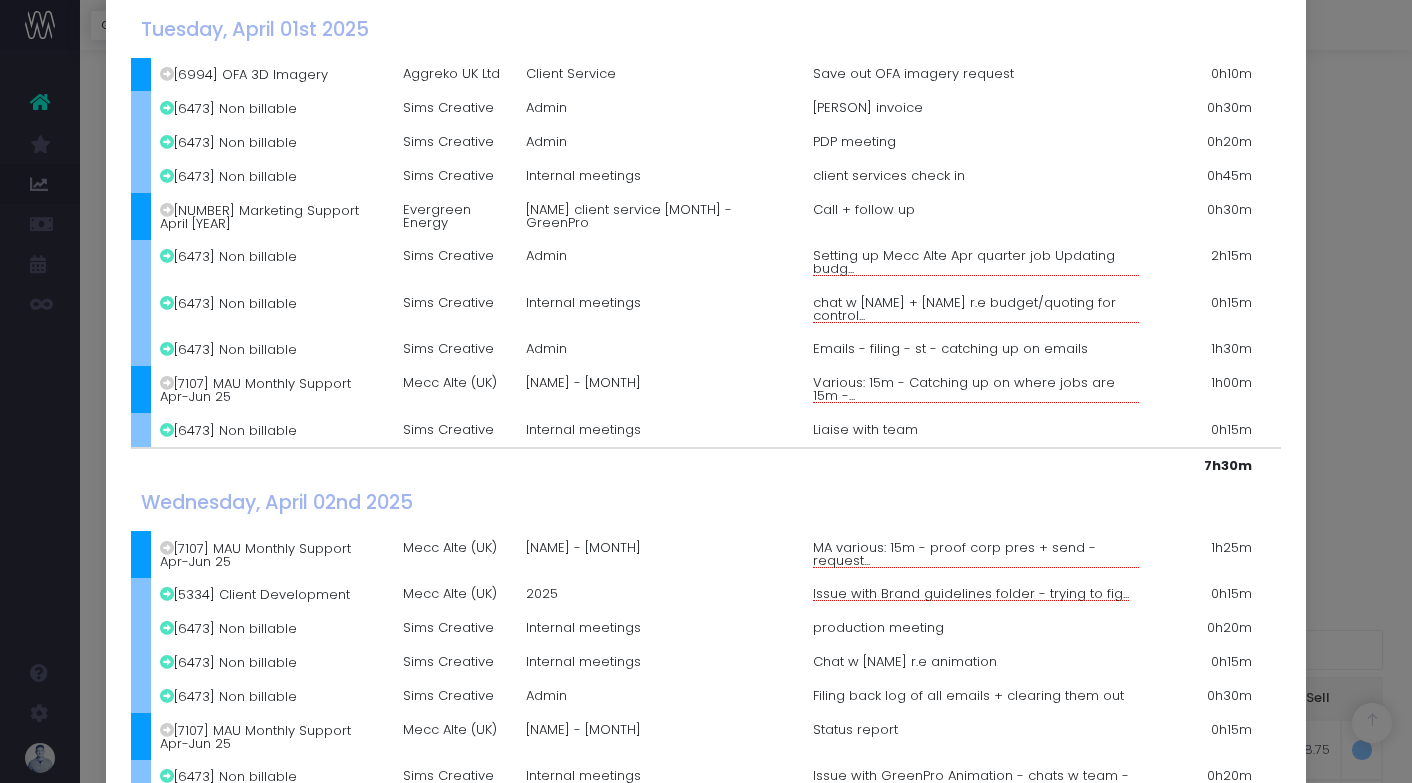 scroll, scrollTop: 229, scrollLeft: 0, axis: vertical 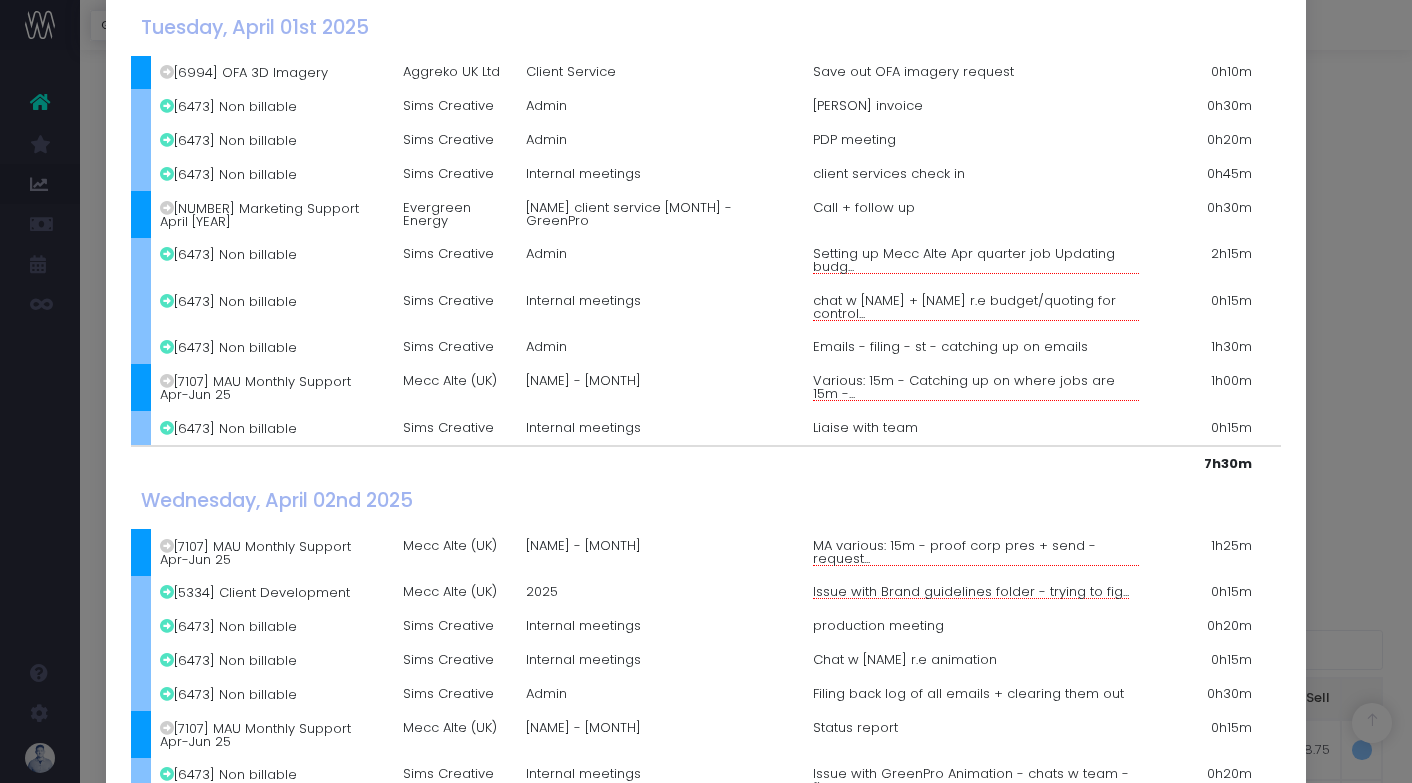 click on "Setting up Mecc Alte Apr quarter job
Updating budg..." at bounding box center (976, 260) 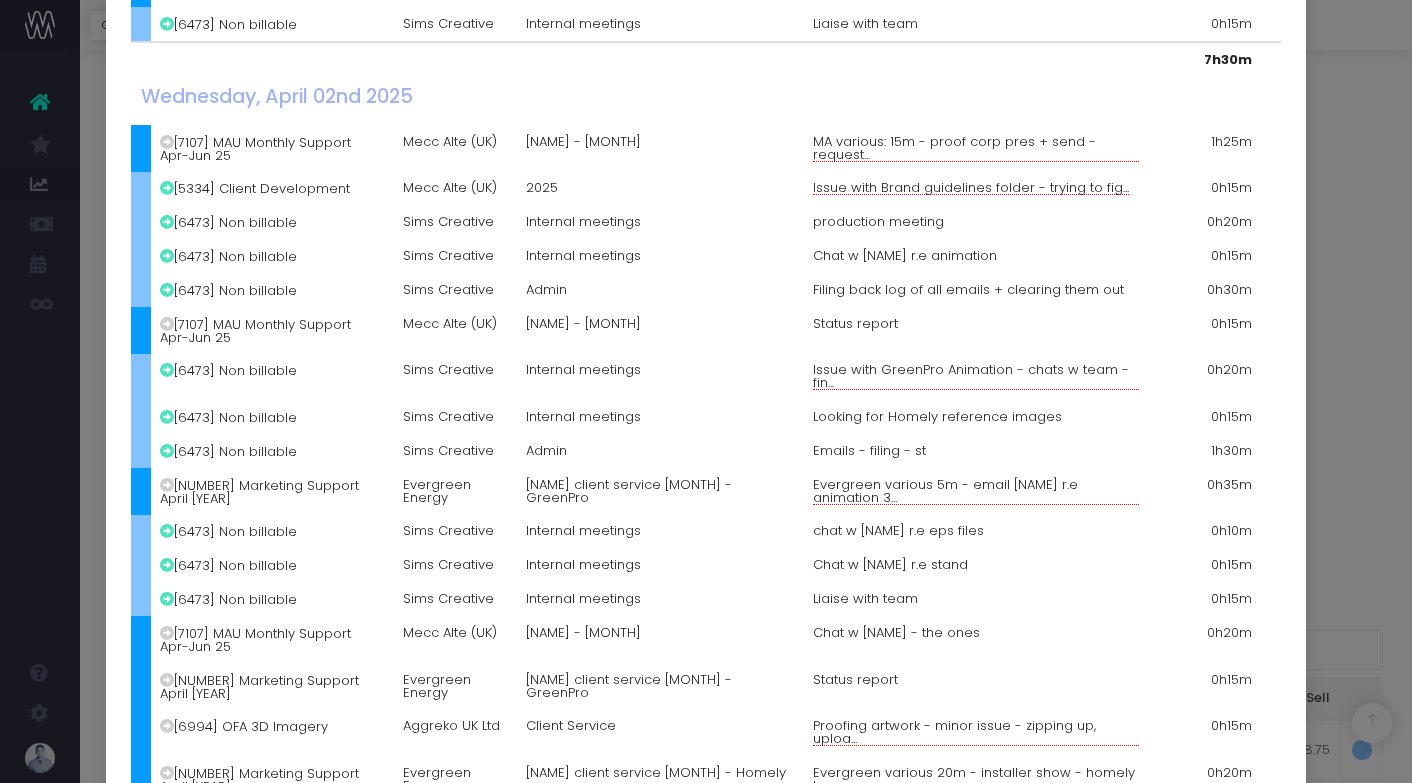 scroll, scrollTop: 659, scrollLeft: 0, axis: vertical 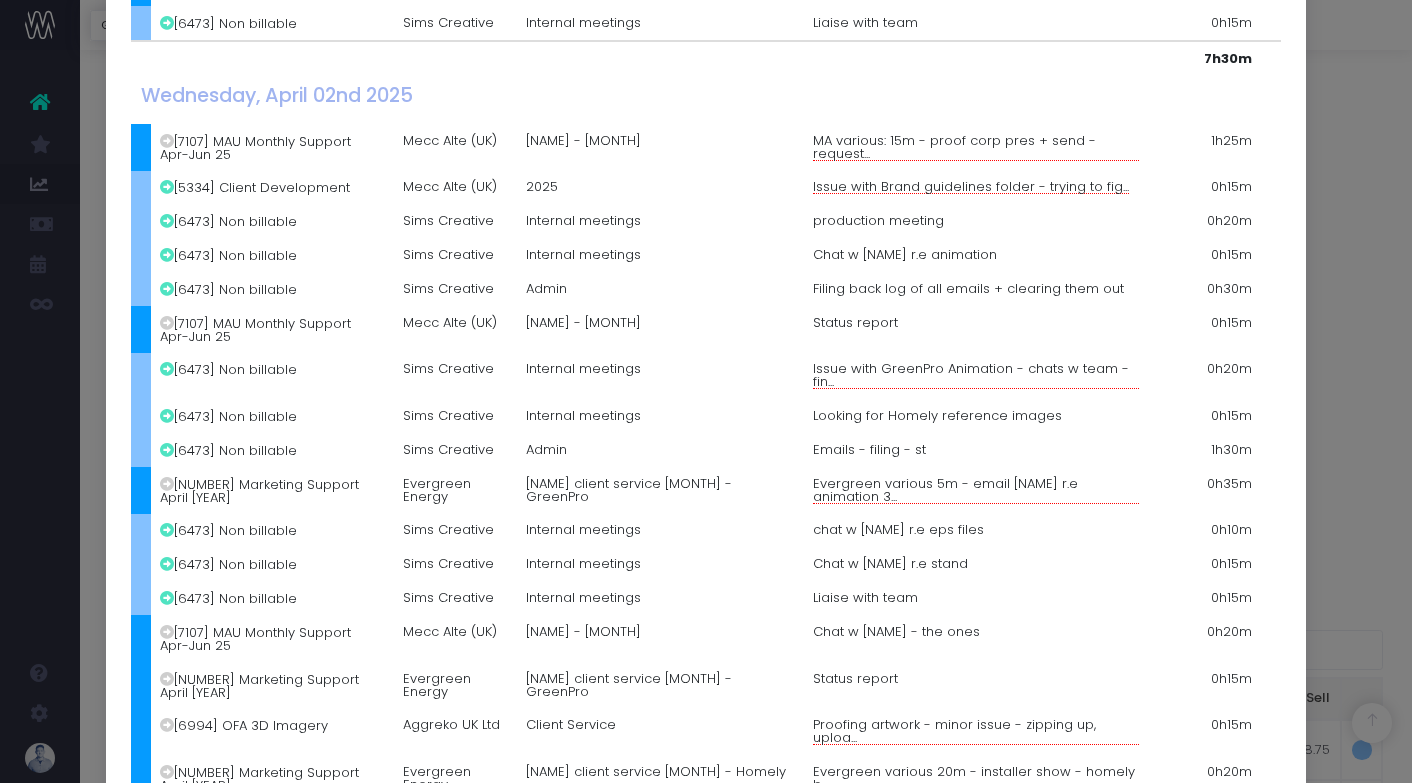 click on "Chat w Lee r.e animation" at bounding box center (975, 255) 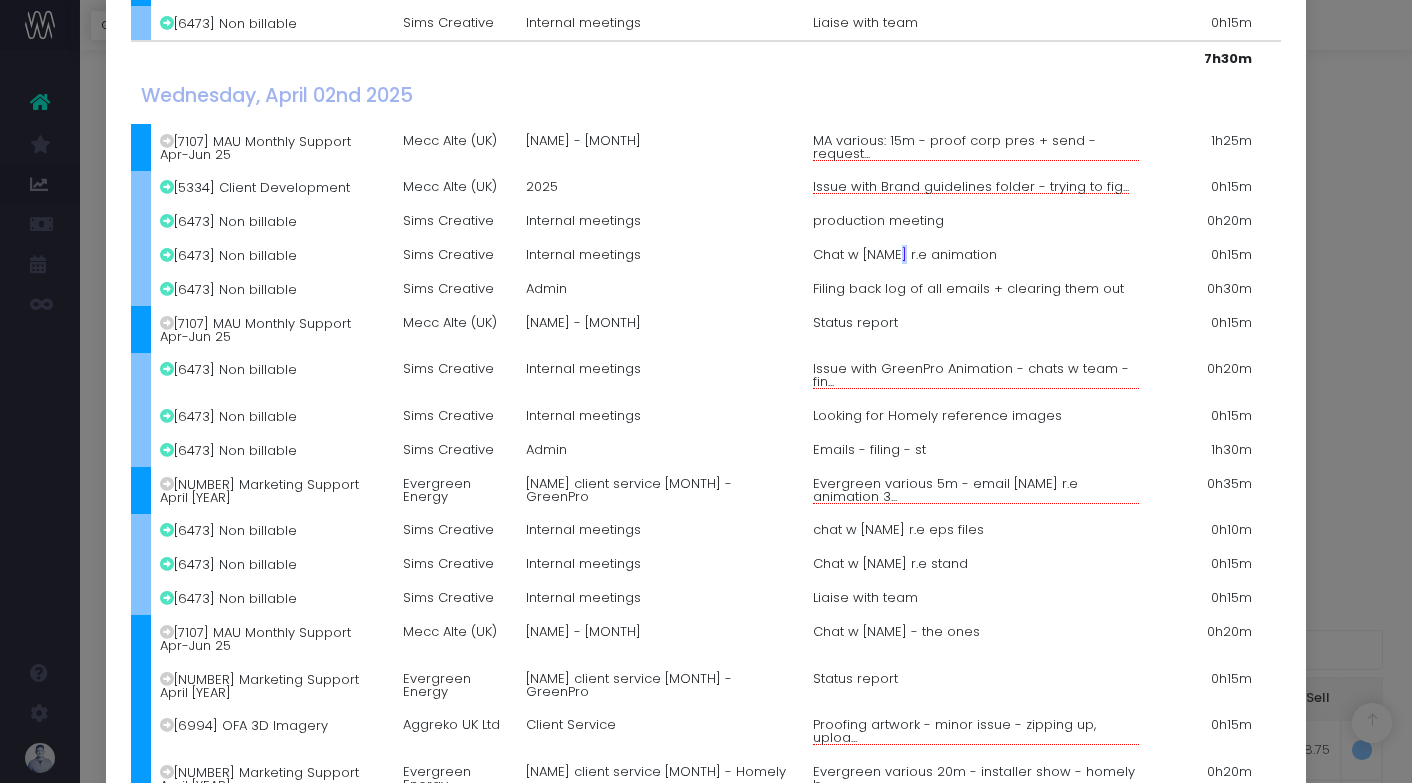 click on "Chat w Lee r.e animation" at bounding box center [975, 255] 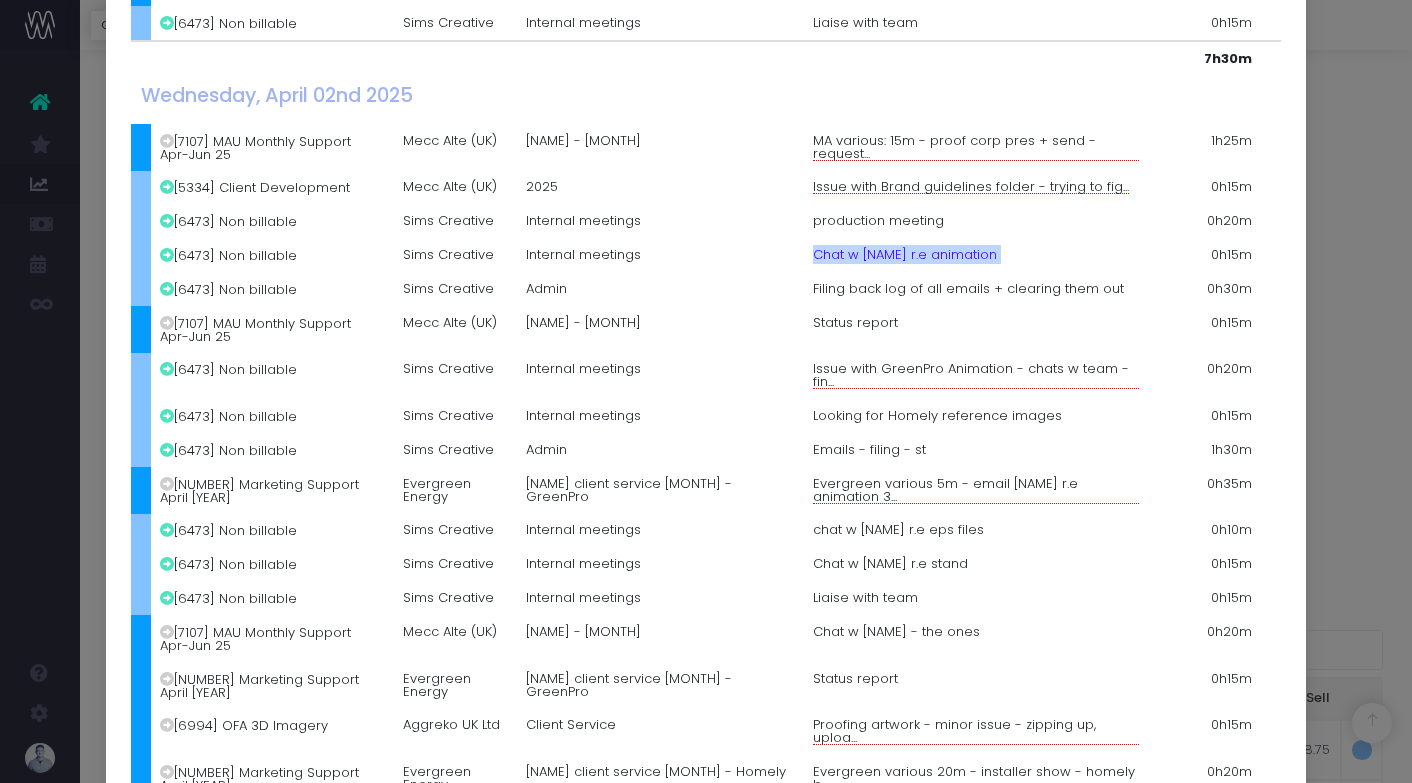 click on "Chat w Lee r.e animation" at bounding box center [975, 255] 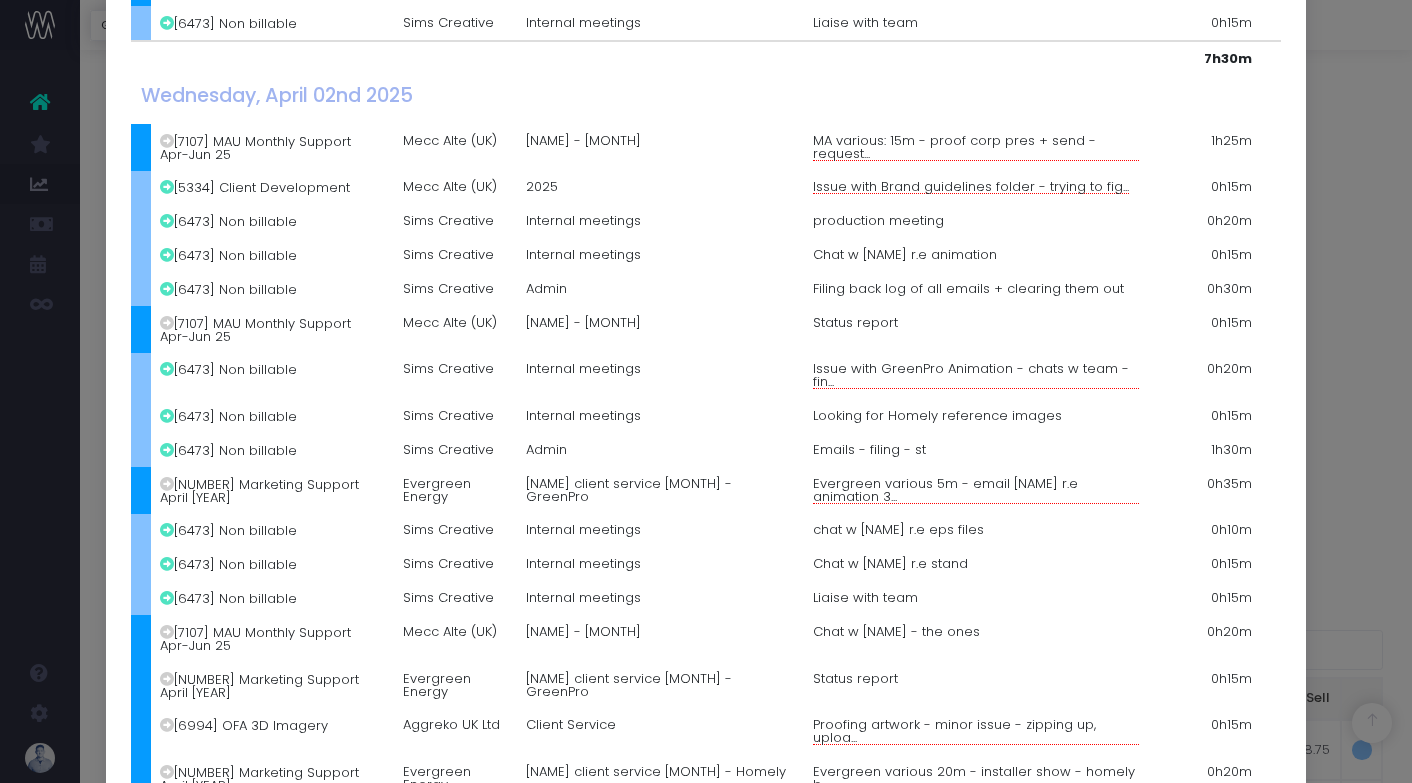 click on "Filing back log of all emails + clearing them out" at bounding box center [975, 289] 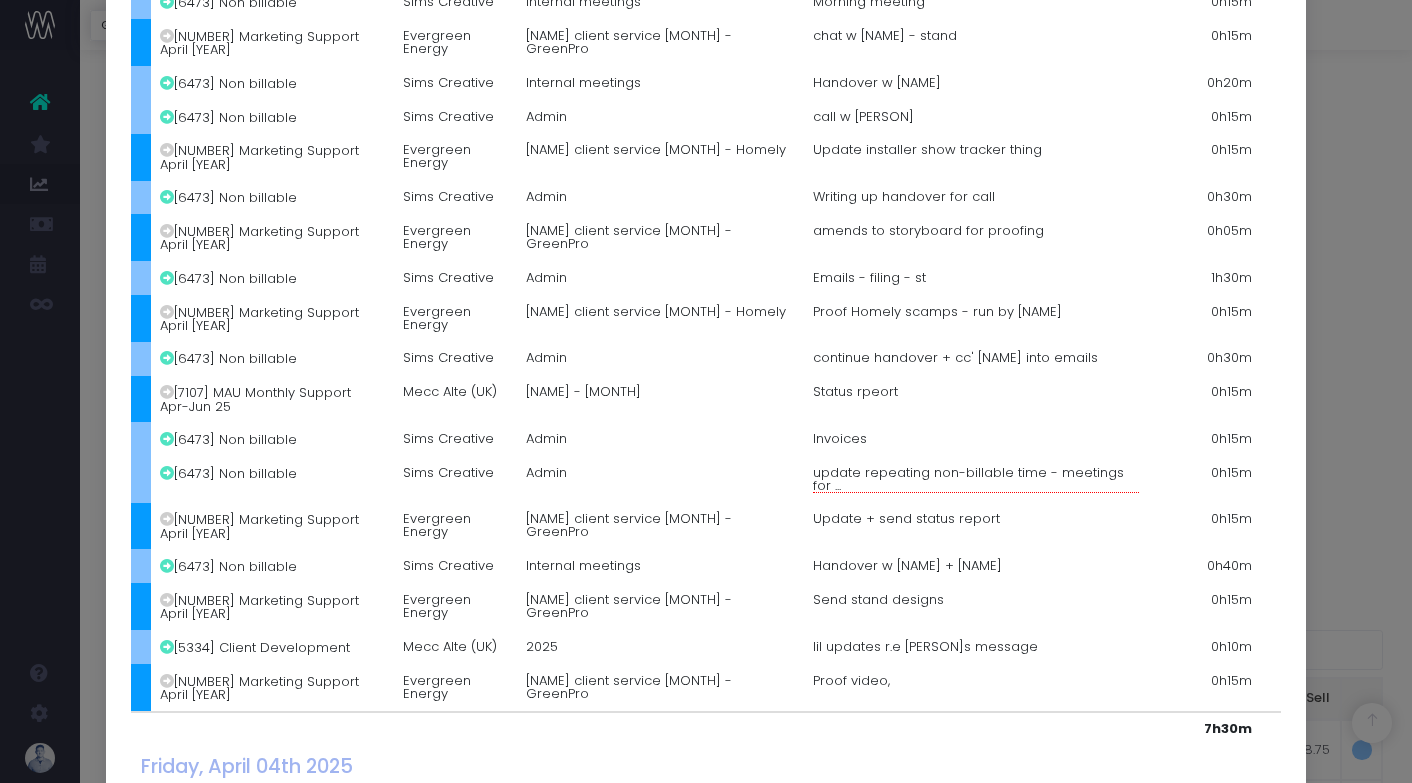 scroll, scrollTop: 1605, scrollLeft: 0, axis: vertical 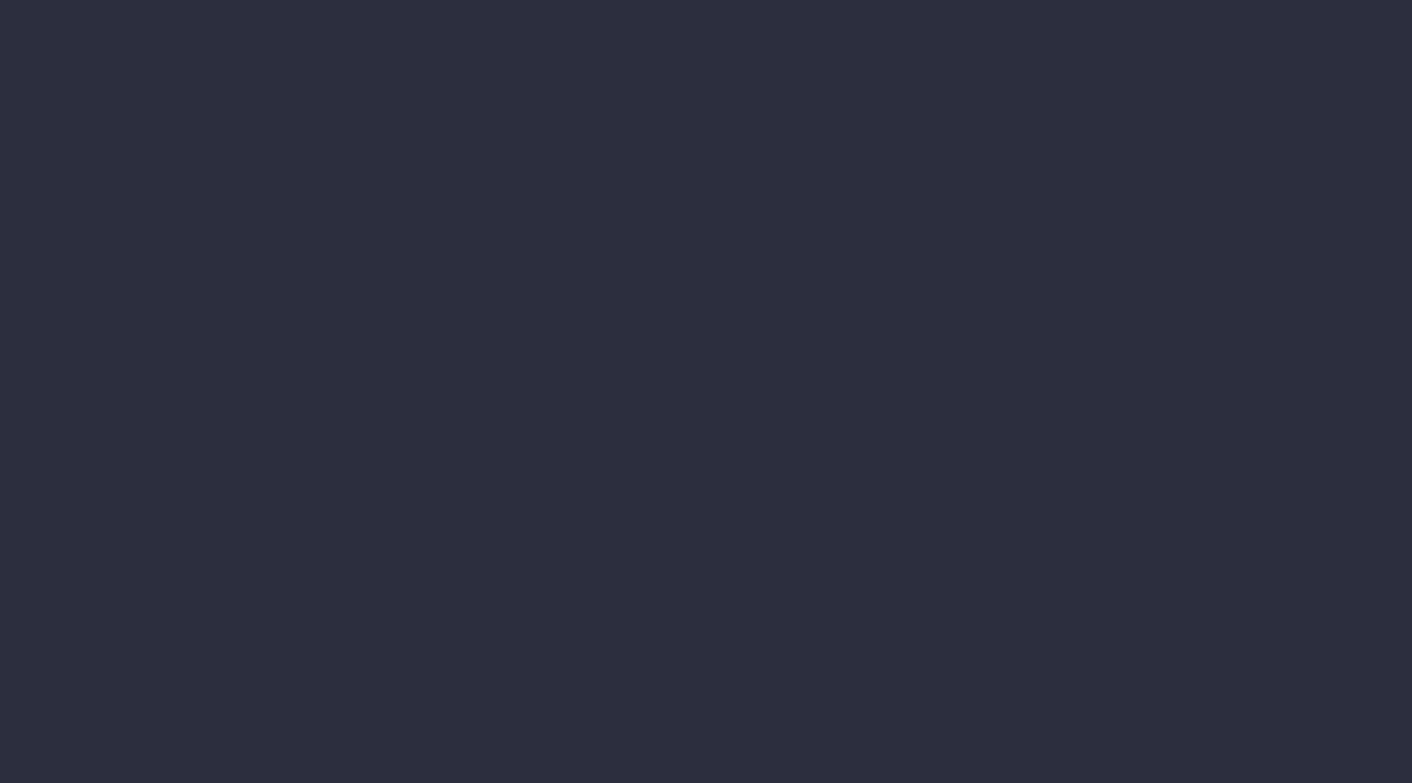 select on "job" 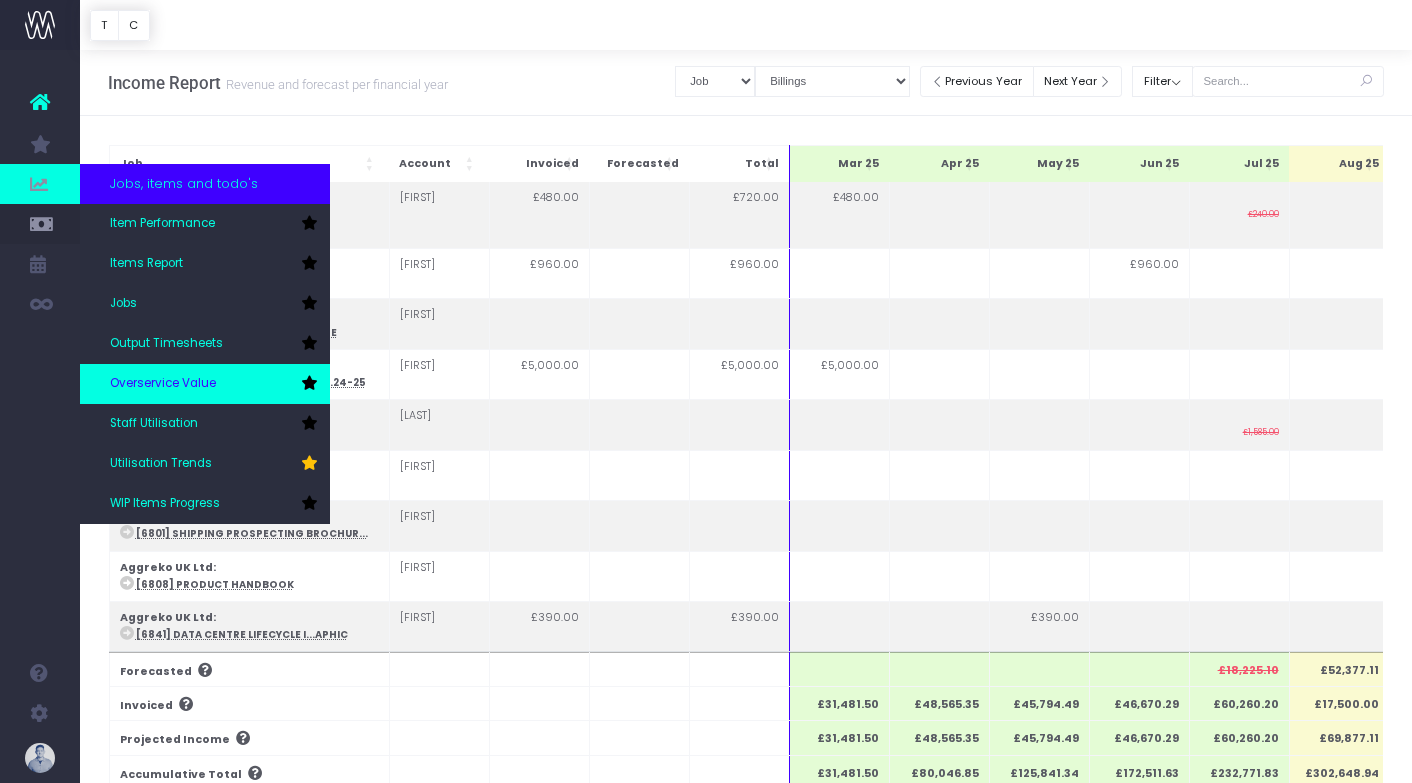 click on "Overservice Value" at bounding box center [205, 384] 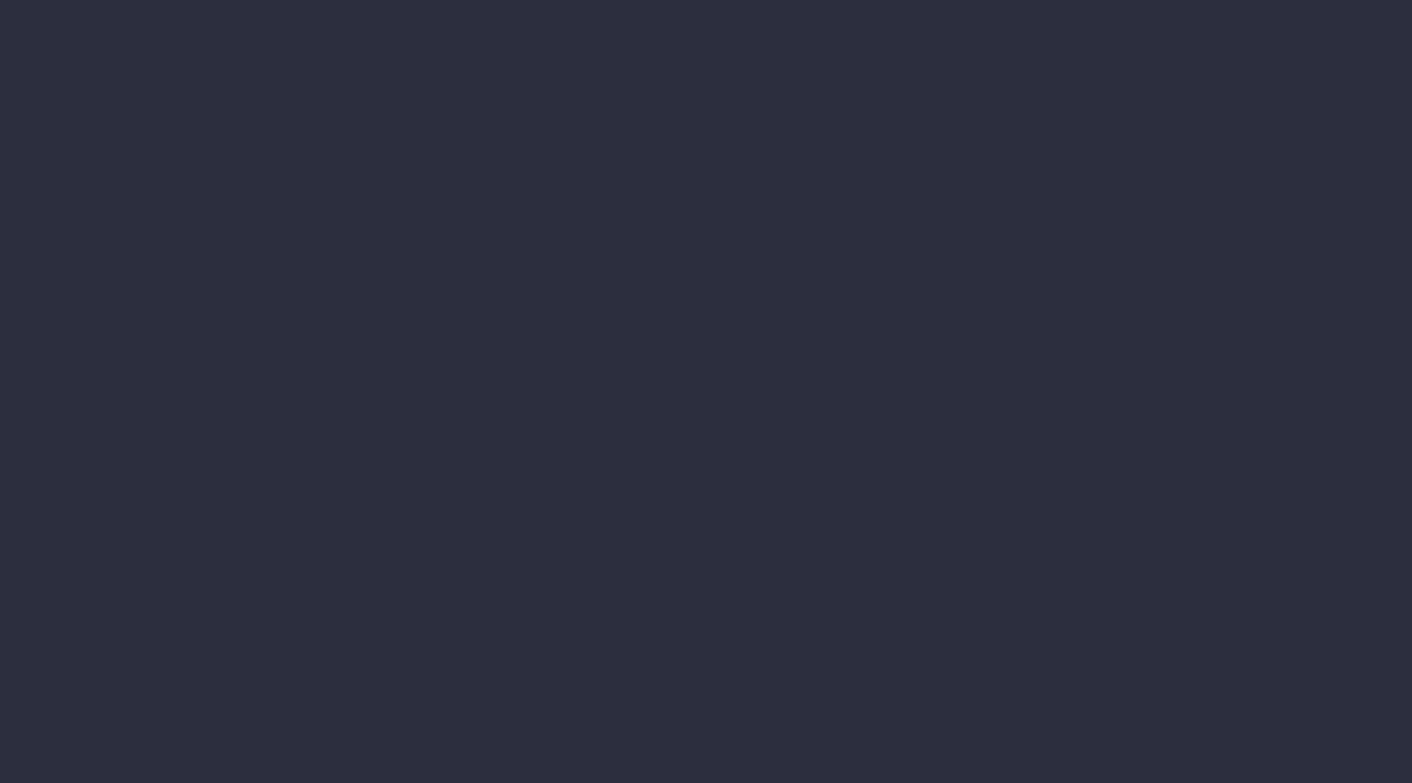 scroll, scrollTop: 0, scrollLeft: 0, axis: both 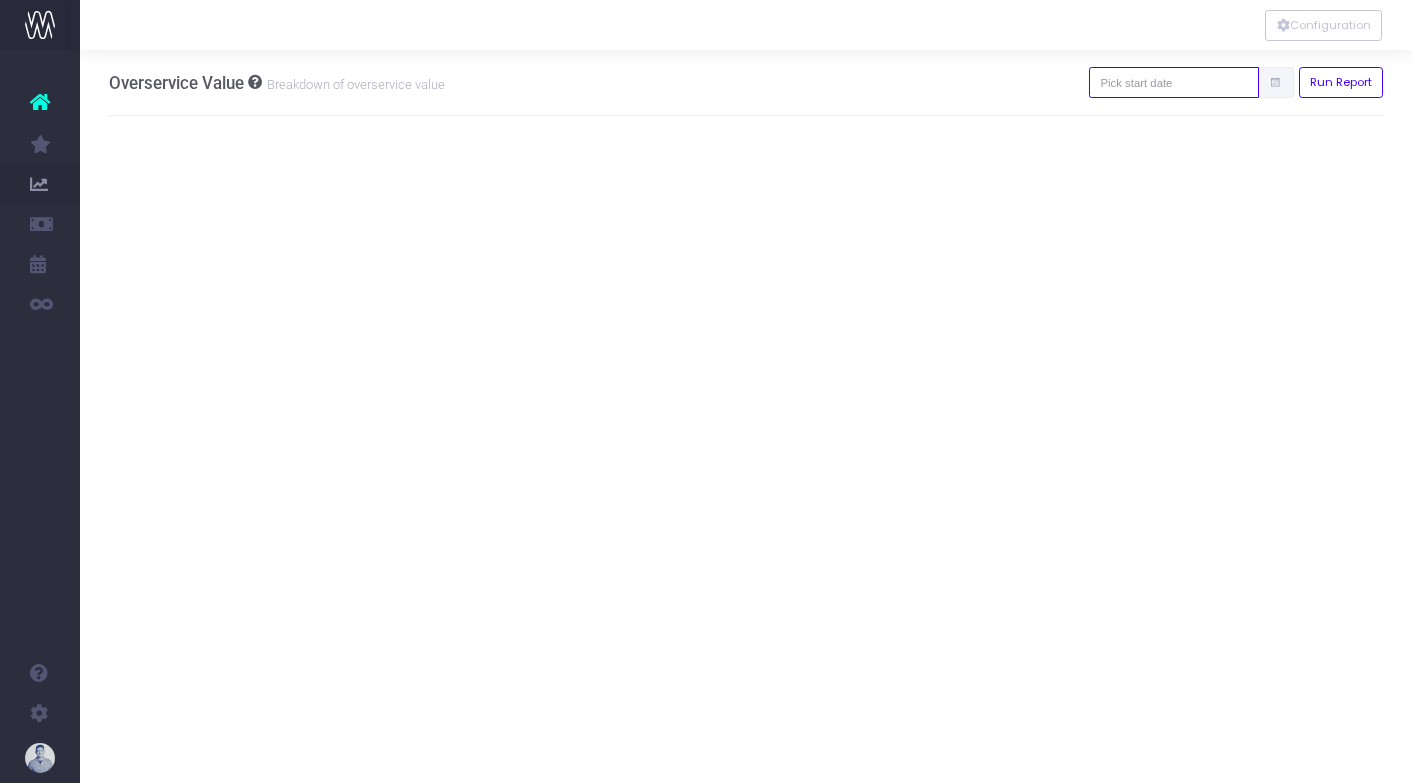 click at bounding box center [1174, 82] 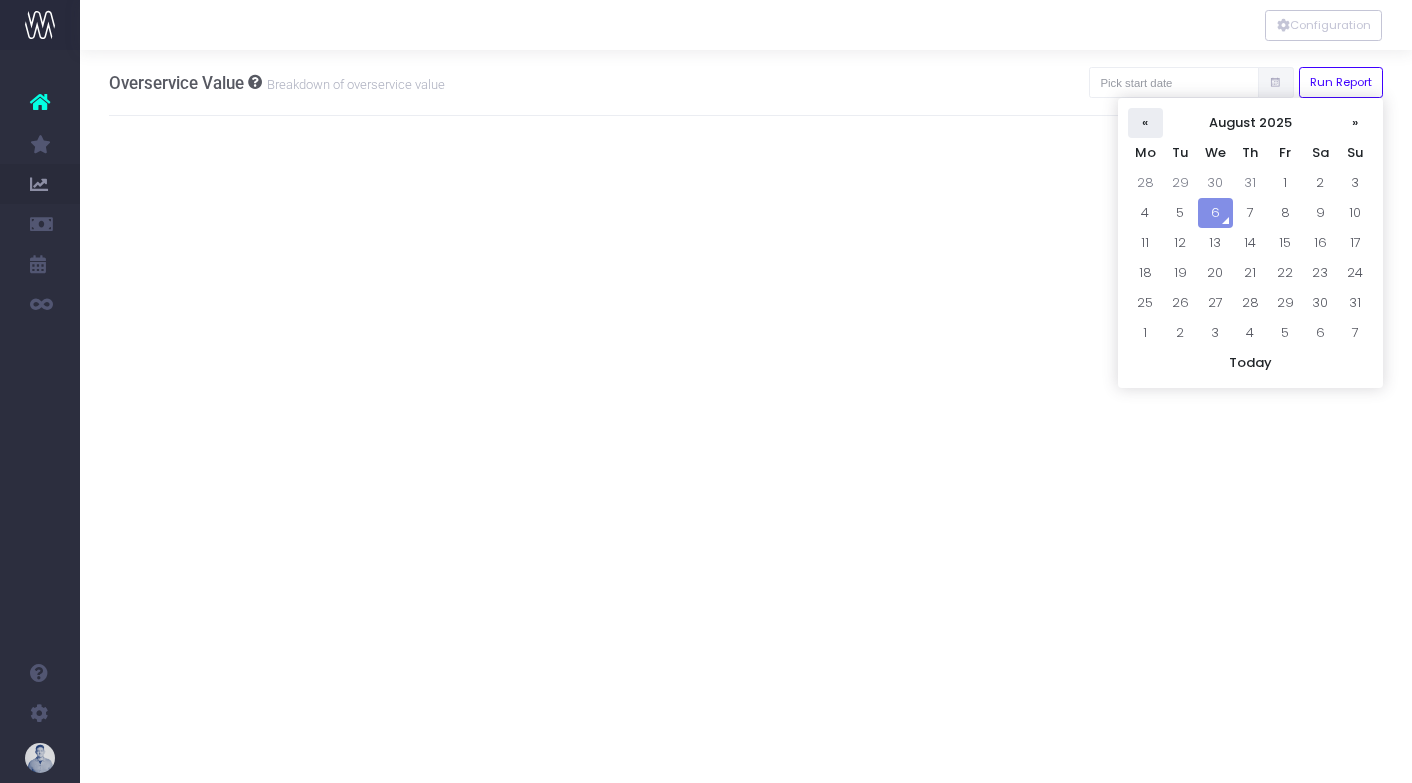 click on "«" at bounding box center [1145, 123] 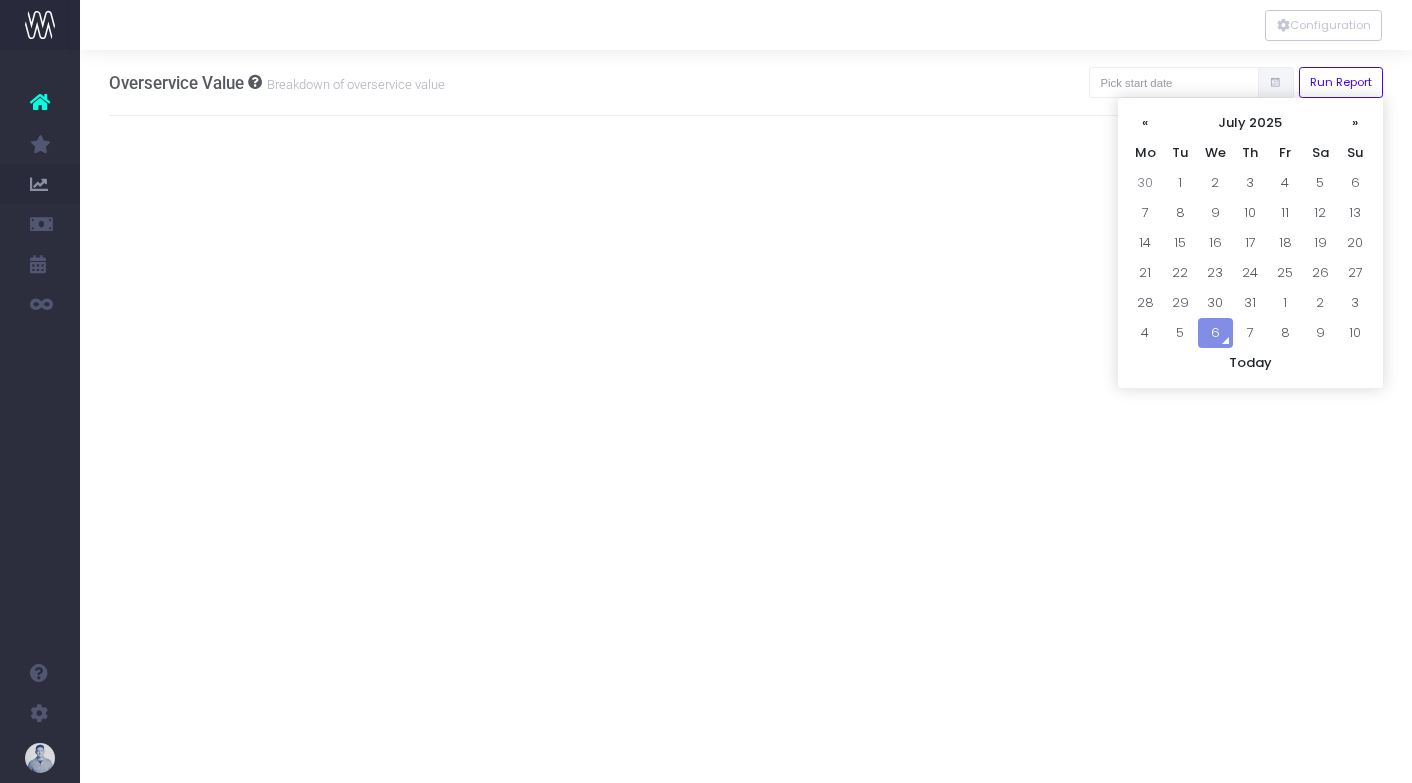click on "«" at bounding box center [1145, 123] 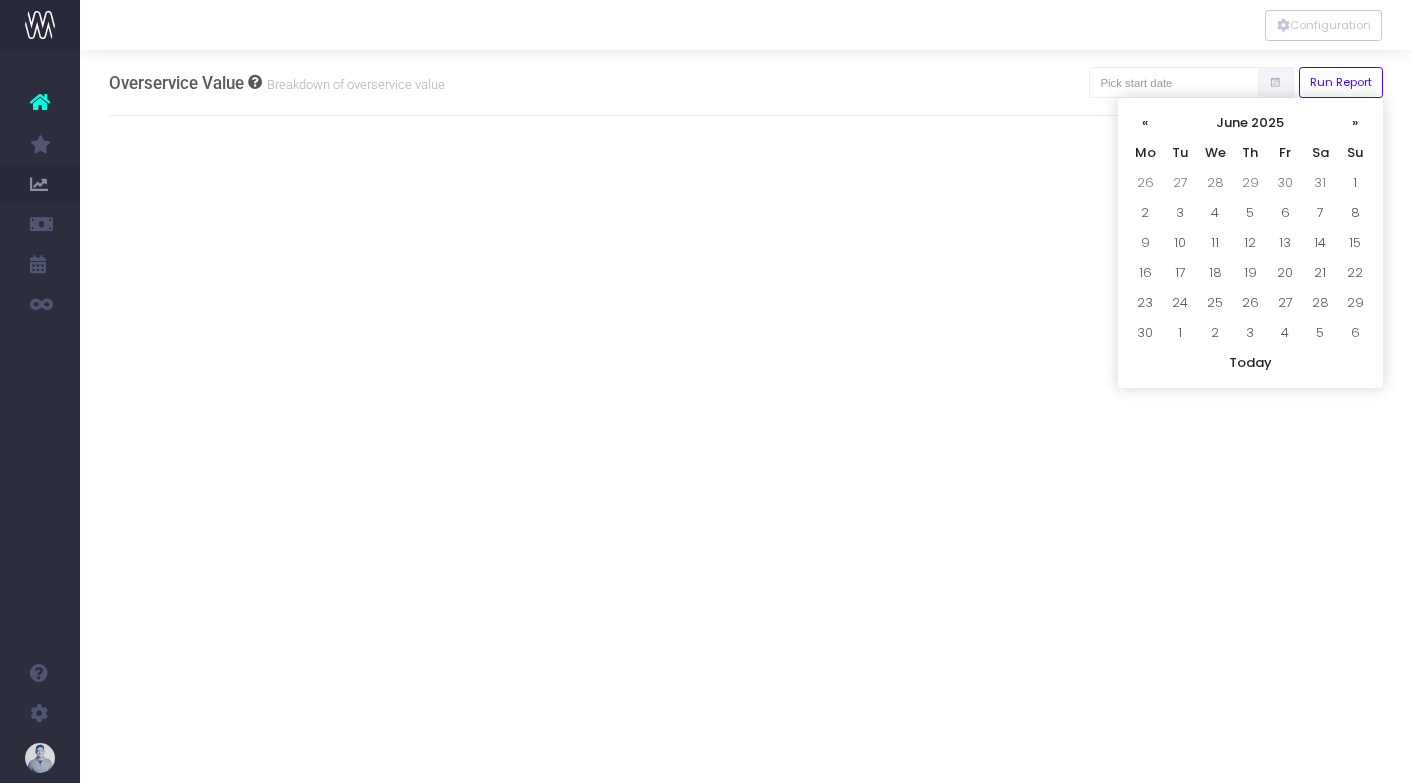 click on "«" at bounding box center [1145, 123] 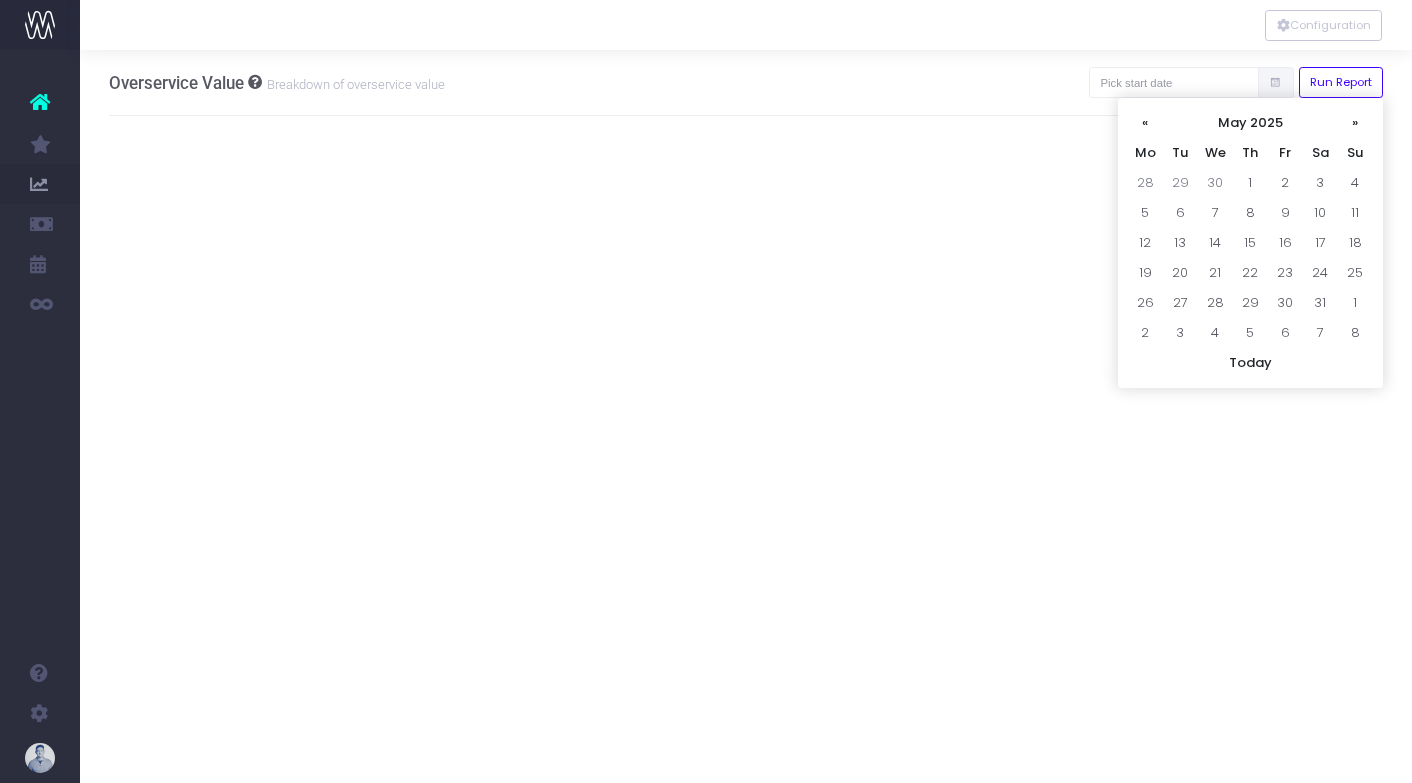 click on "«" at bounding box center [1145, 123] 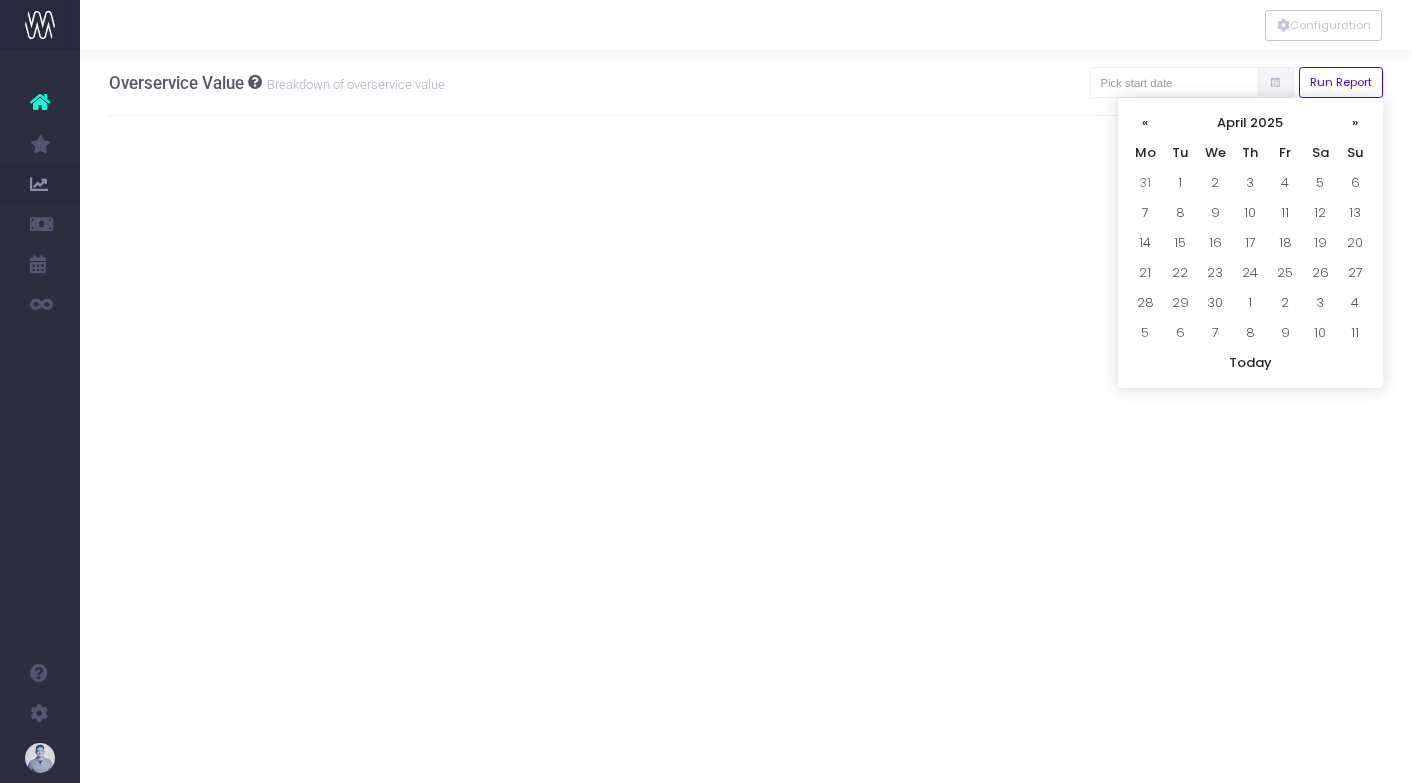 click on "«" at bounding box center (1145, 123) 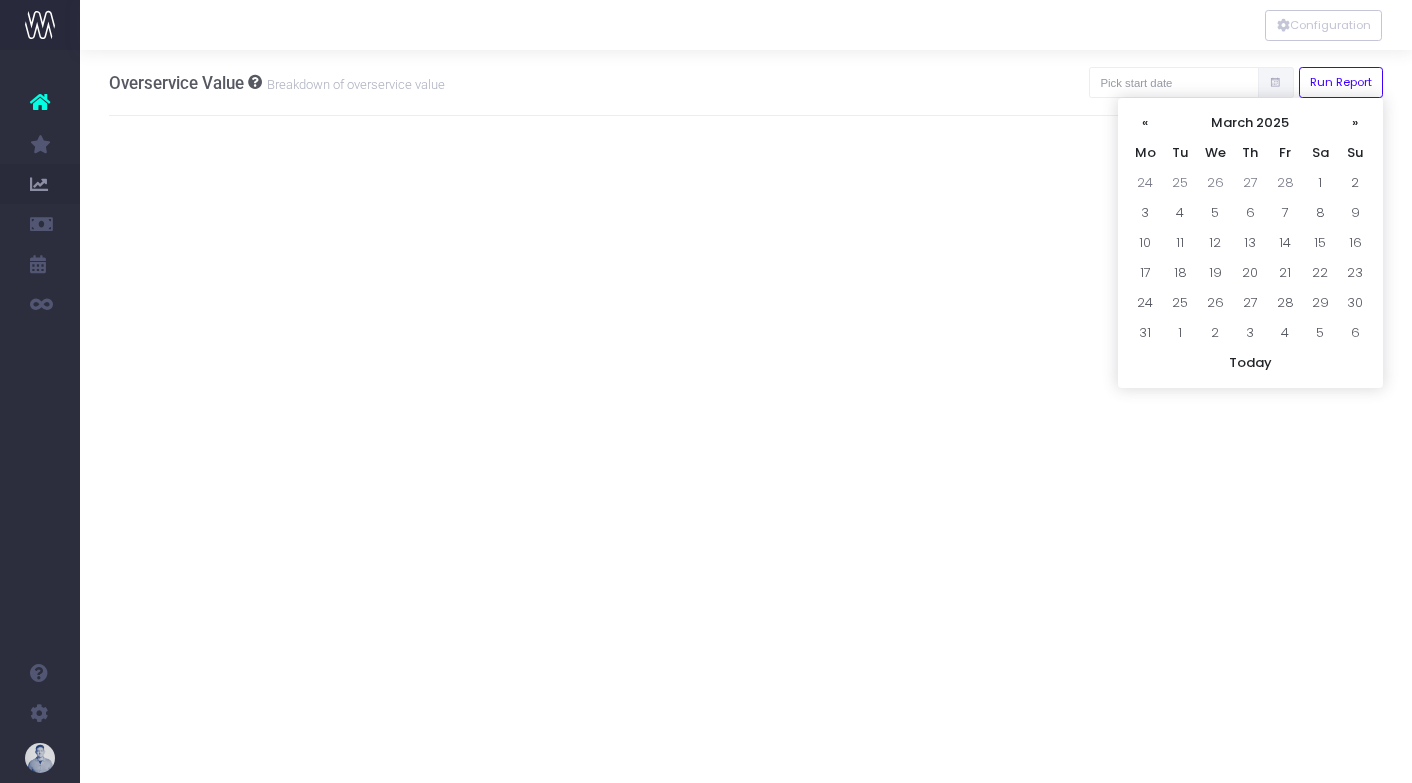 click on "«" at bounding box center (1145, 123) 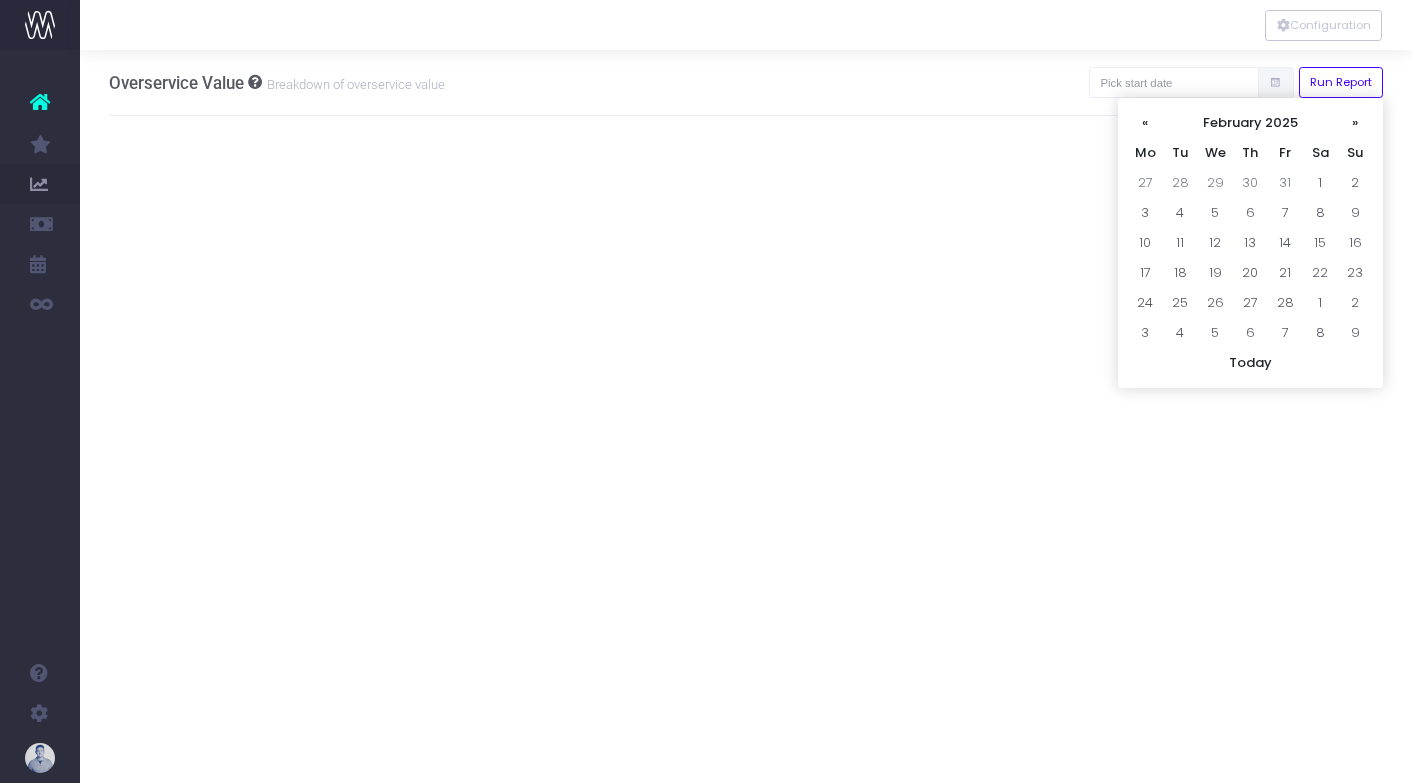 click on "«" at bounding box center (1145, 123) 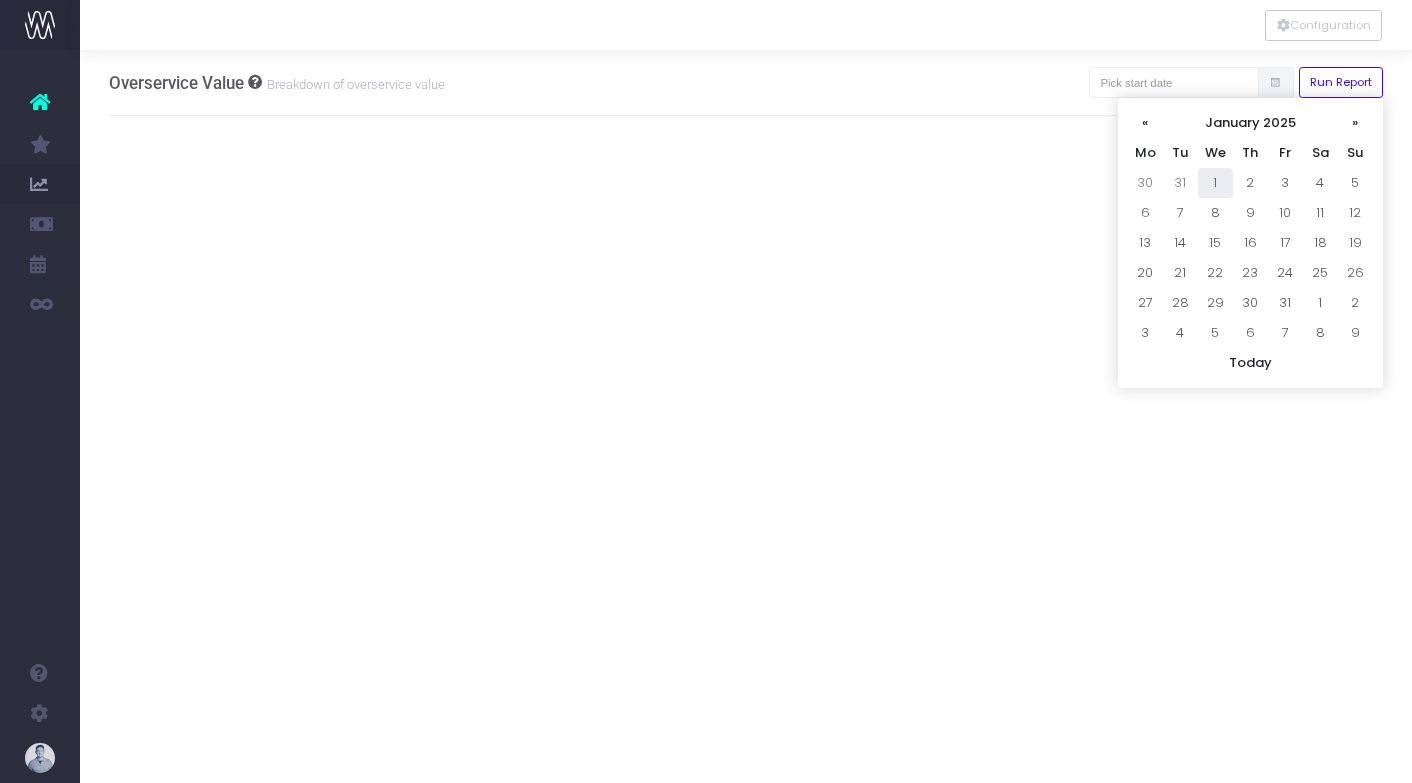 click on "1" at bounding box center [1215, 183] 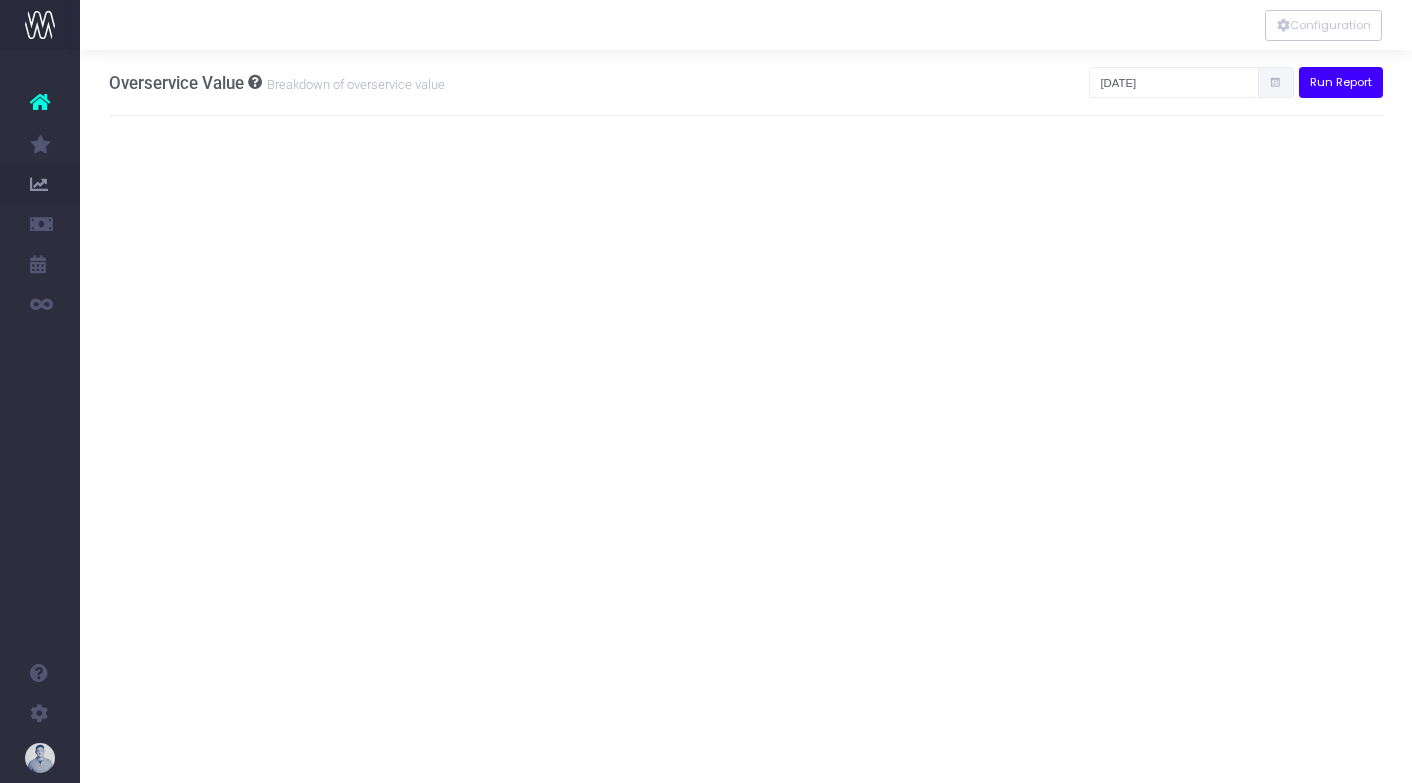 click on "Run Report" at bounding box center (1341, 82) 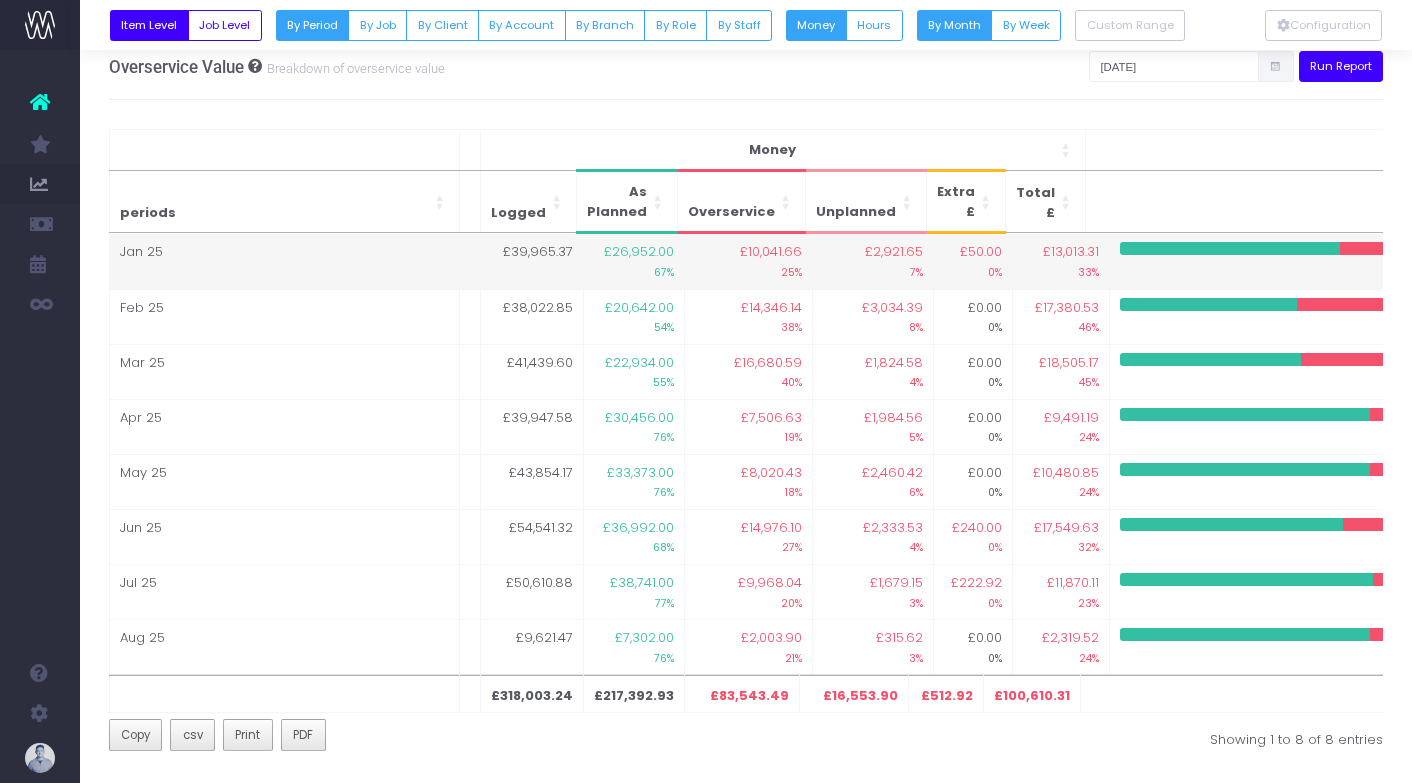 scroll, scrollTop: 0, scrollLeft: 0, axis: both 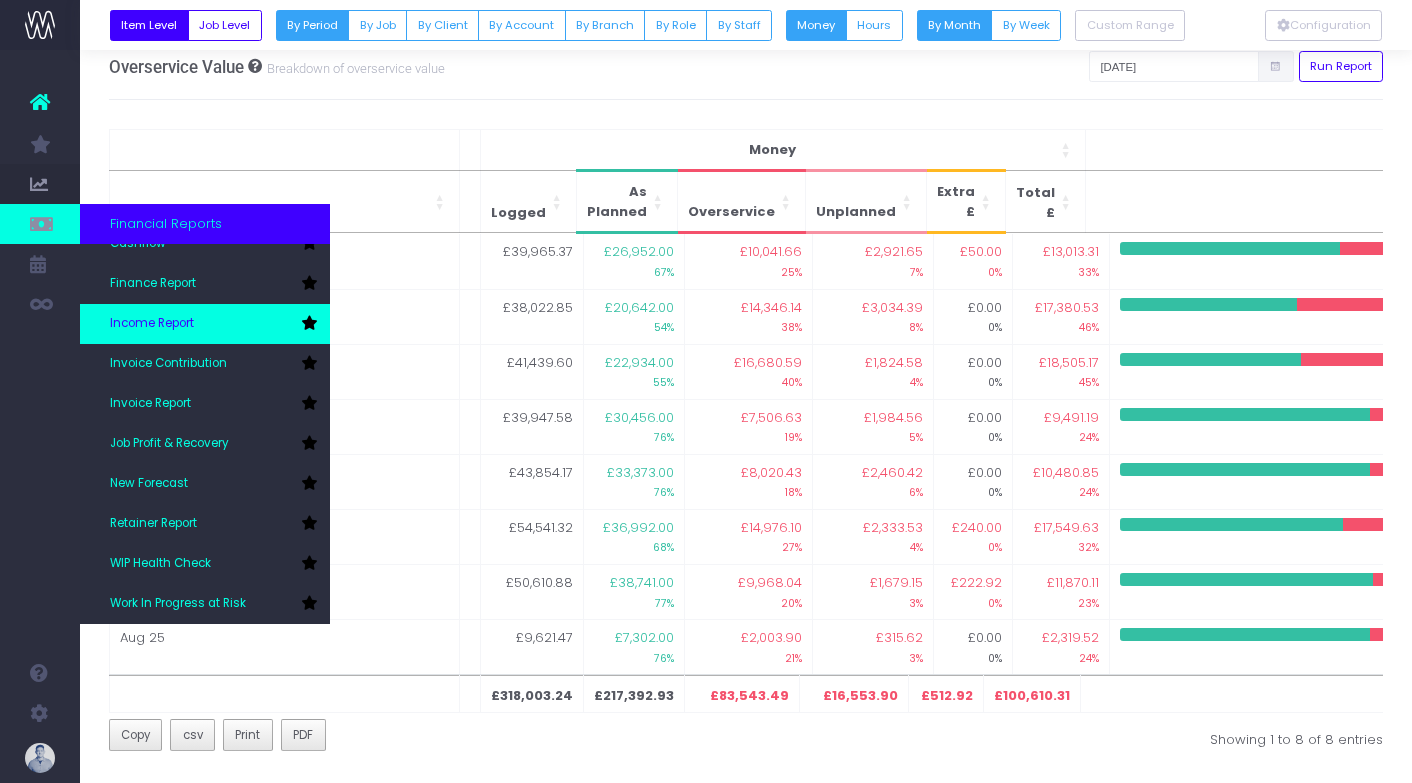 click on "Income Report" at bounding box center [152, 324] 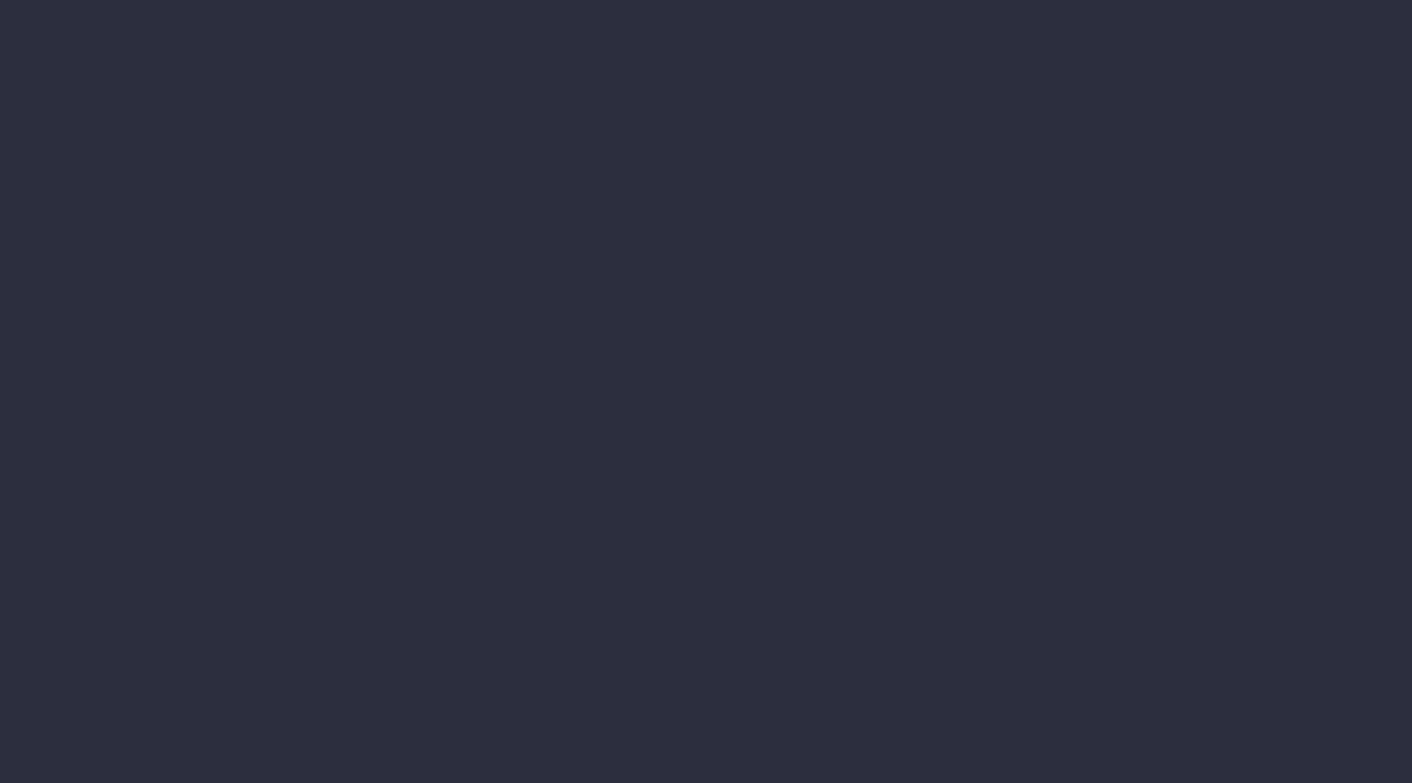 select on "job" 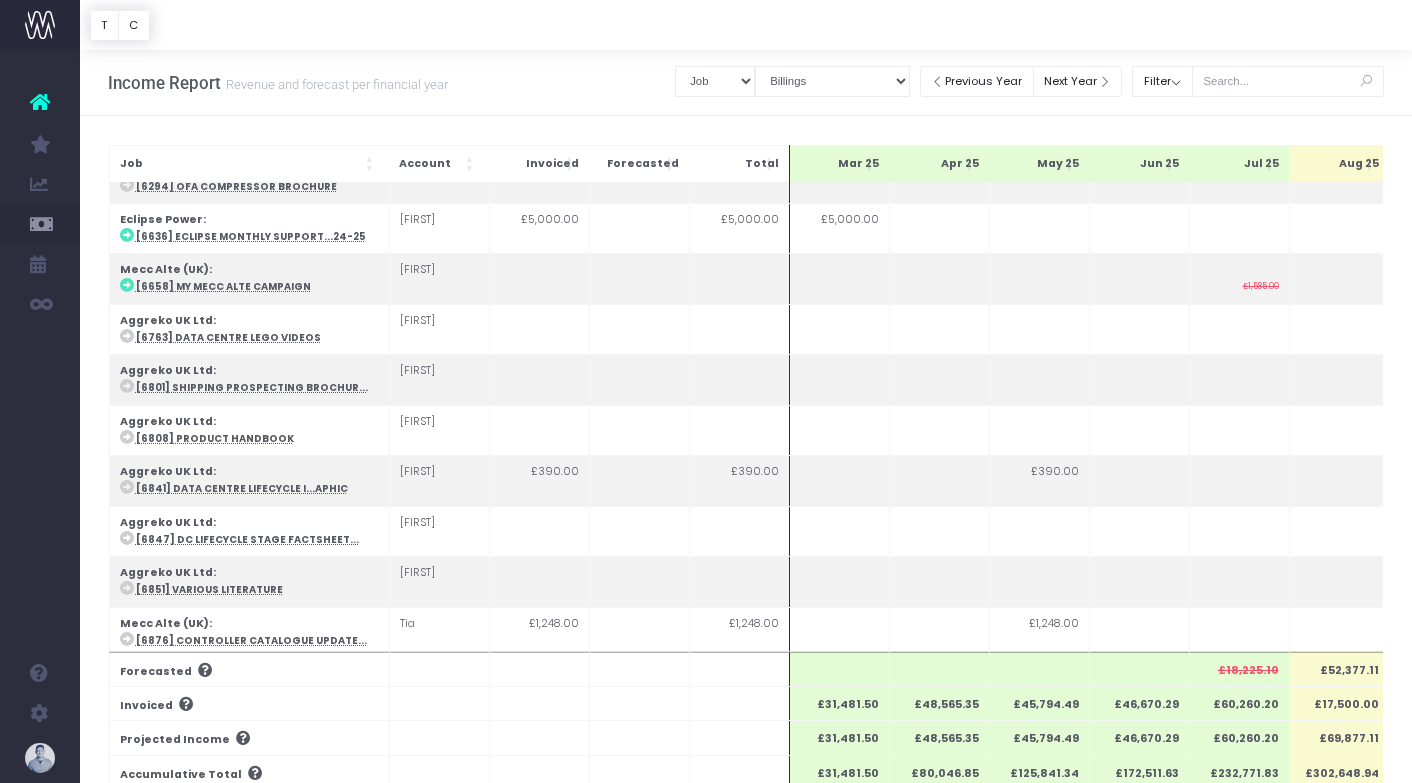 scroll, scrollTop: 0, scrollLeft: 0, axis: both 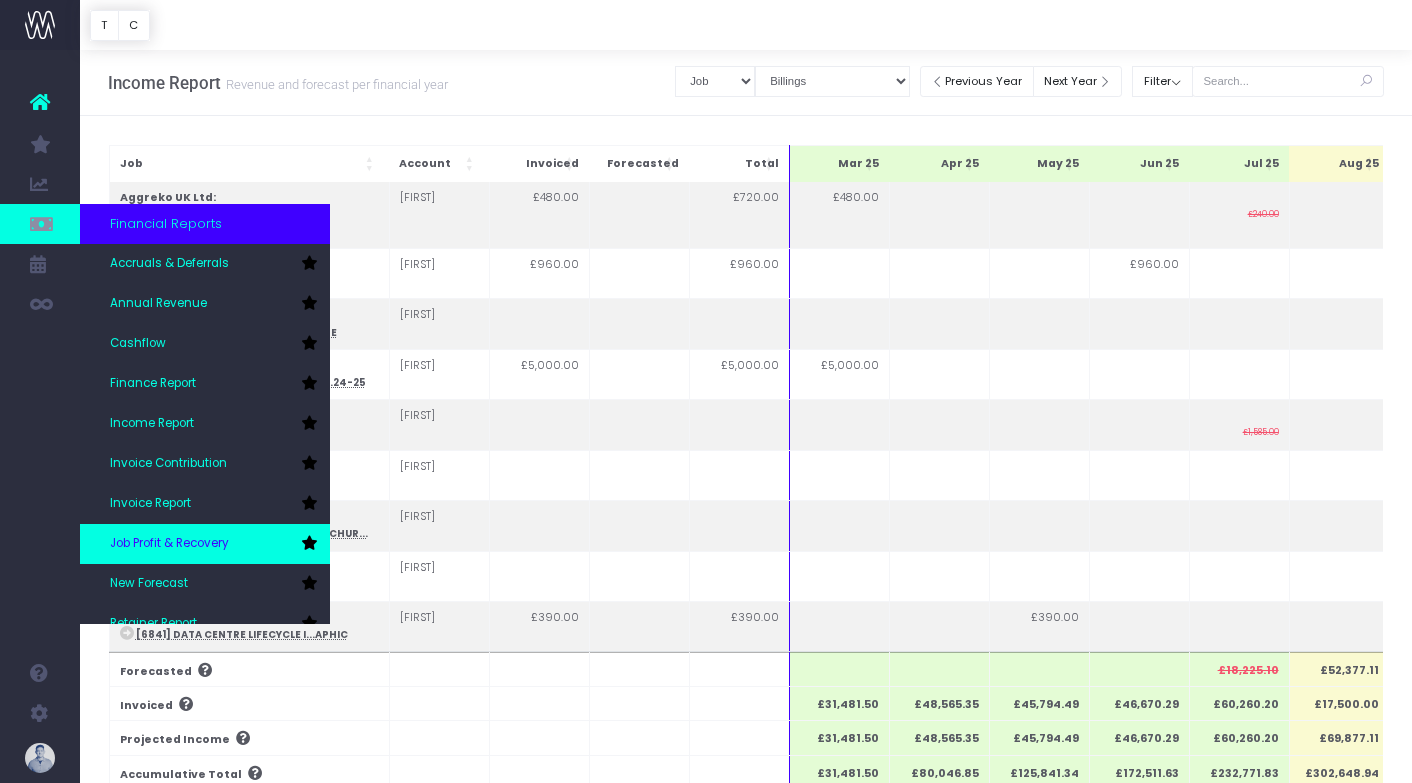 click on "Job Profit & Recovery" at bounding box center (169, 544) 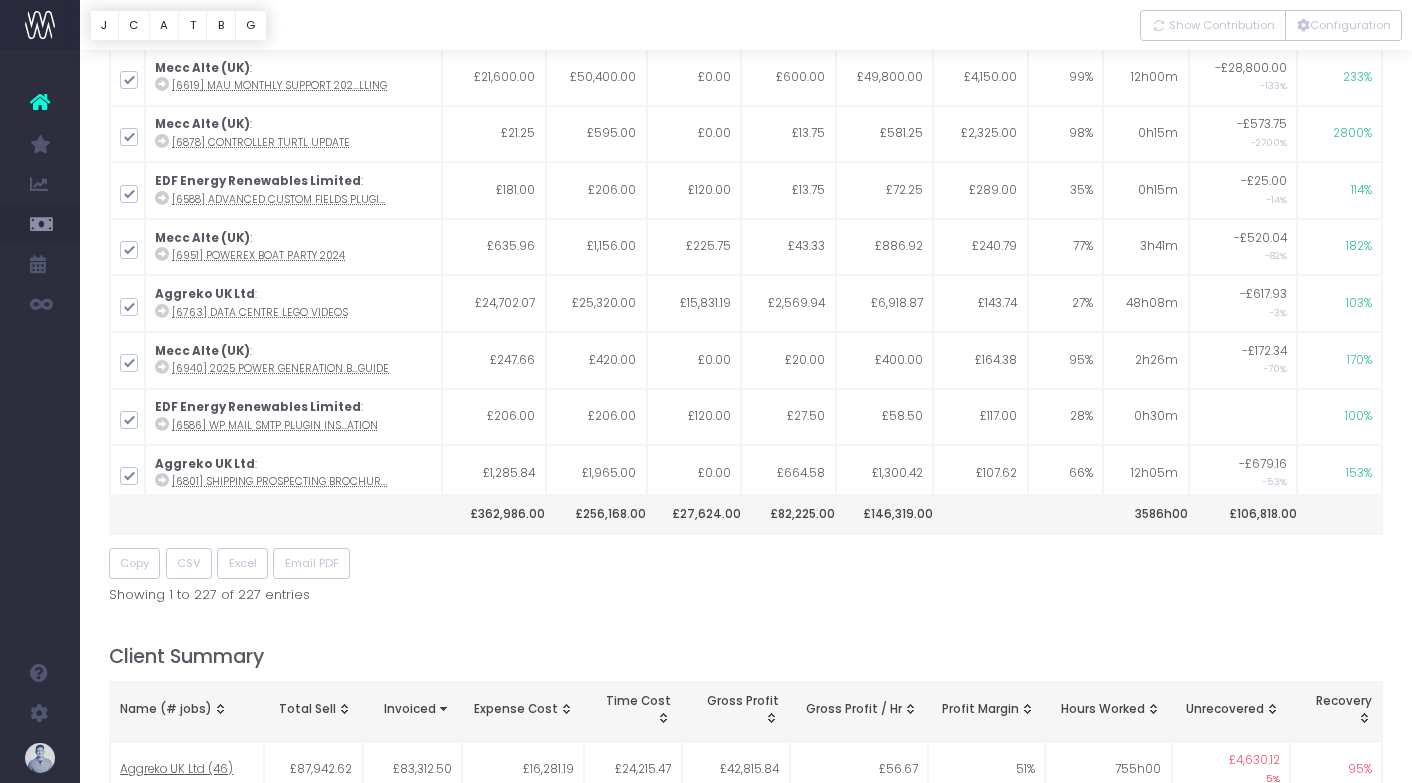 scroll, scrollTop: 308, scrollLeft: 0, axis: vertical 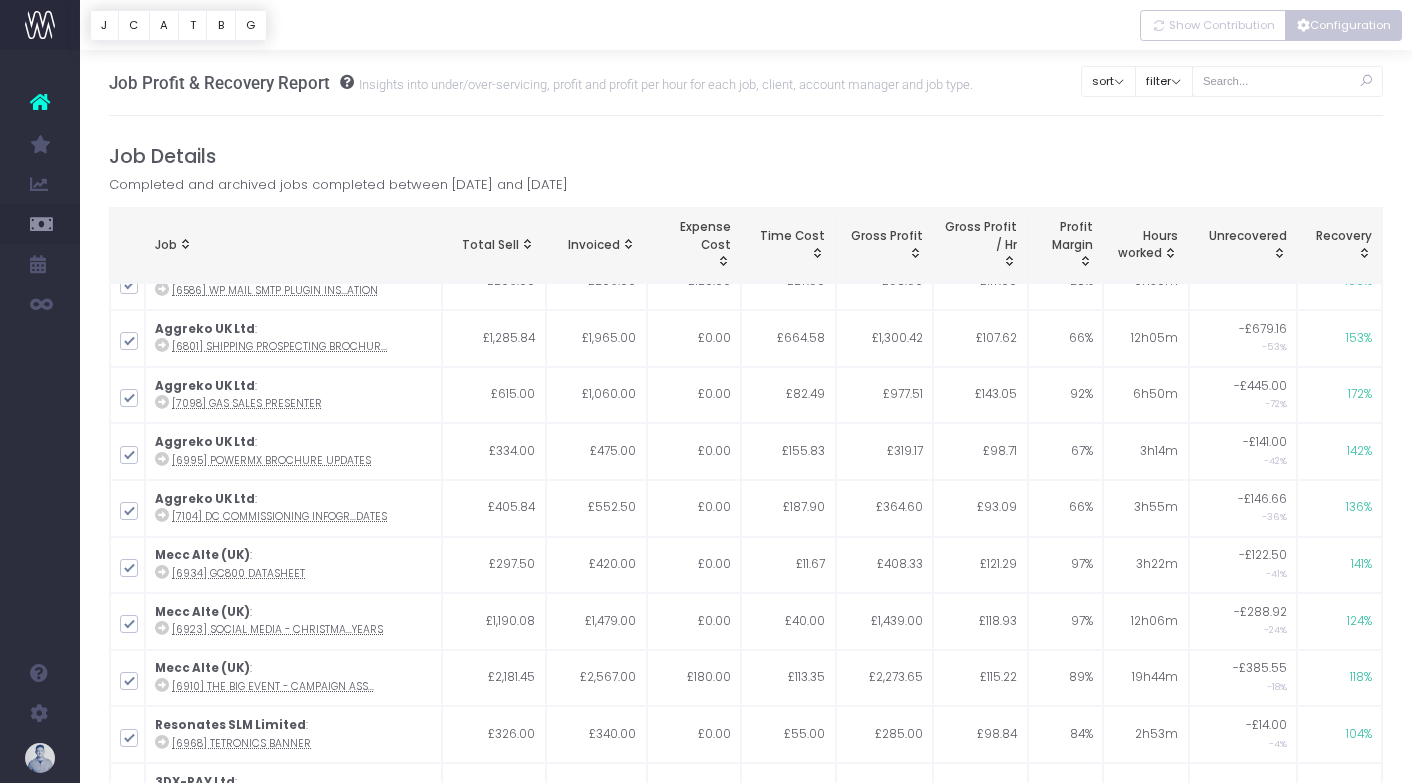 click on "Configuration" at bounding box center [1343, 25] 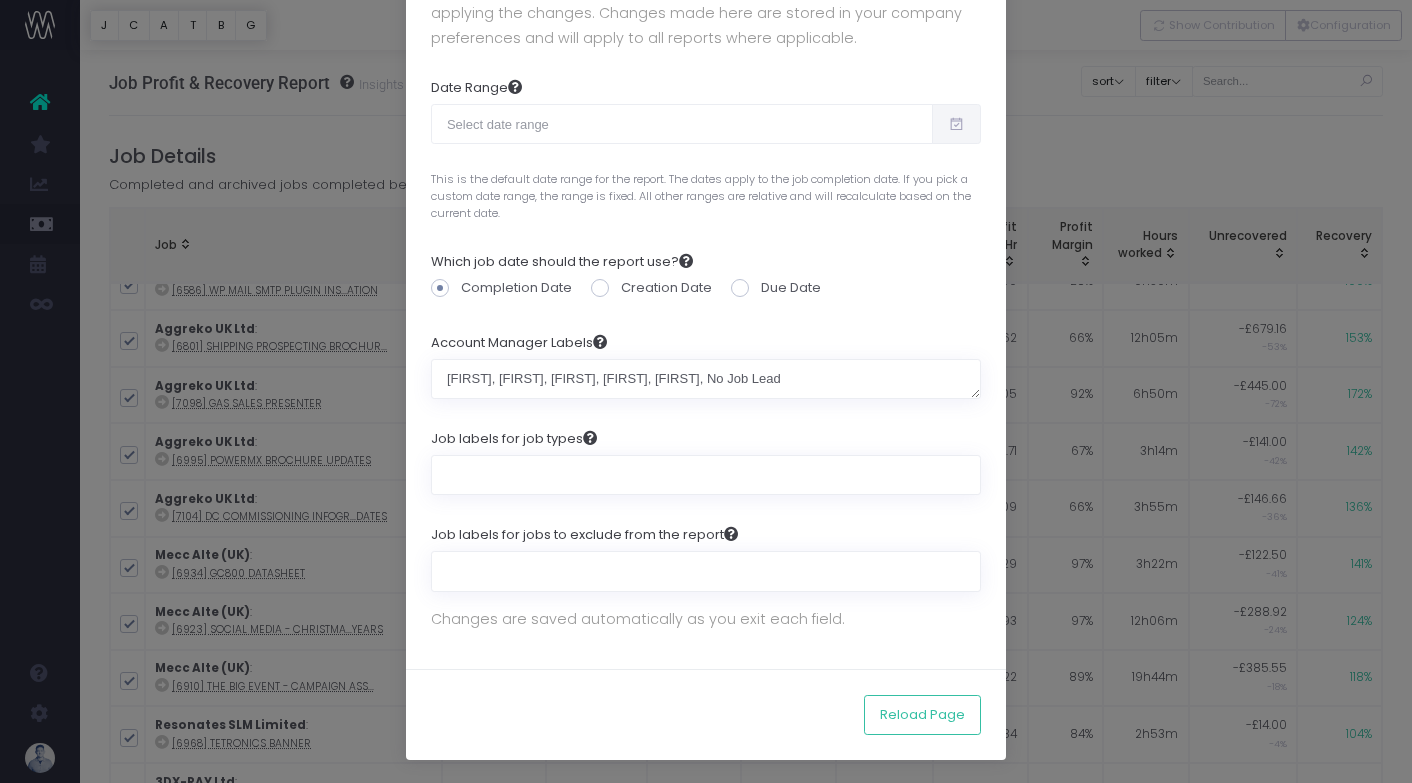 scroll, scrollTop: 0, scrollLeft: 0, axis: both 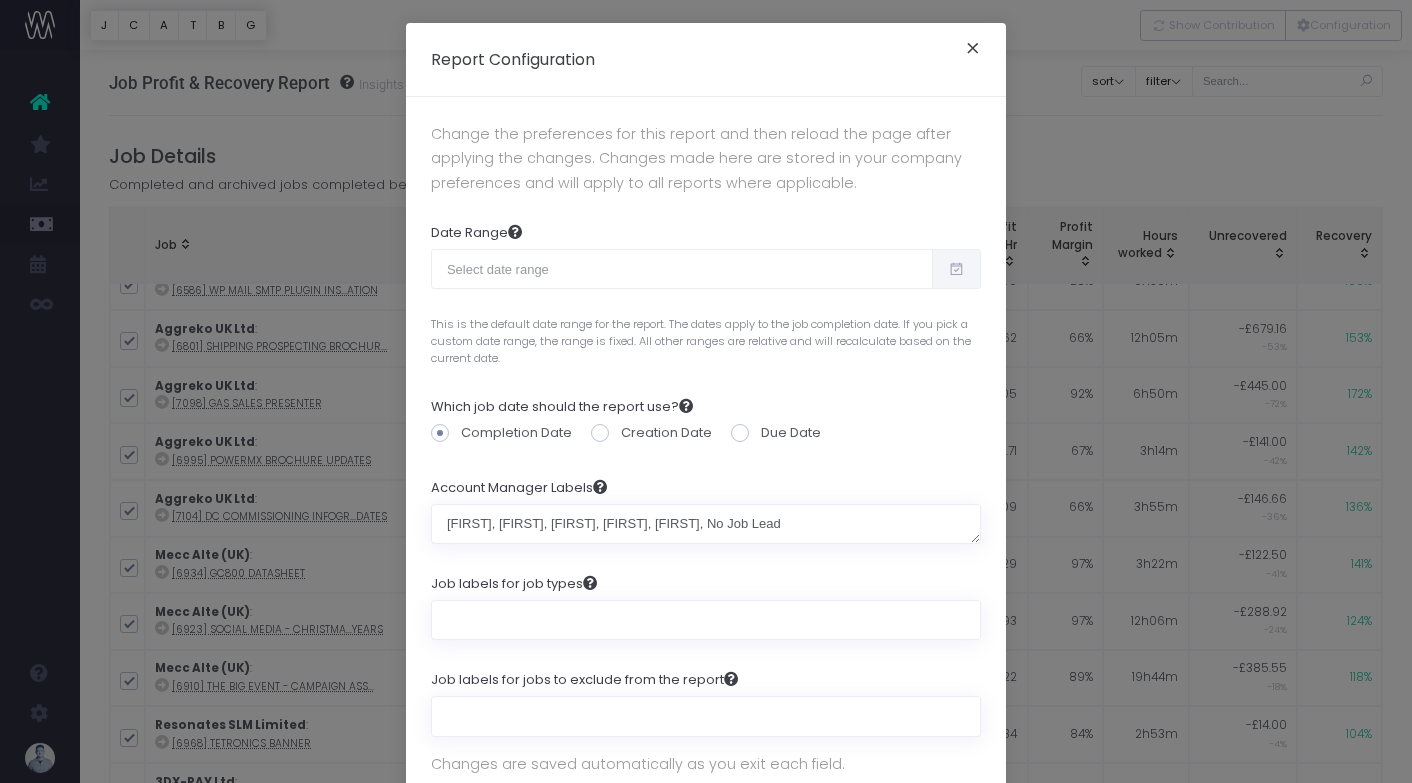 click on "×" at bounding box center [973, 51] 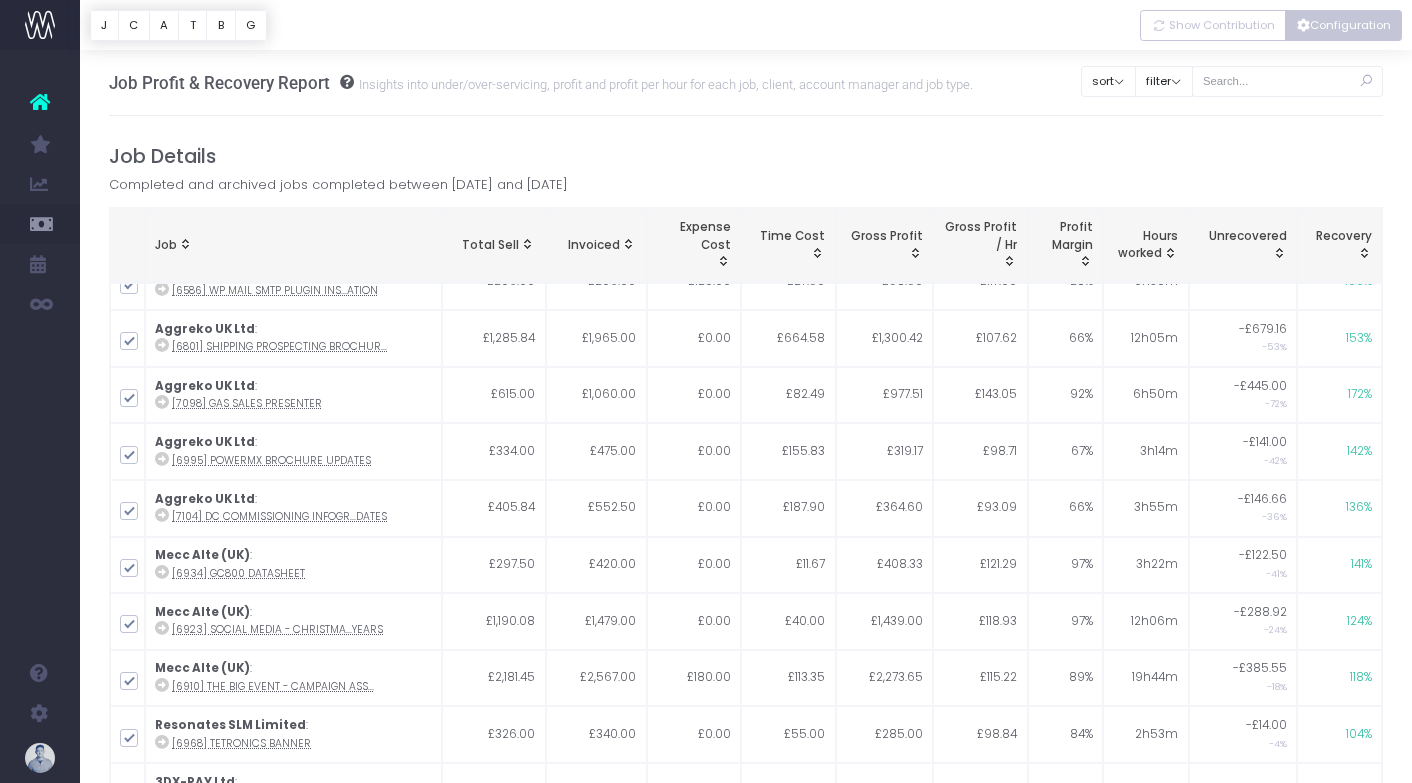 click at bounding box center [1303, 26] 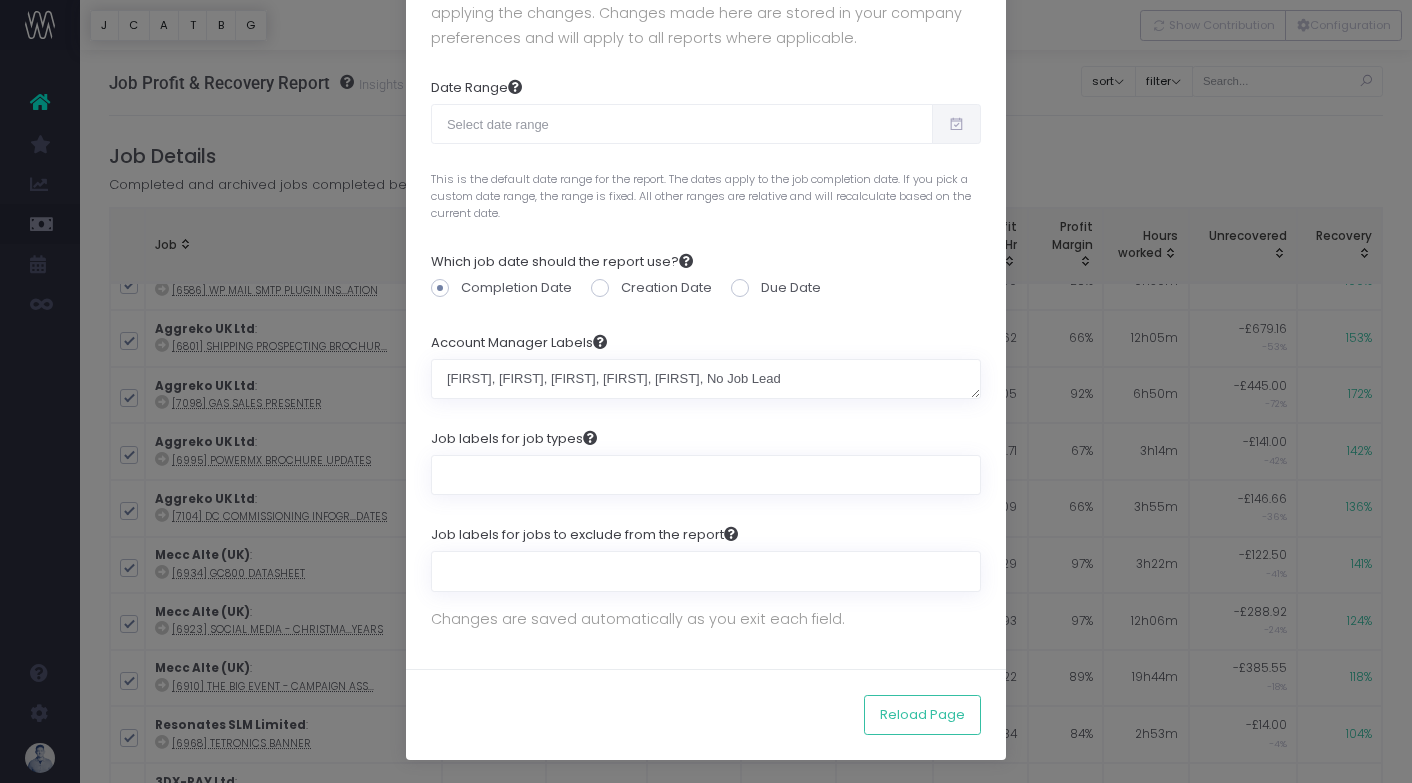 scroll, scrollTop: 0, scrollLeft: 0, axis: both 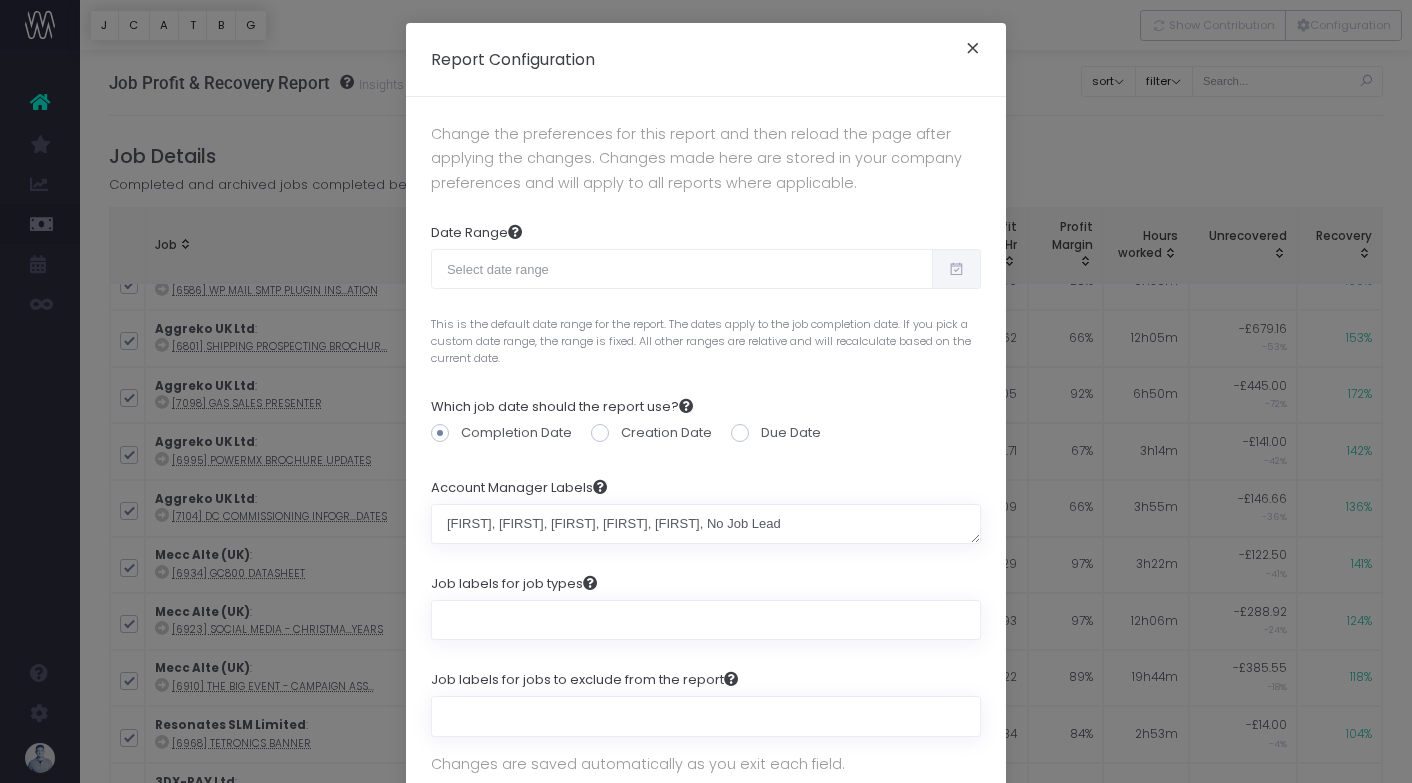 click on "×" at bounding box center (973, 51) 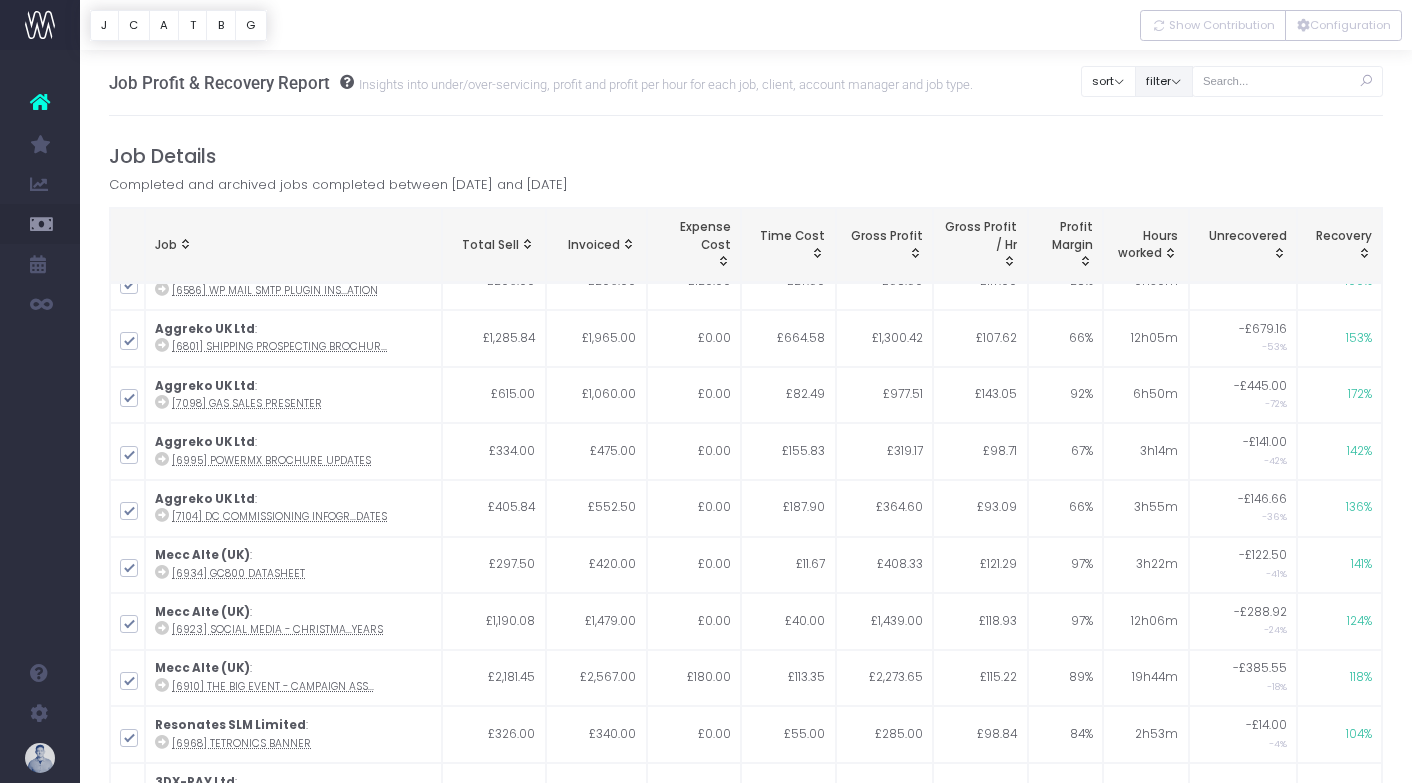 click on "filter" at bounding box center (1164, 81) 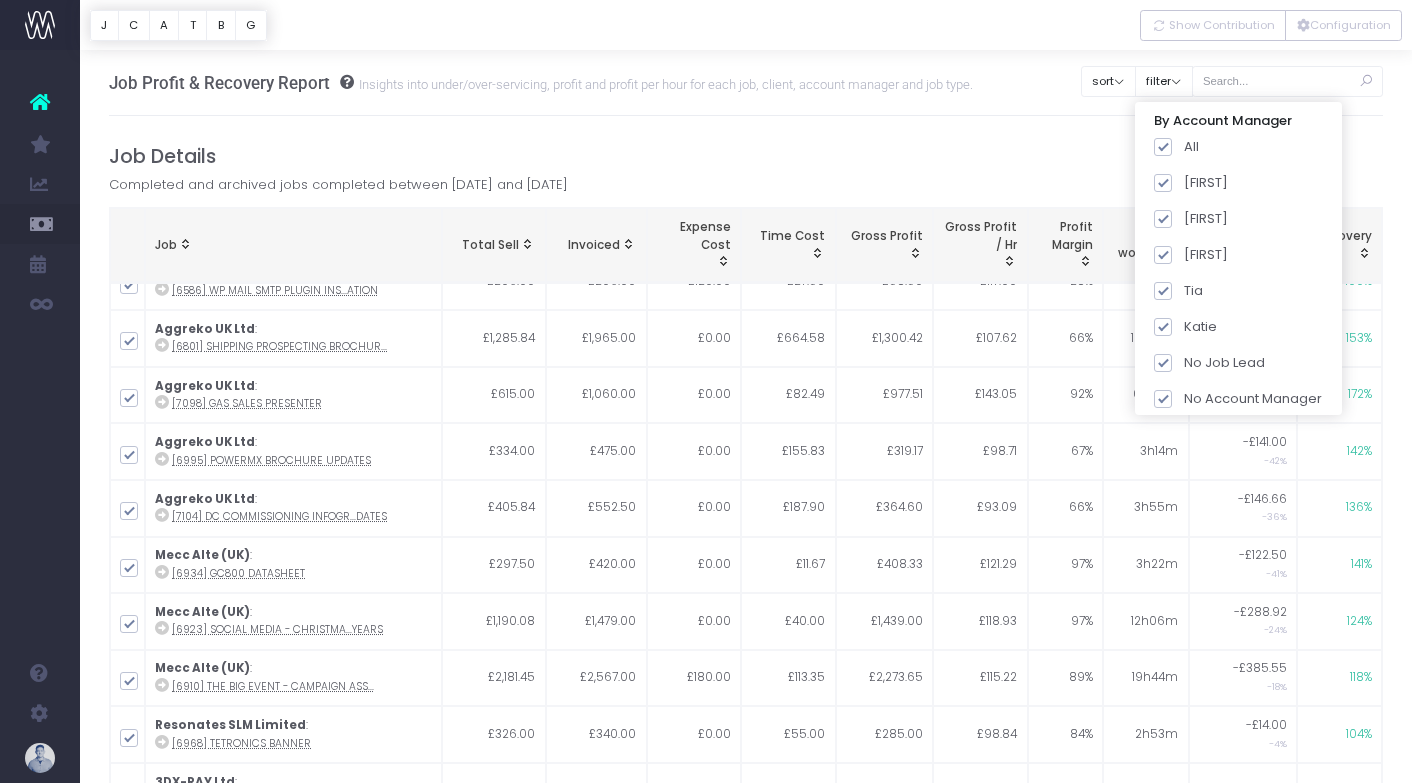 click on "Streamtime Error  Streamtime didn't return any jobs... Please hang on while we try to figure out what the problem is...
Job Details Completed and archived jobs completed between 1 January 2025 and 31 May 2025
Job Total Sell Invoiced Expense Cost Time Cost Gross Profit Gross Profit / Hr Profit Margin Hours worked Unrecovered Recovery
Job Total Sell Invoiced Expense Cost Time Cost Gross Profit Gross Profit / Hr Profit Margin Hours worked Unrecovered Recovery
£362,986.00 £256,168.00 £27,624.00 £82,225.00 £146,319.00 3586h00 £106,818.00
Metis Energy Limited :   100%" at bounding box center [746, 1705] 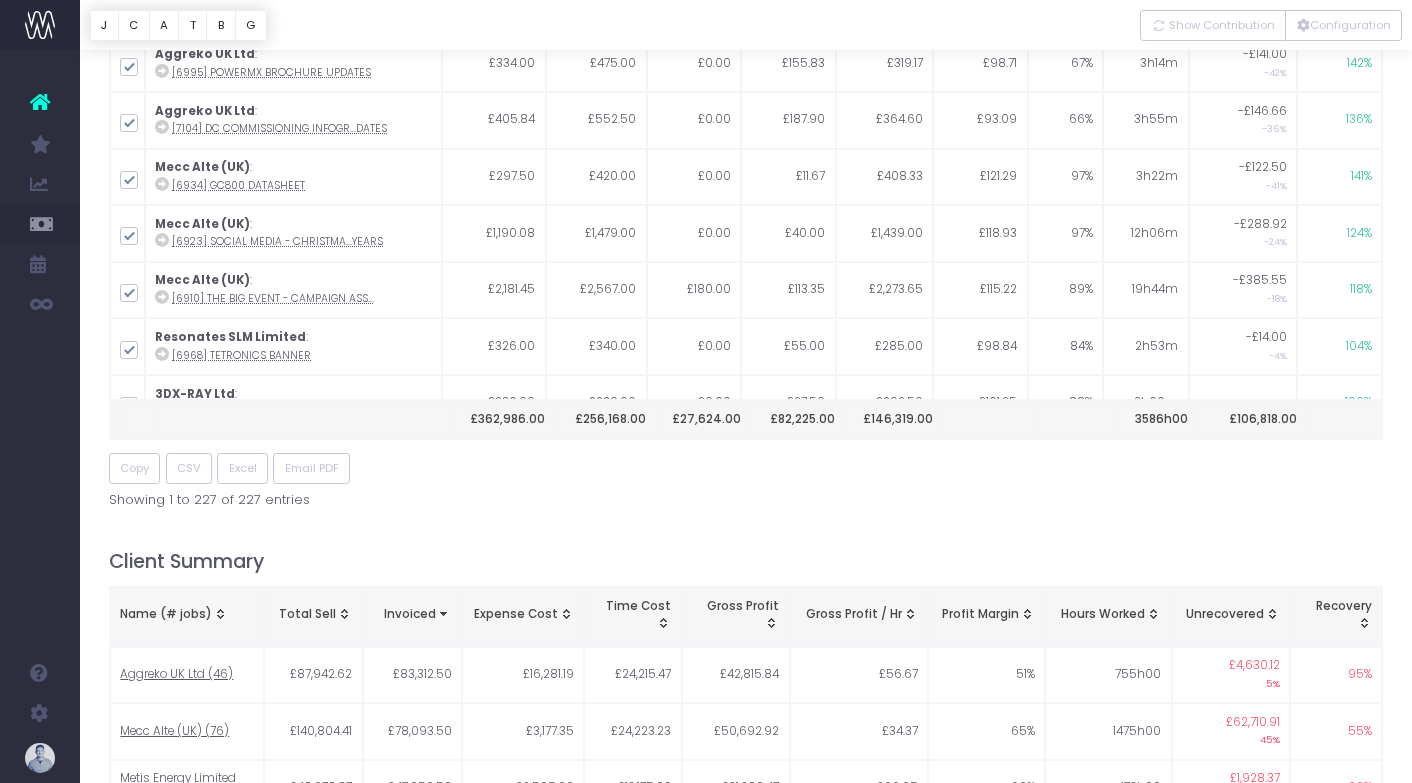 scroll, scrollTop: 616, scrollLeft: 0, axis: vertical 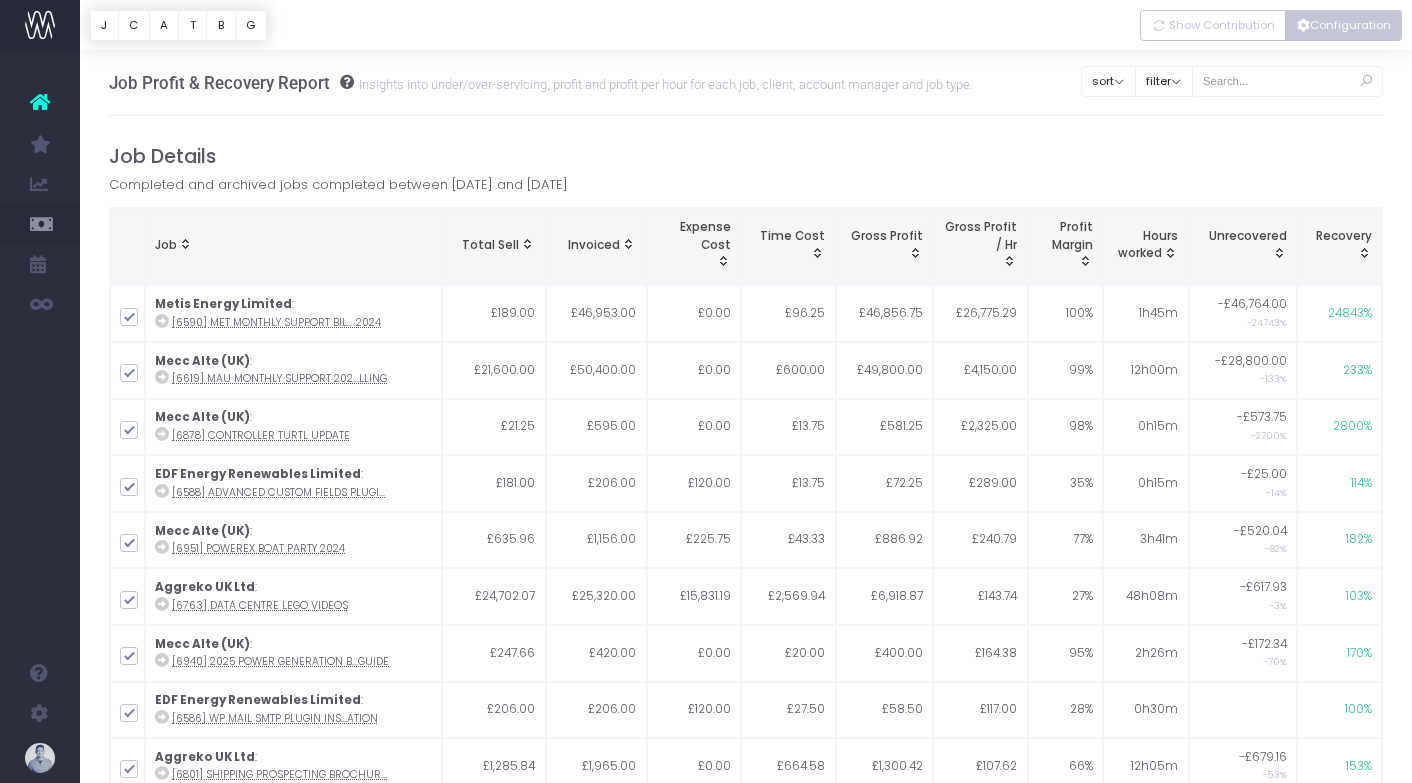 click on "Configuration" at bounding box center (1343, 25) 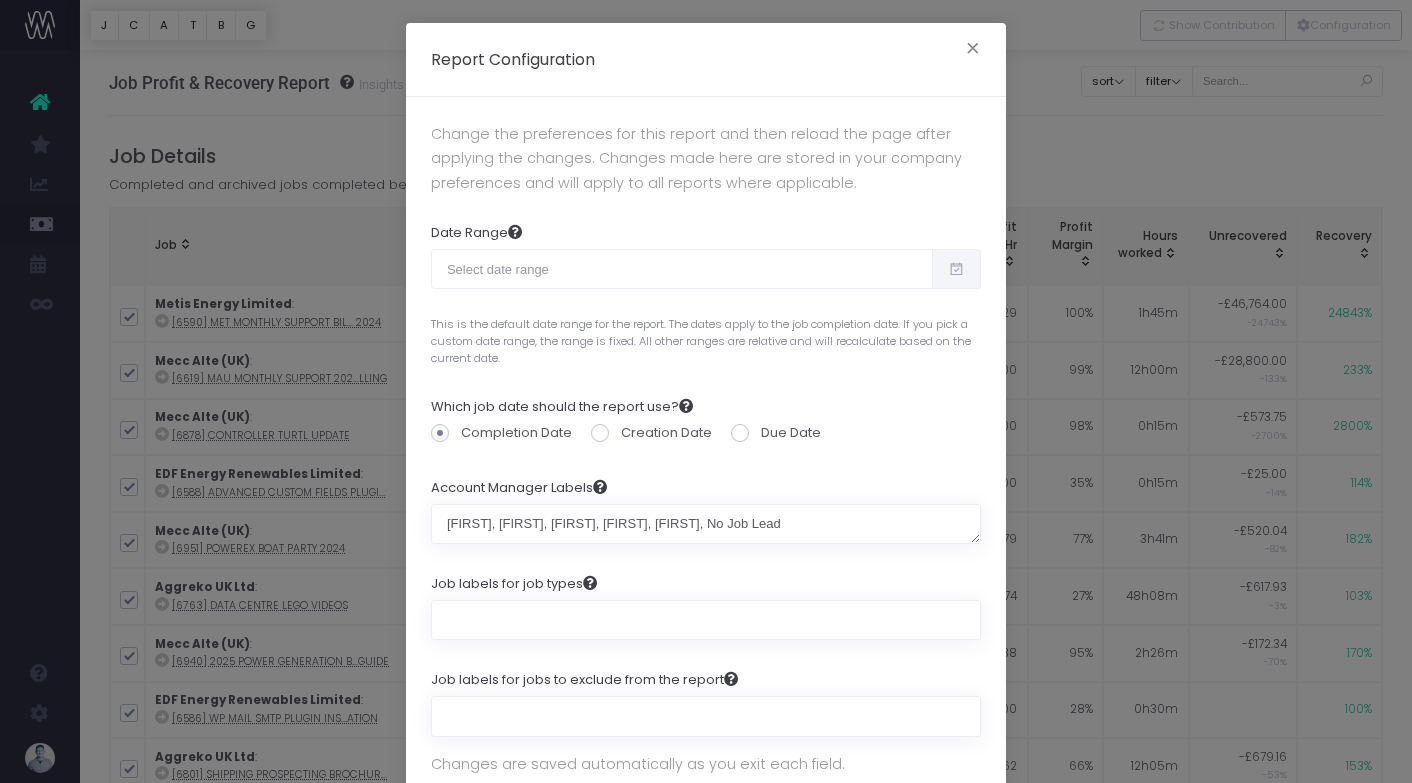 click at bounding box center [956, 269] 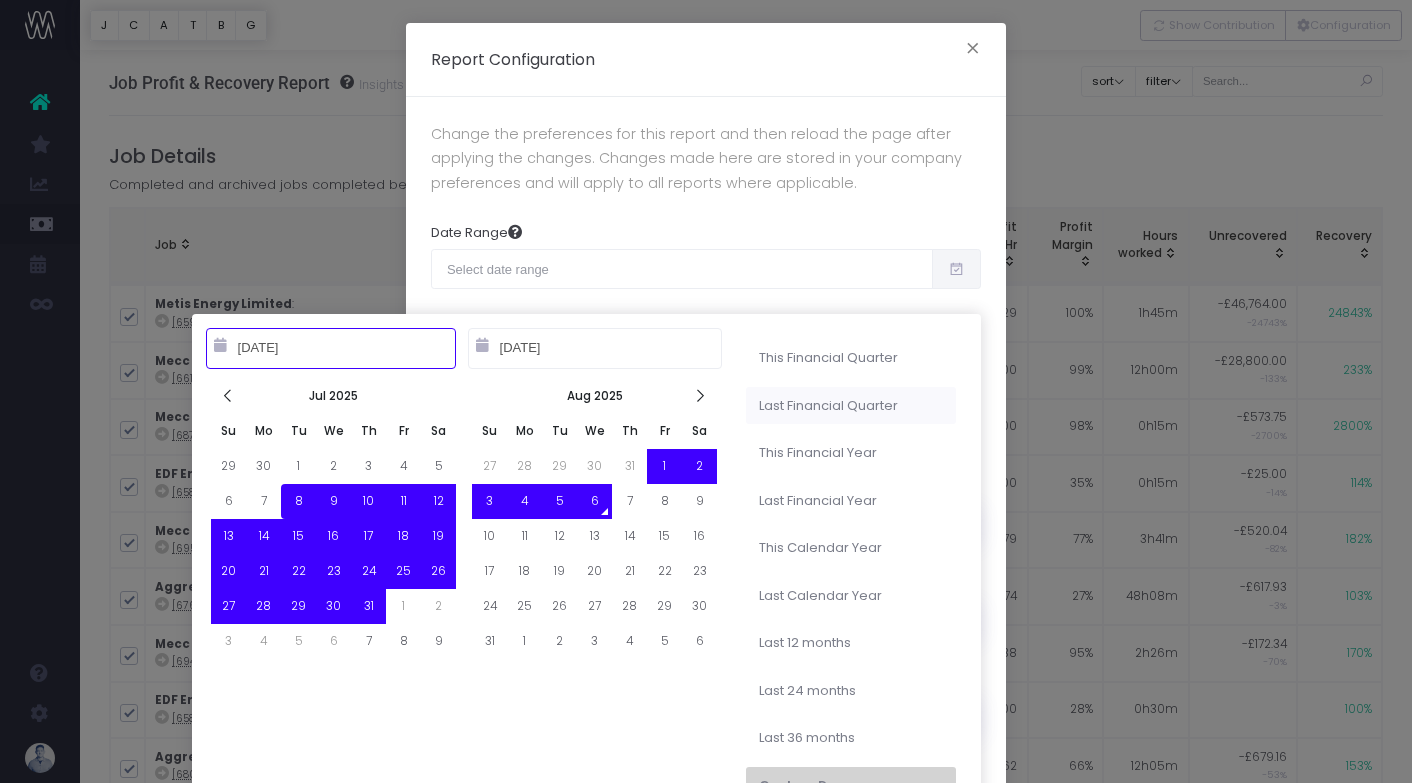 type on "06-01-2025" 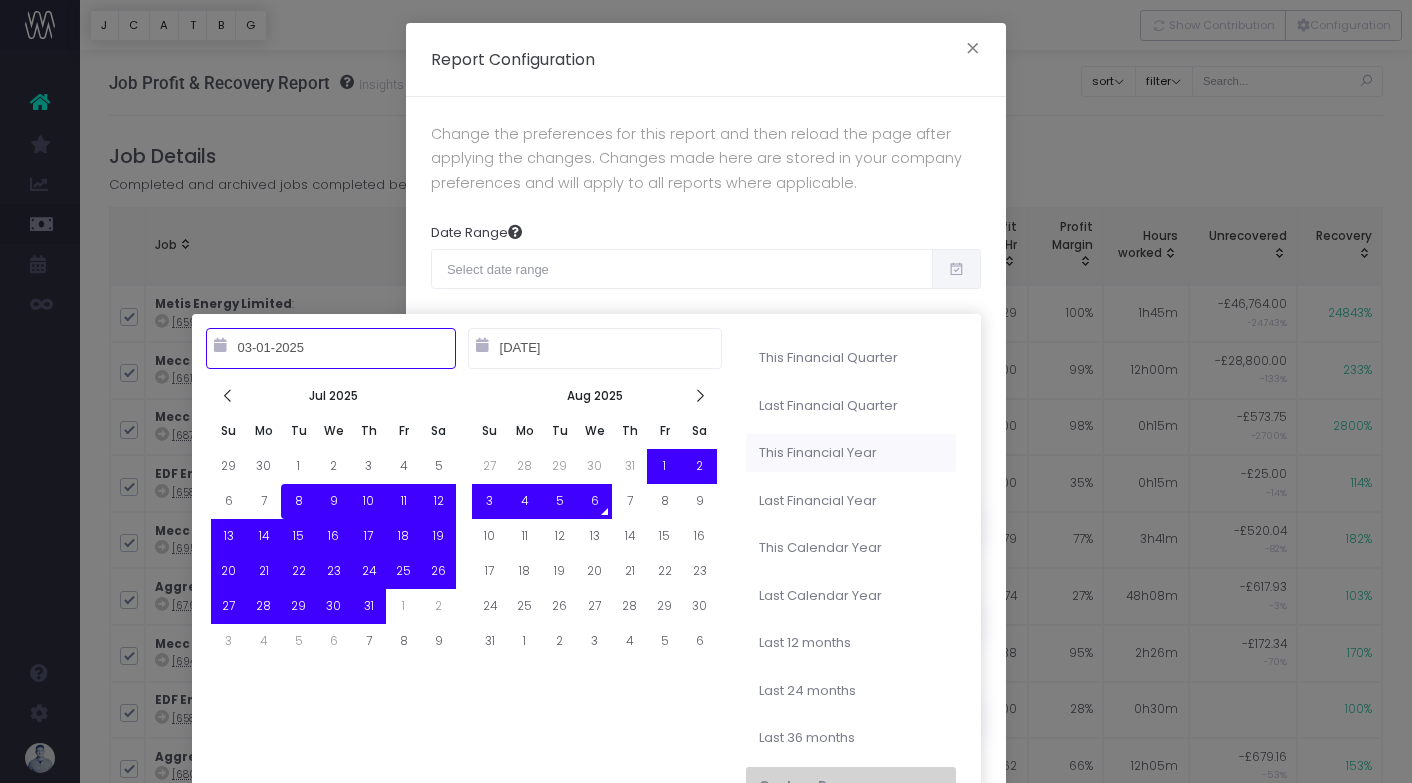 type on "07-08-2025" 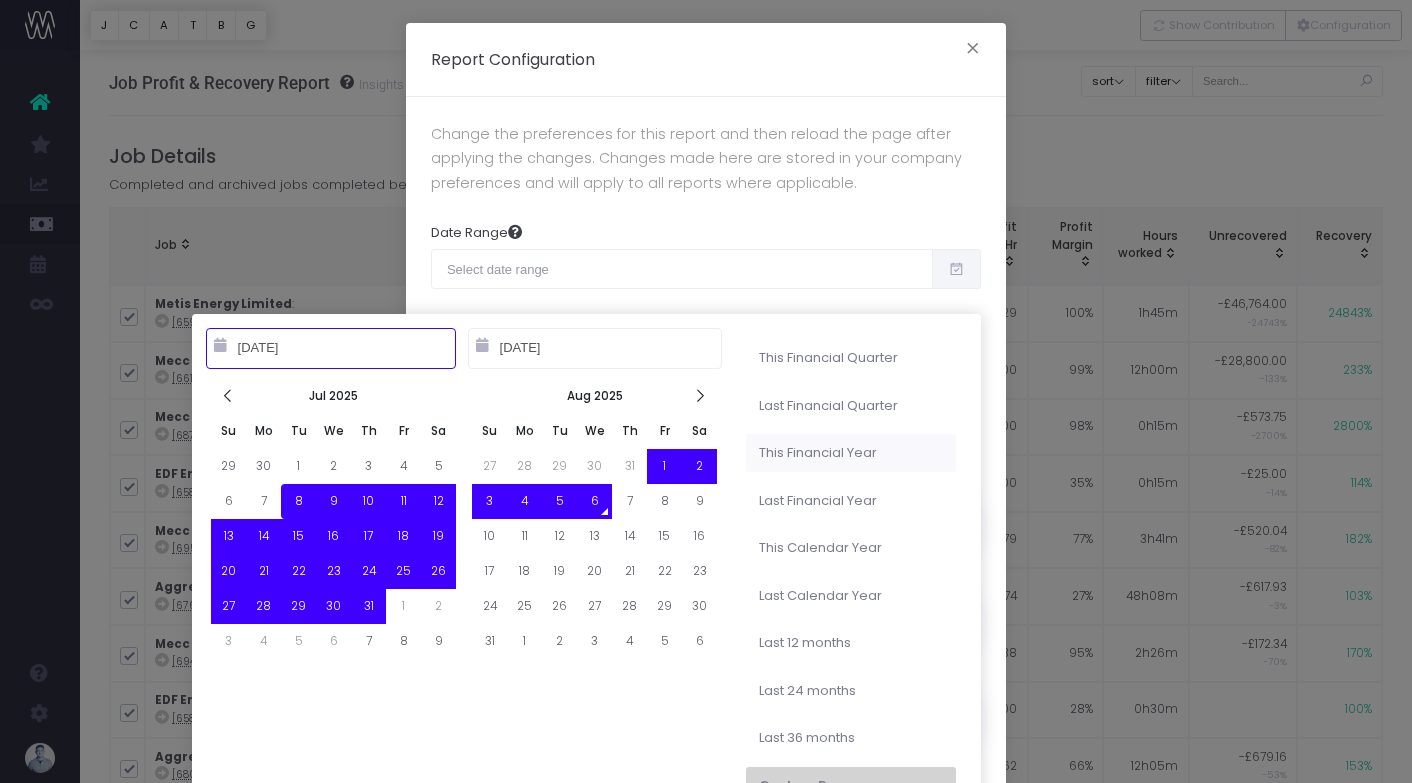 type on "03-01-2025" 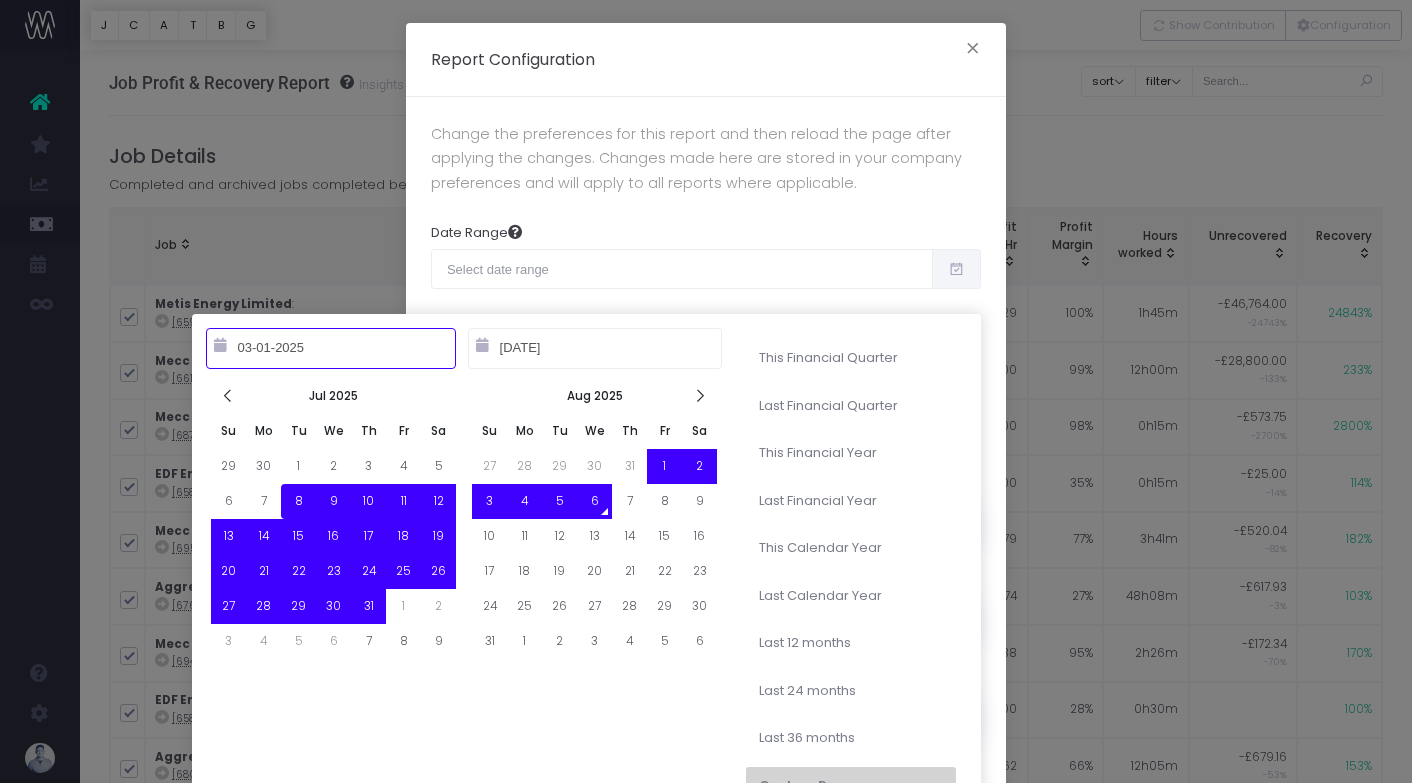 type on "07-08-2025" 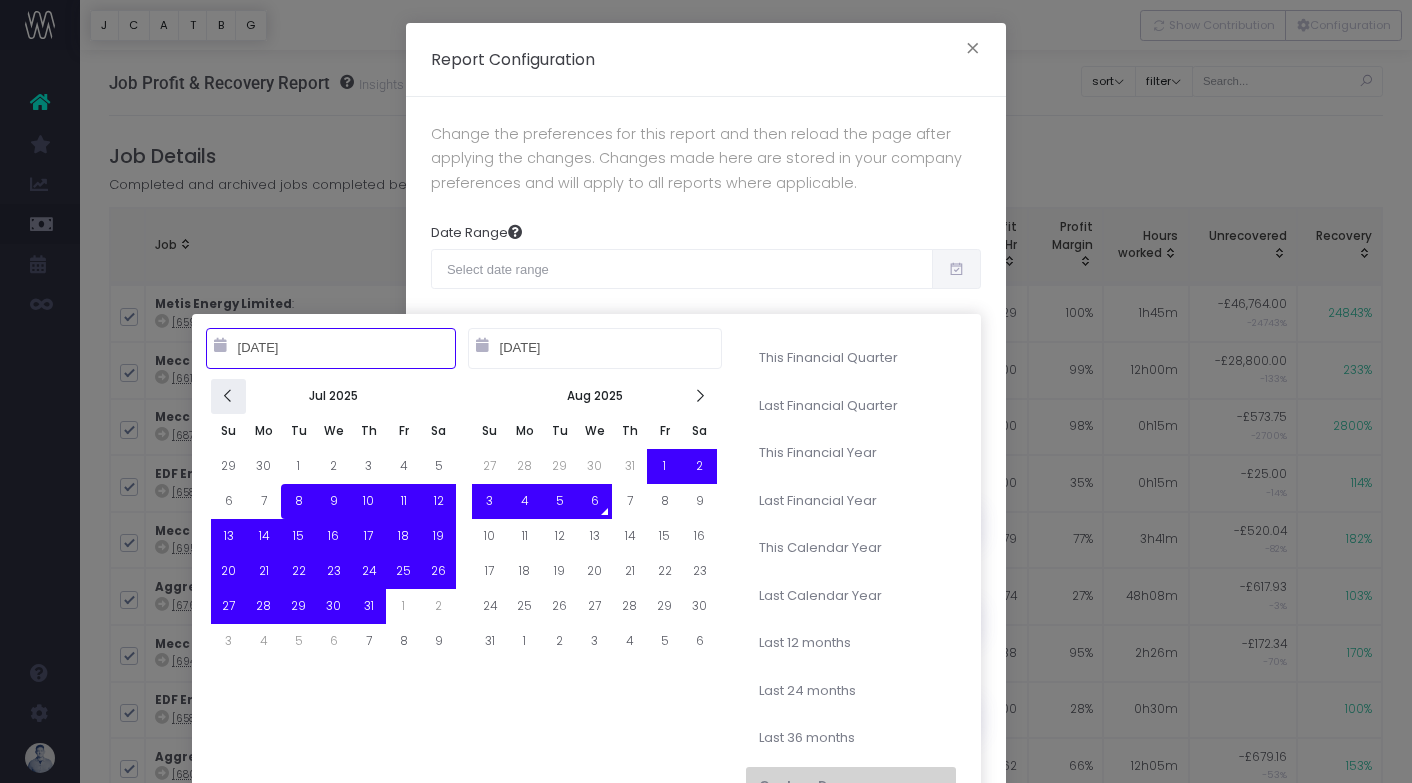 click at bounding box center (228, 396) 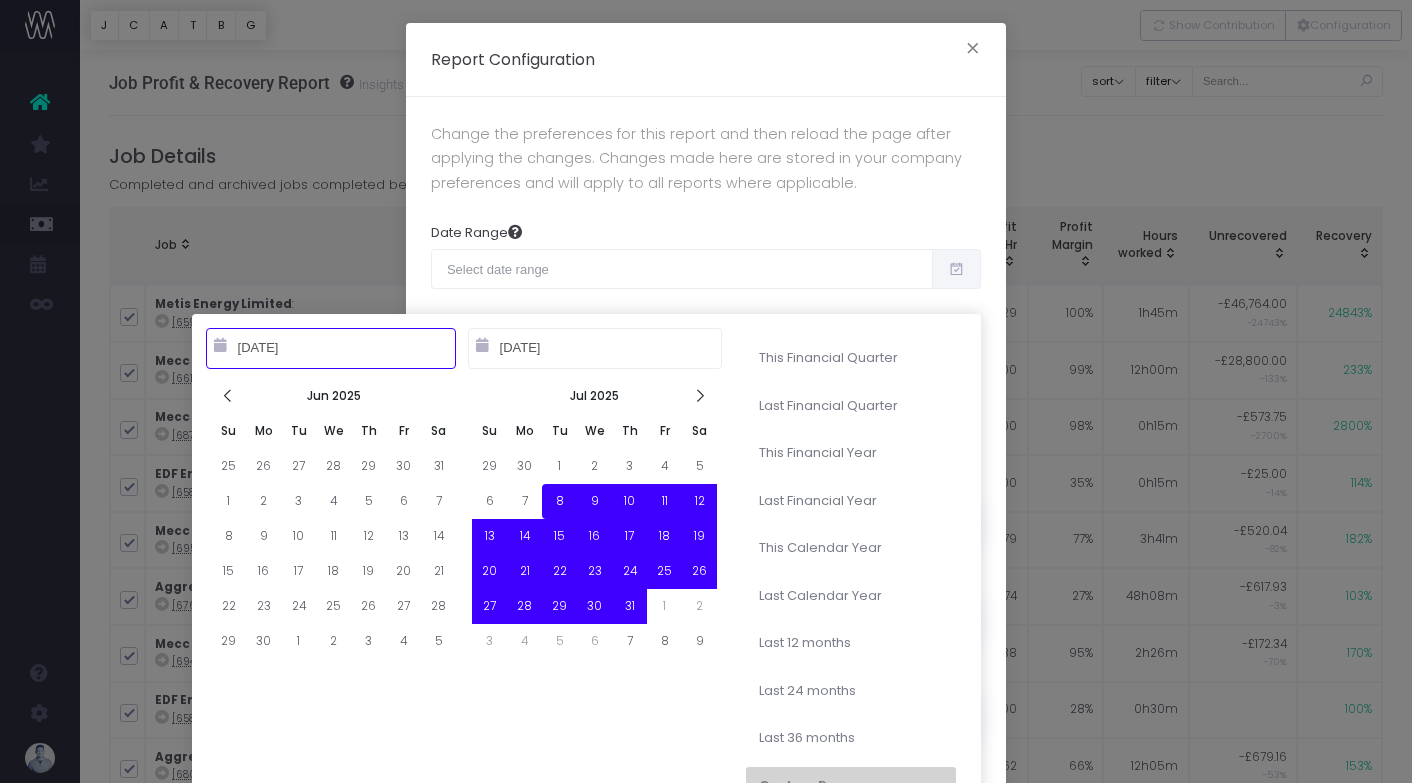 click at bounding box center (228, 396) 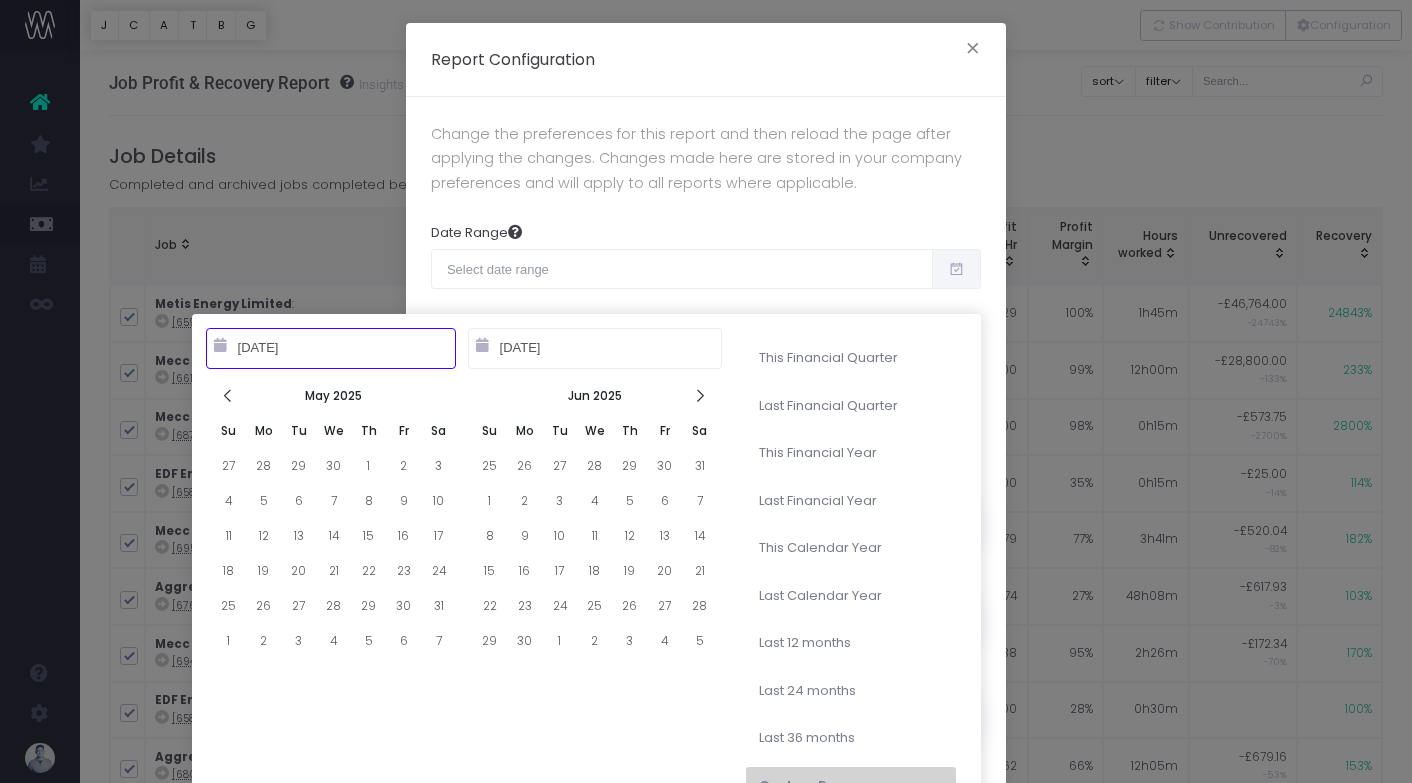 click at bounding box center [228, 396] 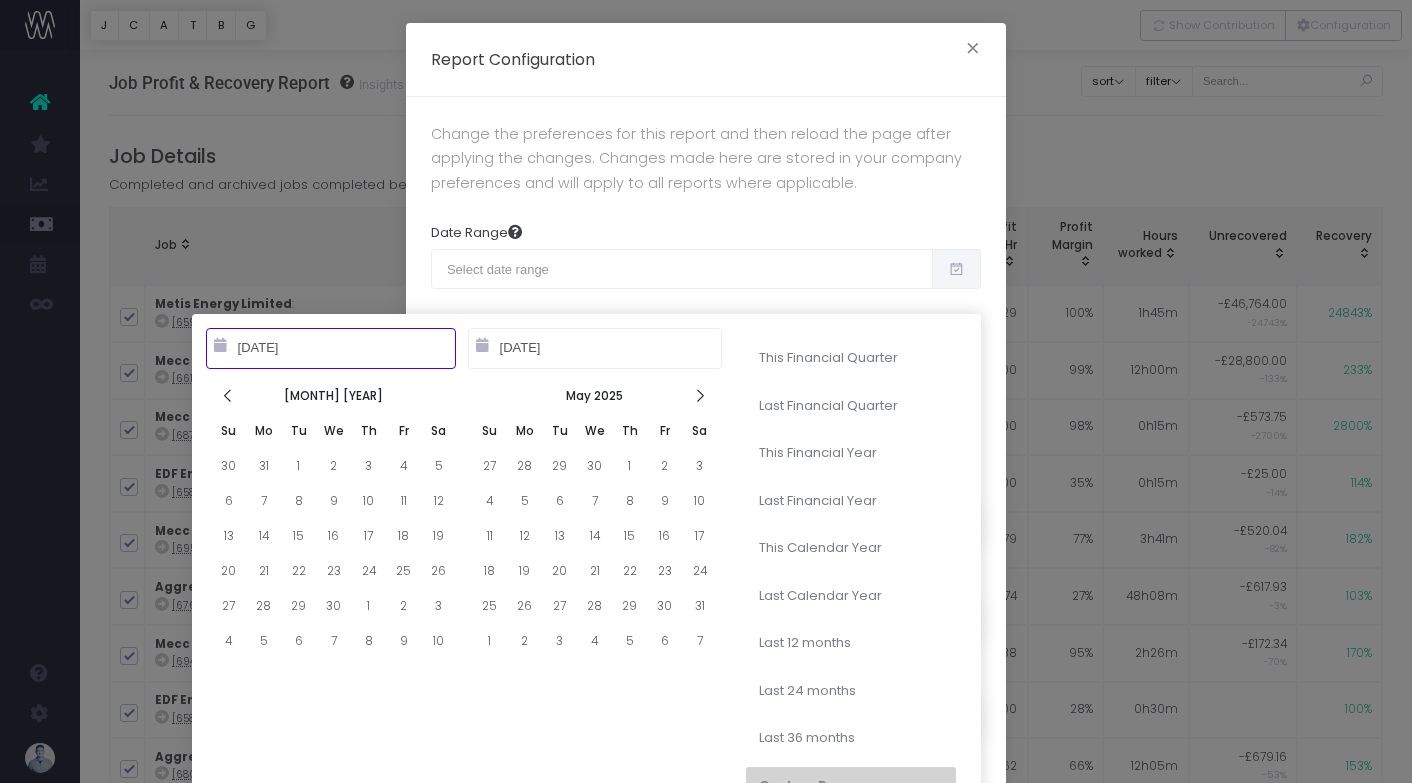 click at bounding box center (228, 396) 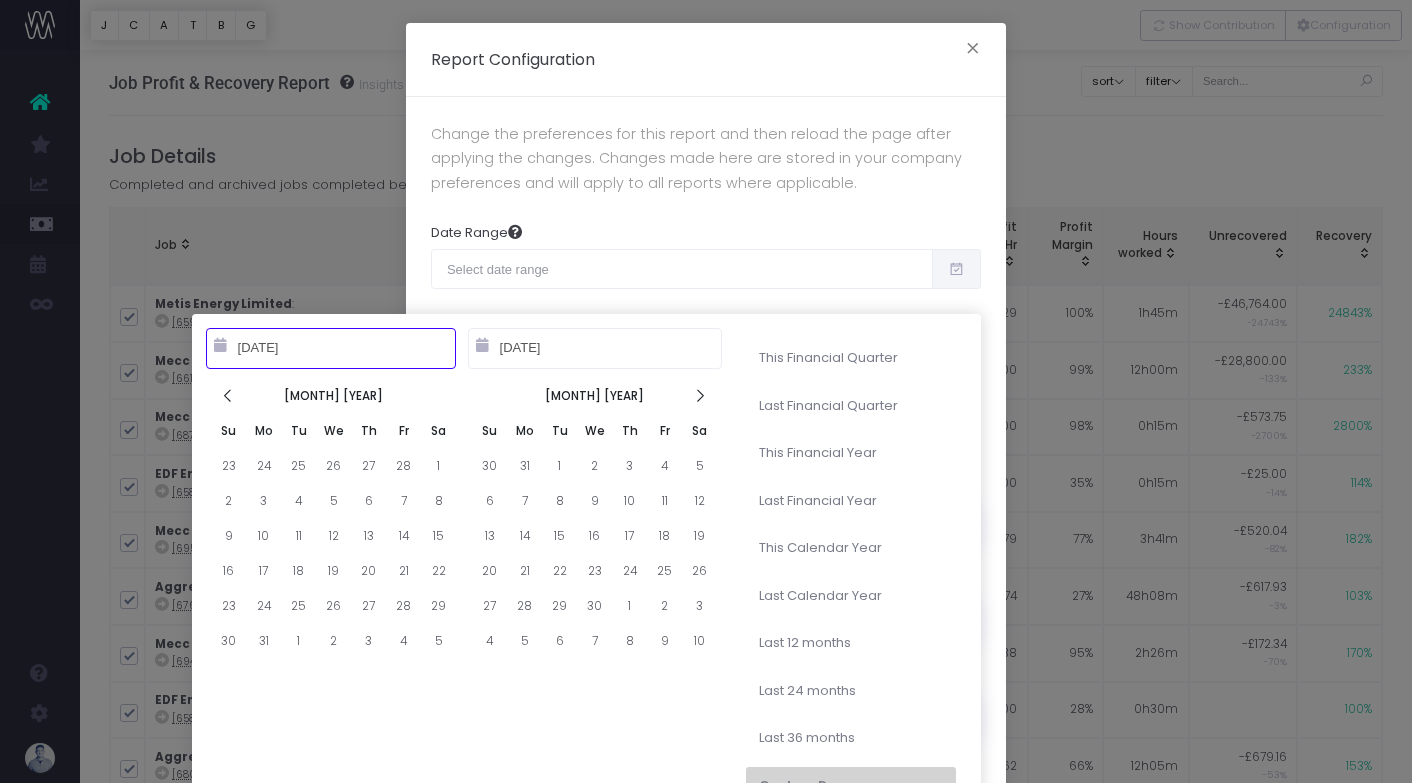 click at bounding box center (228, 396) 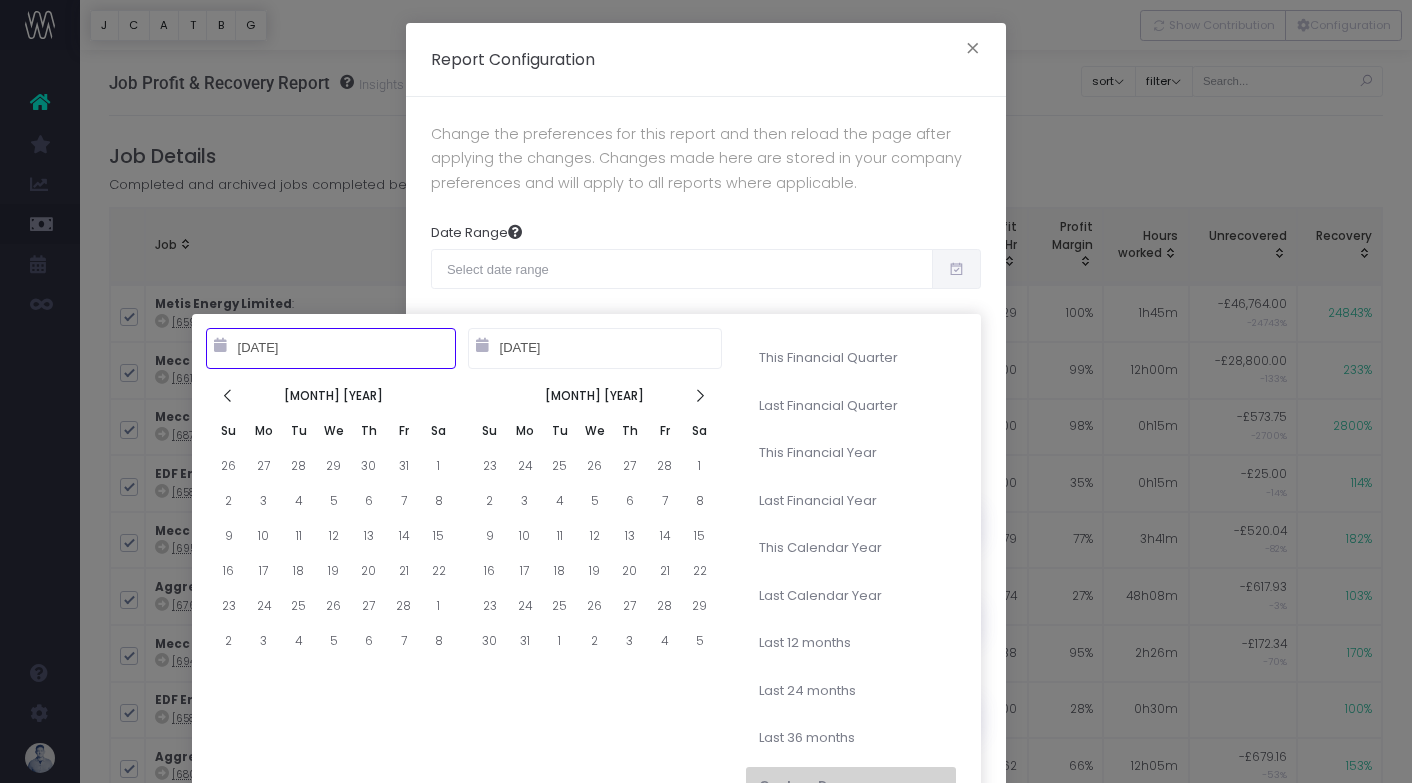 click at bounding box center (228, 396) 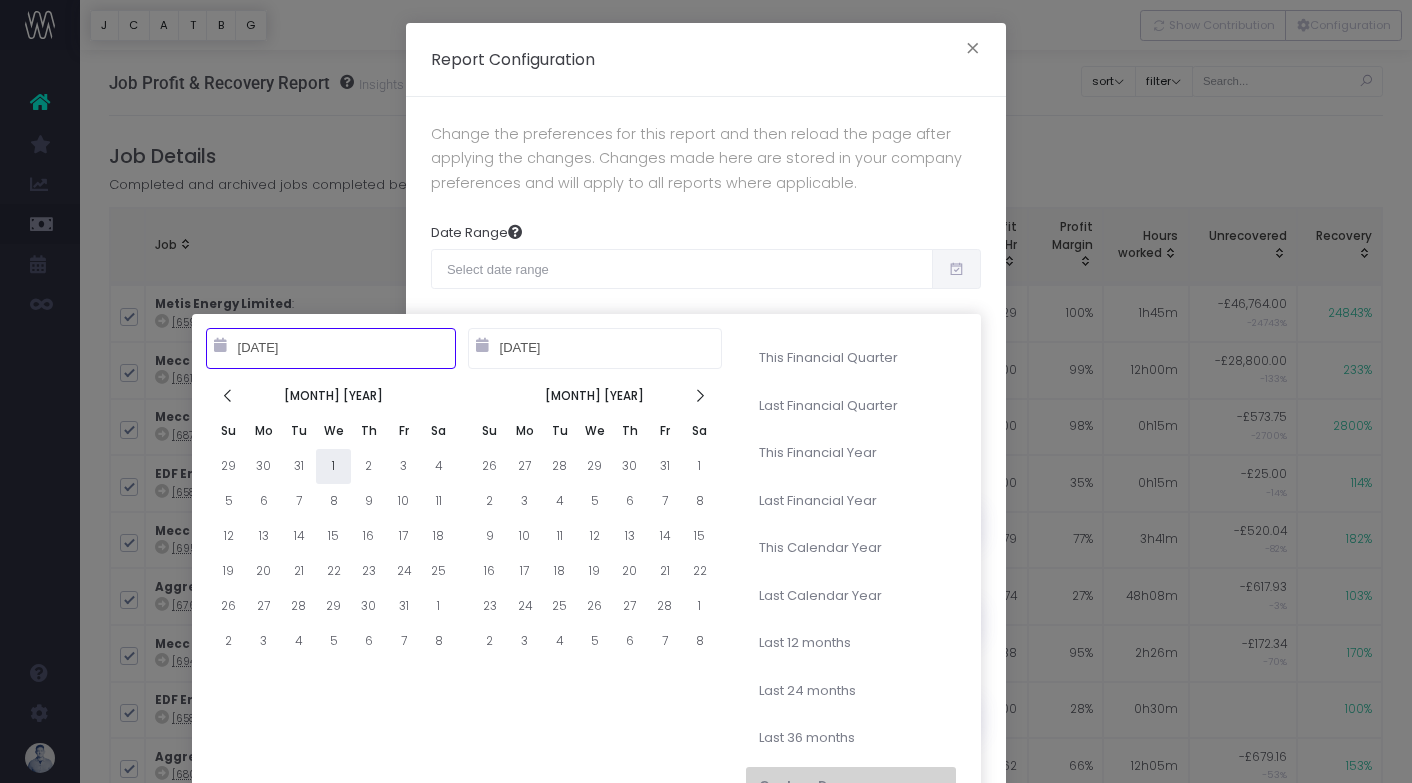type on "01-01-2025" 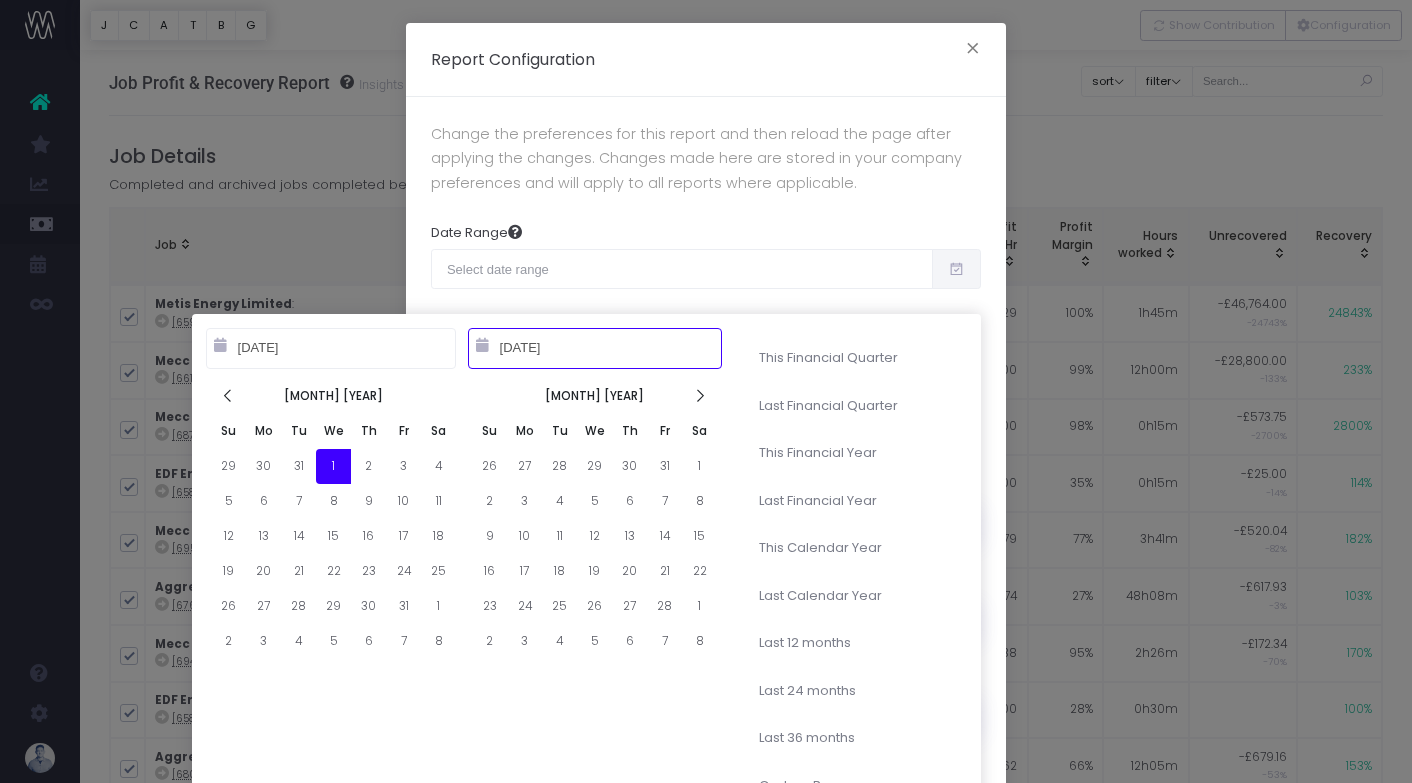 type on "01-02-2025" 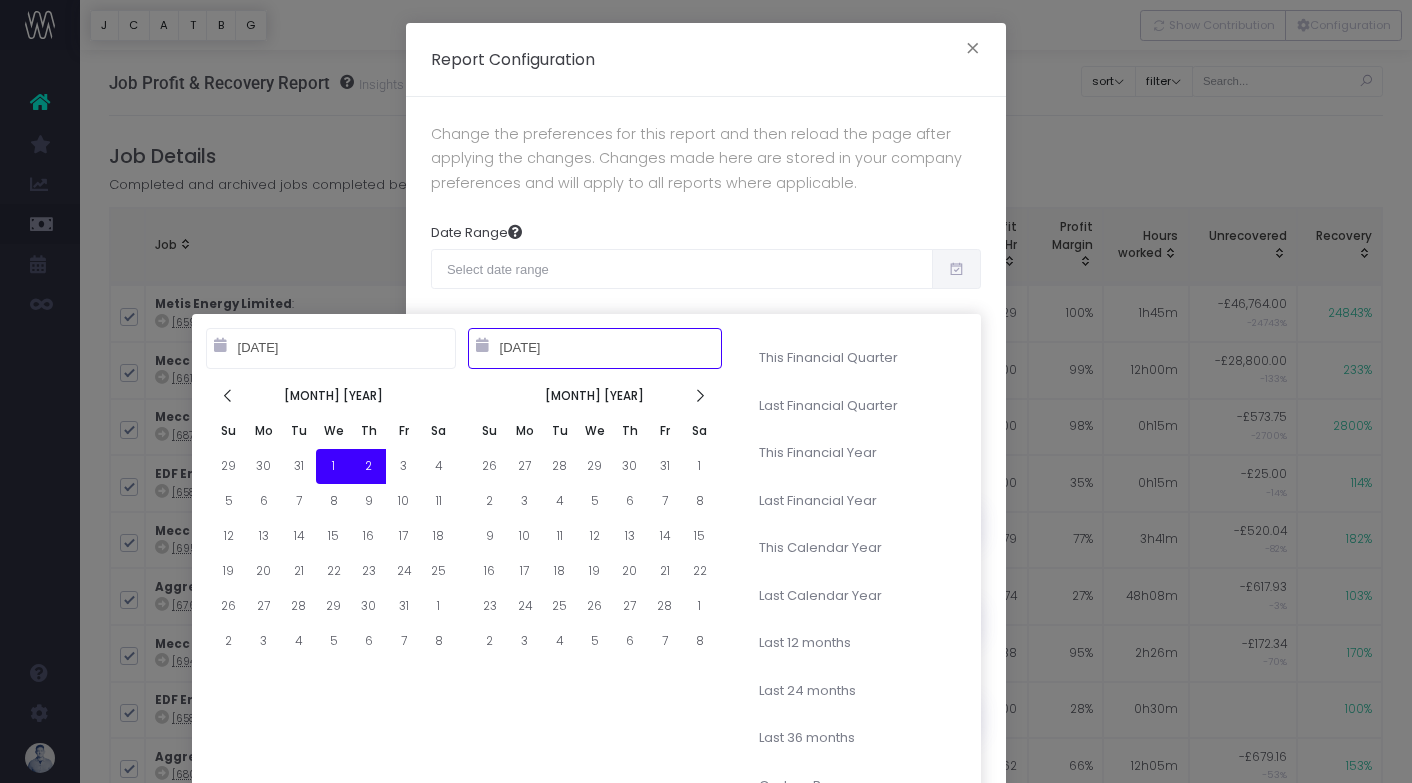 click on "01-02-2025" at bounding box center [595, 348] 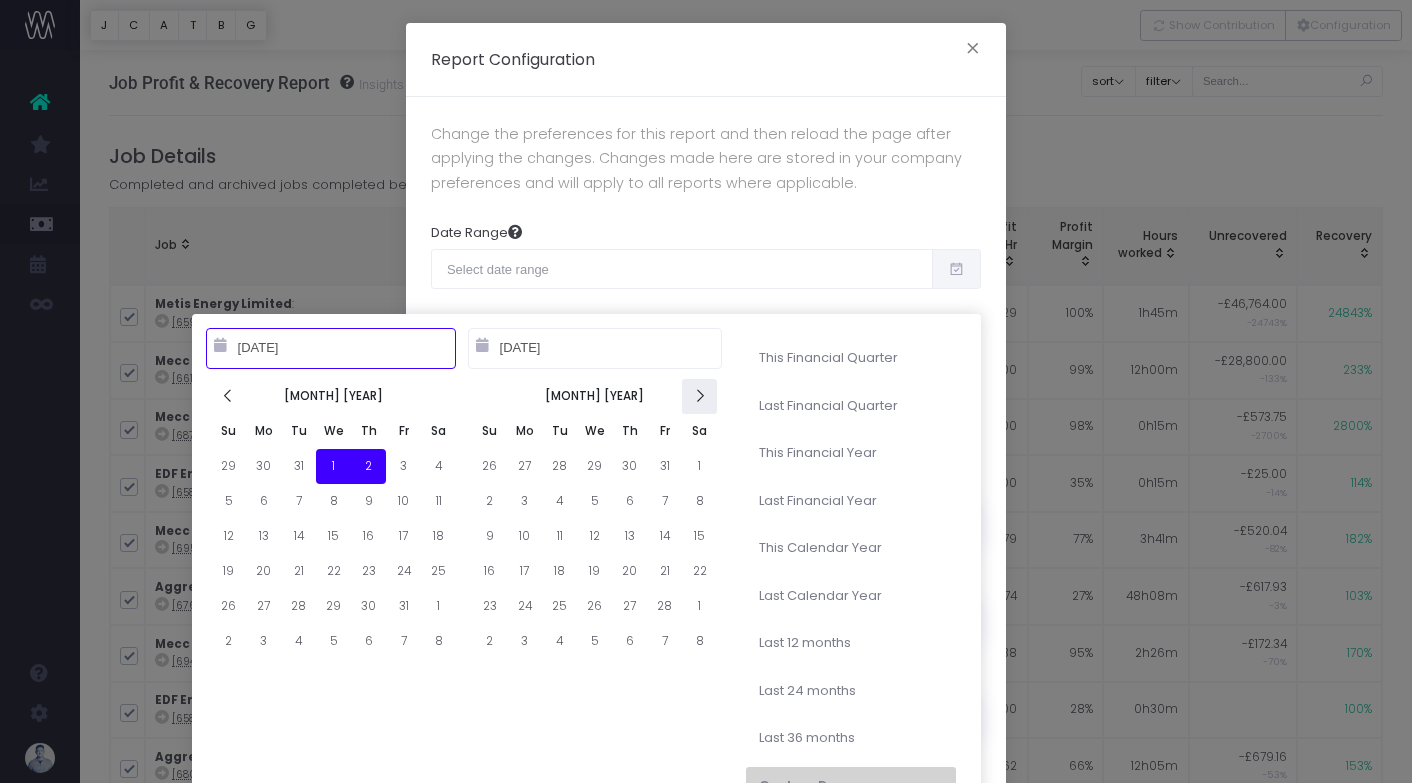click at bounding box center [699, 396] 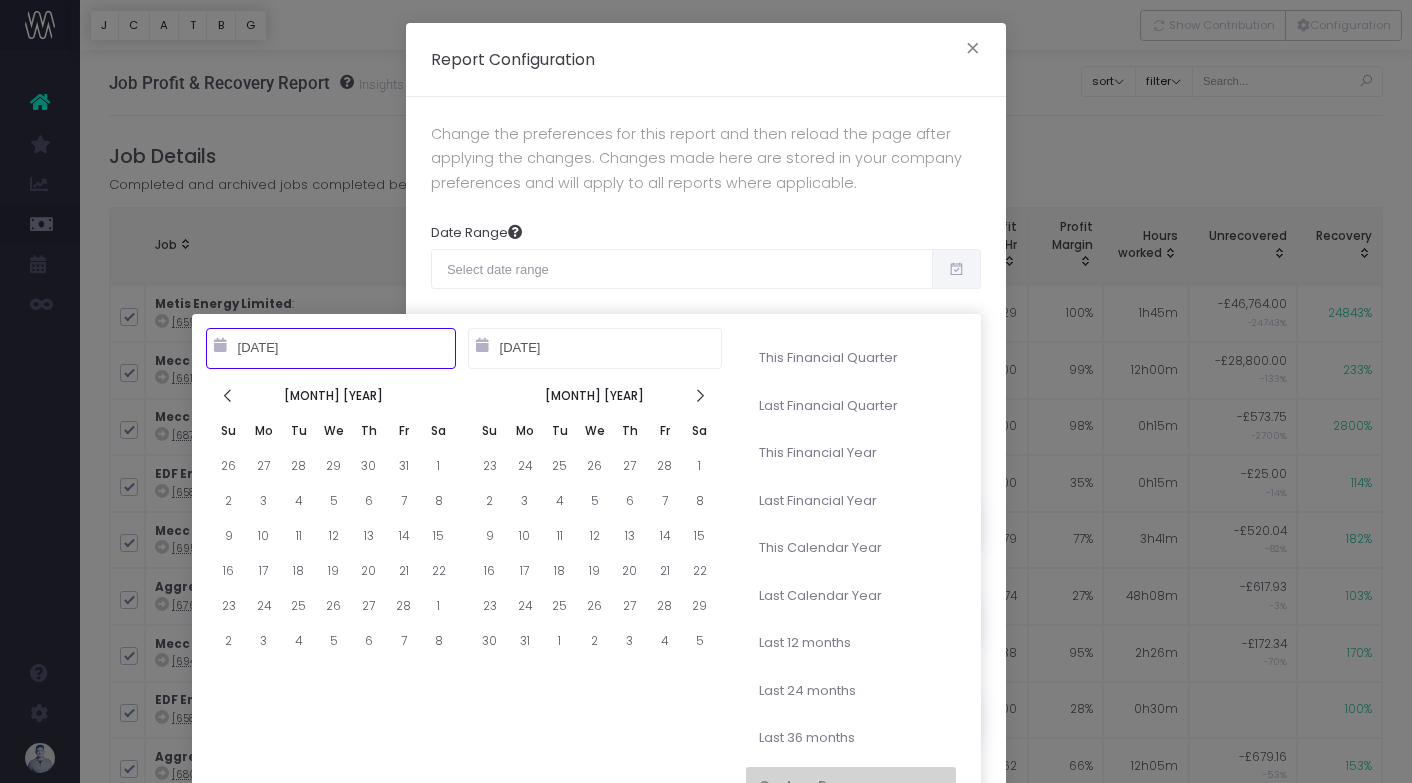 click at bounding box center [699, 396] 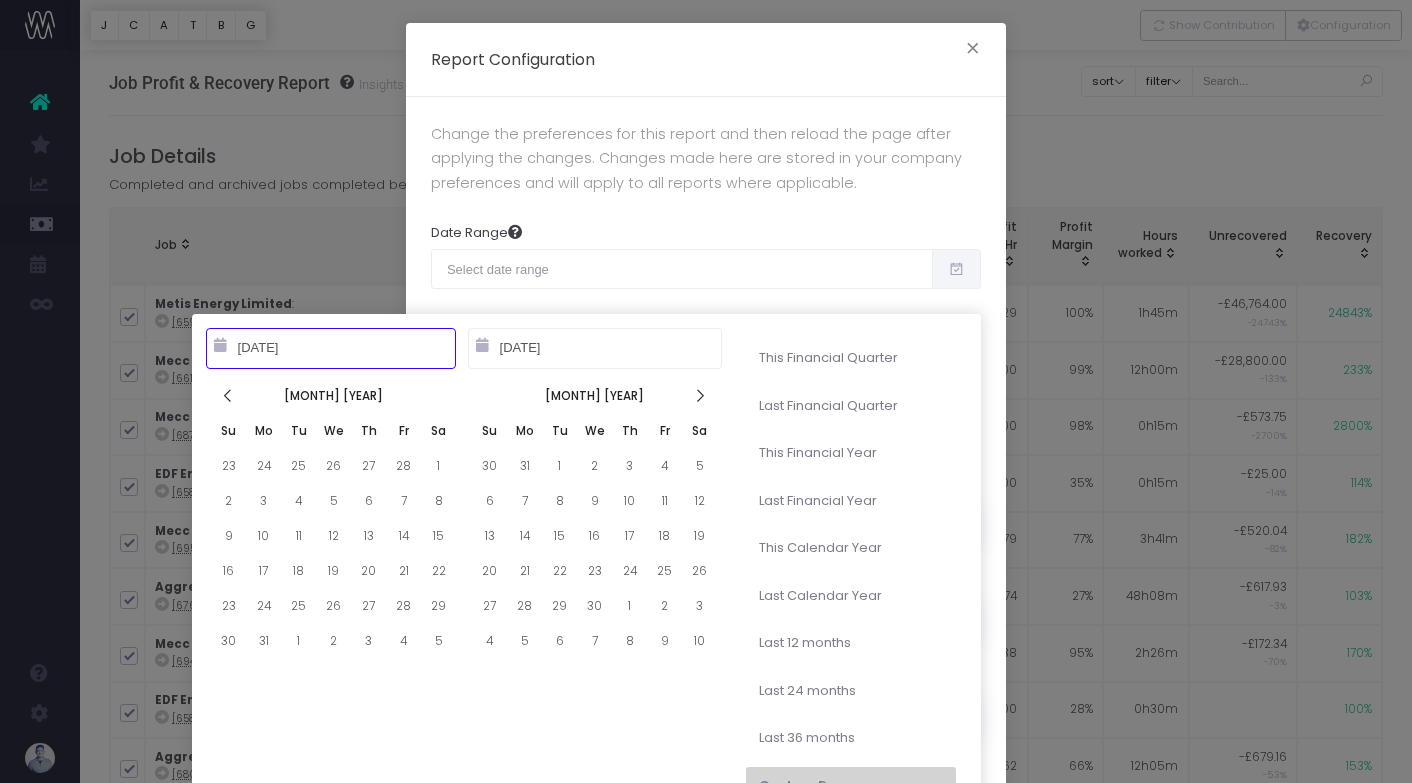 click at bounding box center [699, 396] 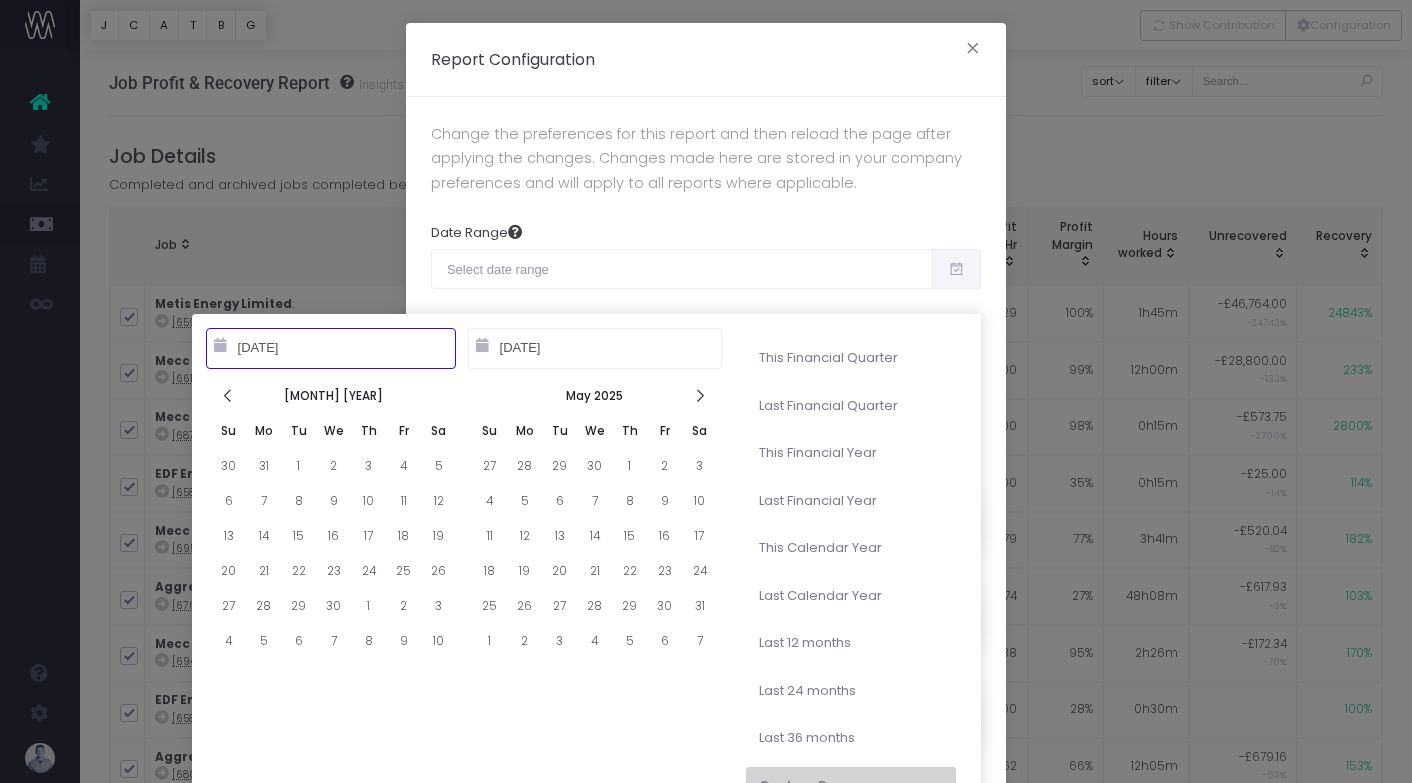 click at bounding box center [699, 396] 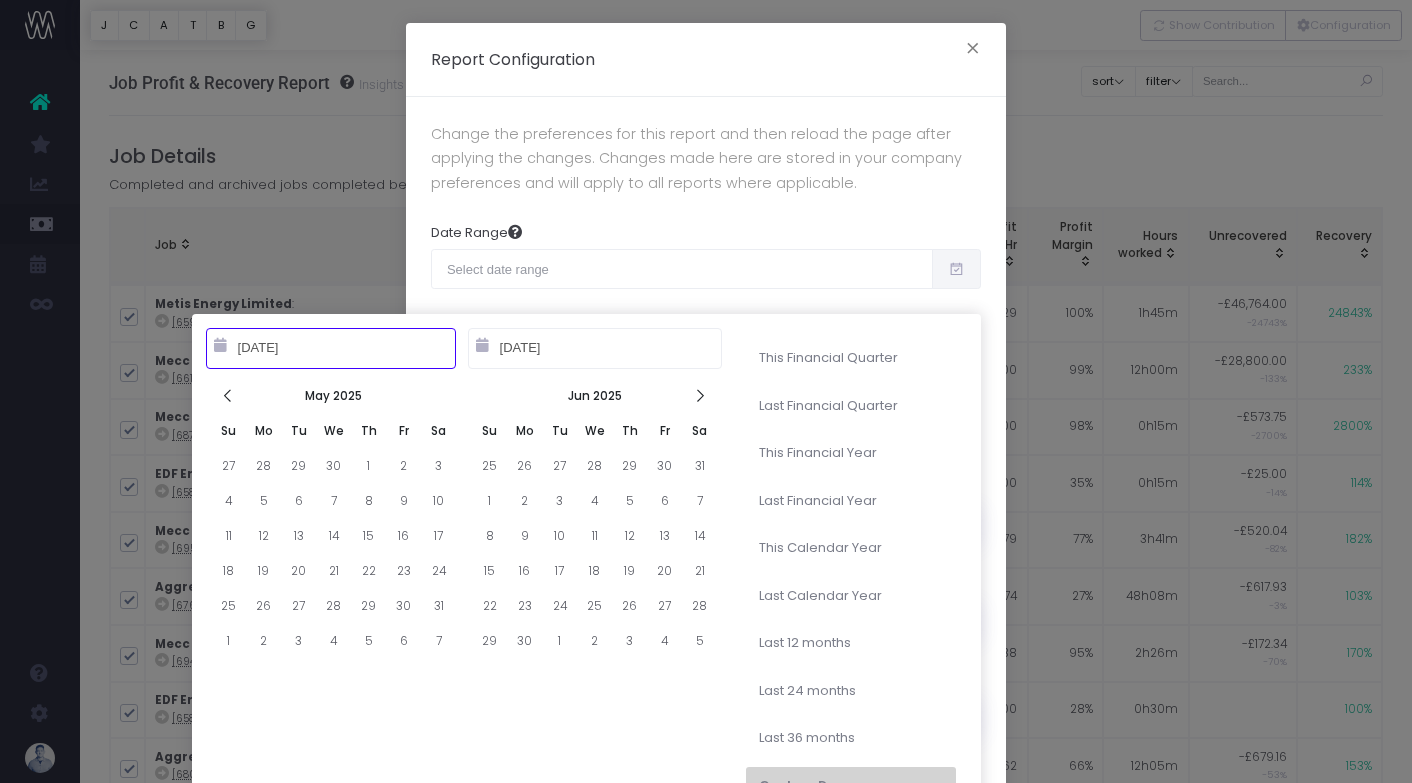 click at bounding box center [699, 396] 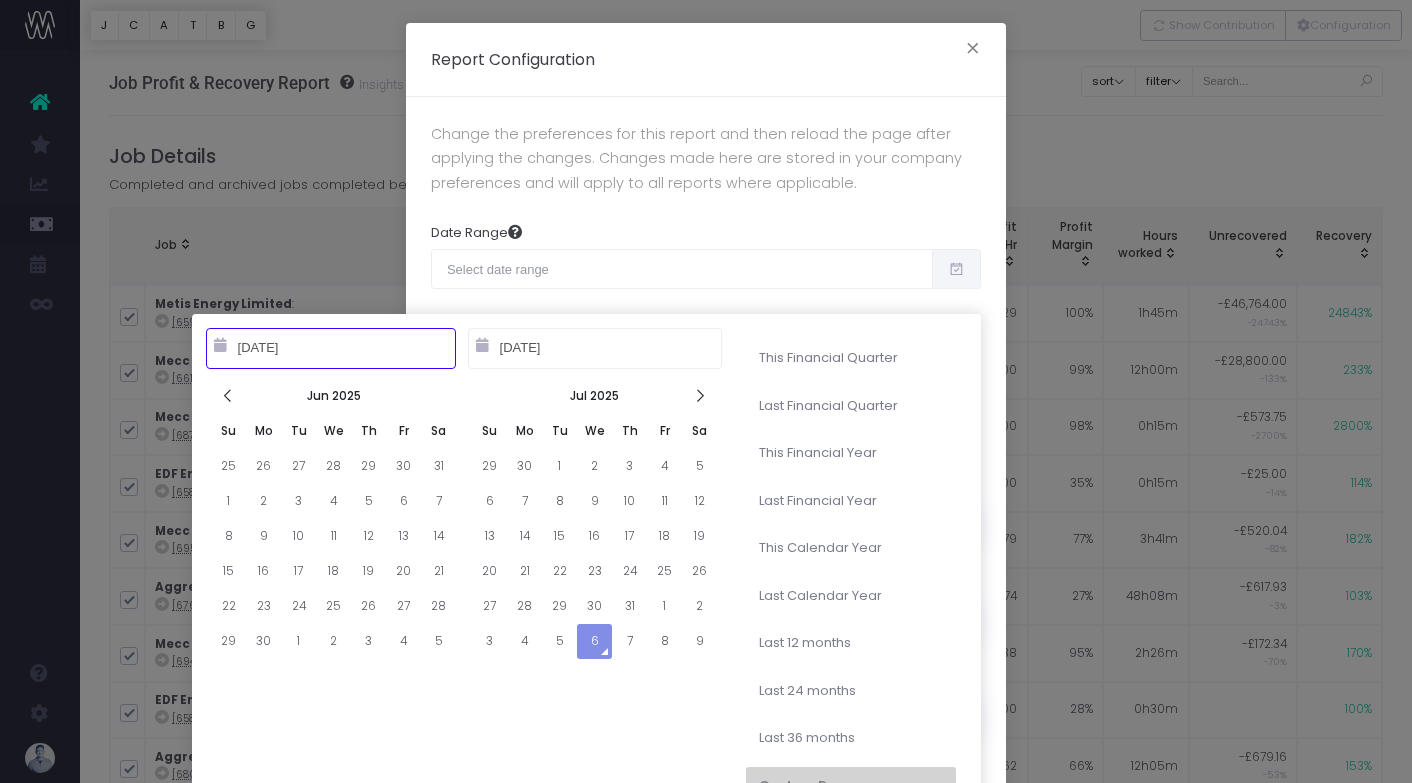 click on "01-02-2025" at bounding box center [595, 348] 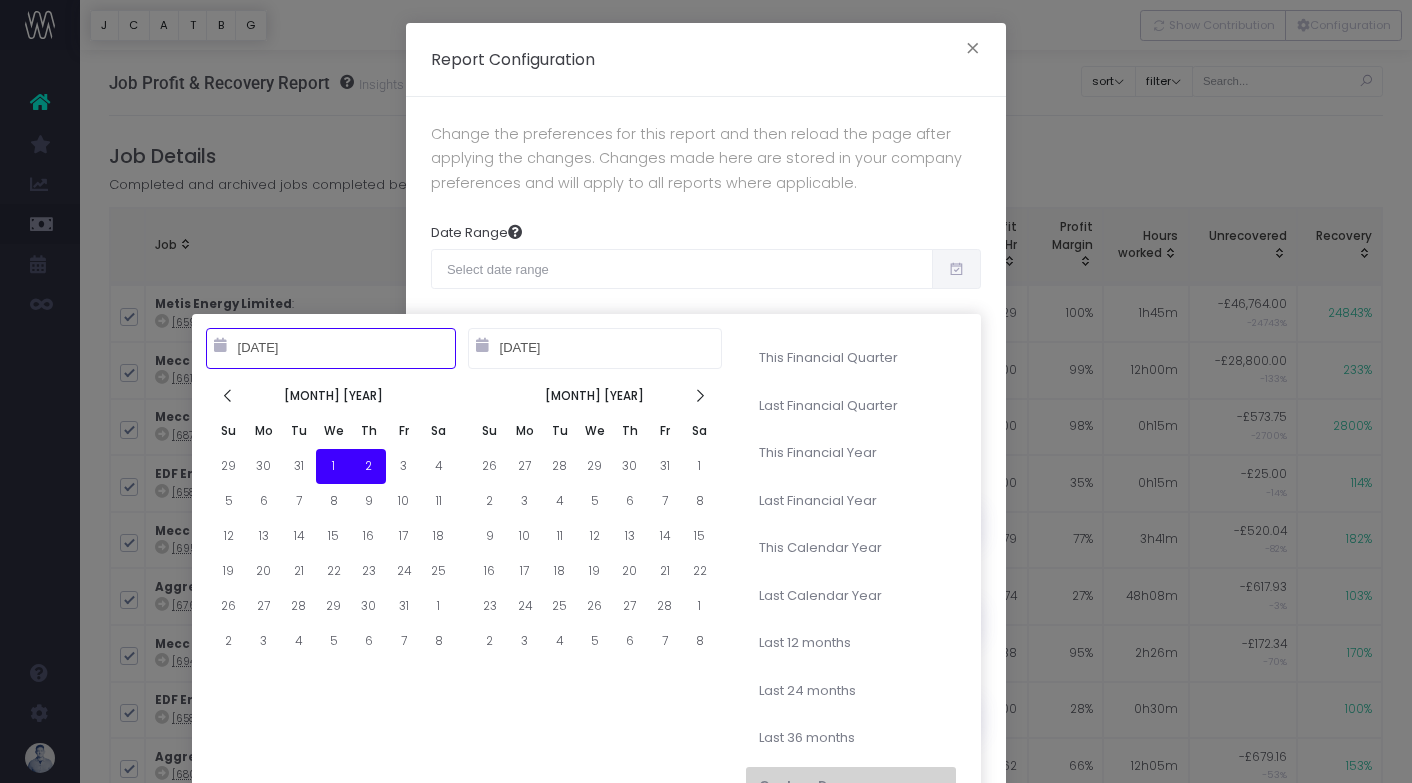 click on "01-02-2025" at bounding box center (595, 348) 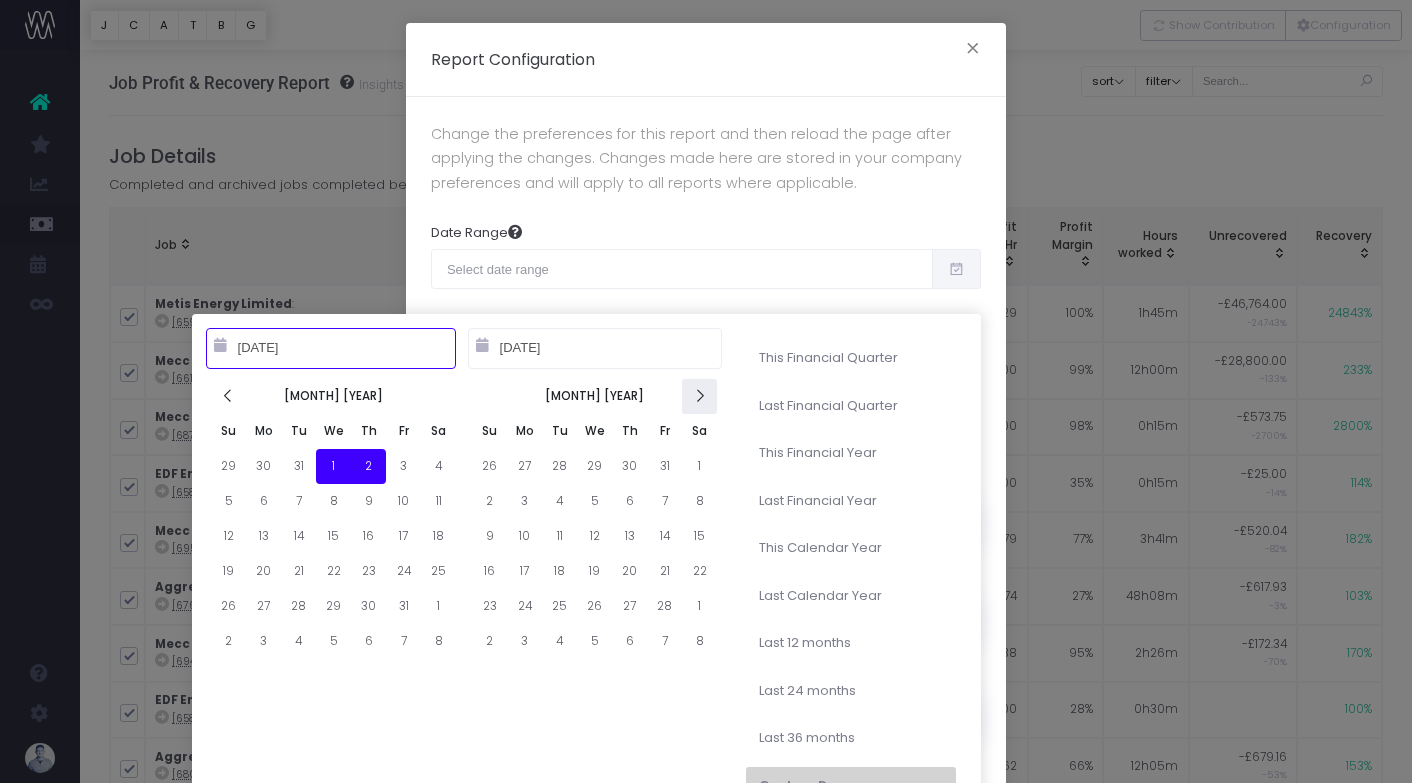 click at bounding box center [699, 396] 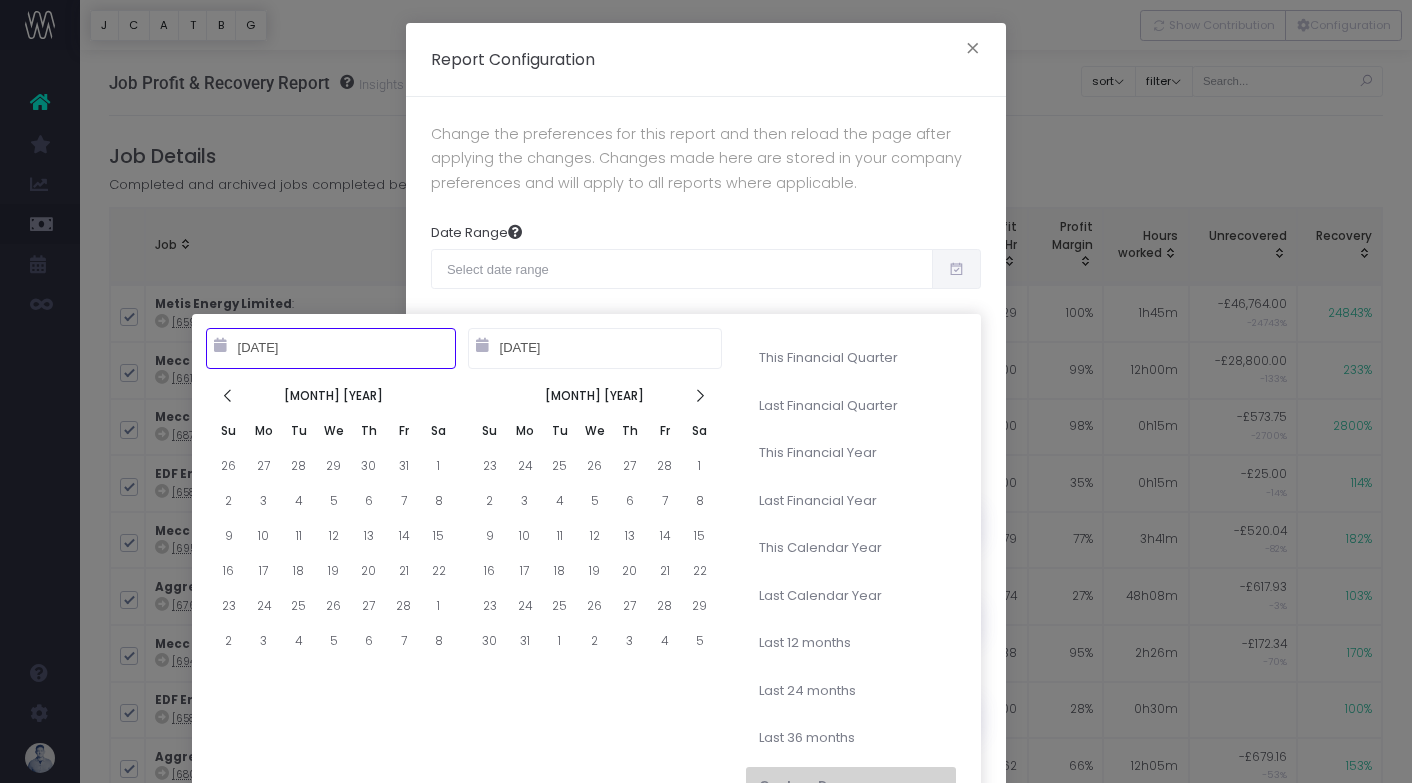 click at bounding box center [699, 396] 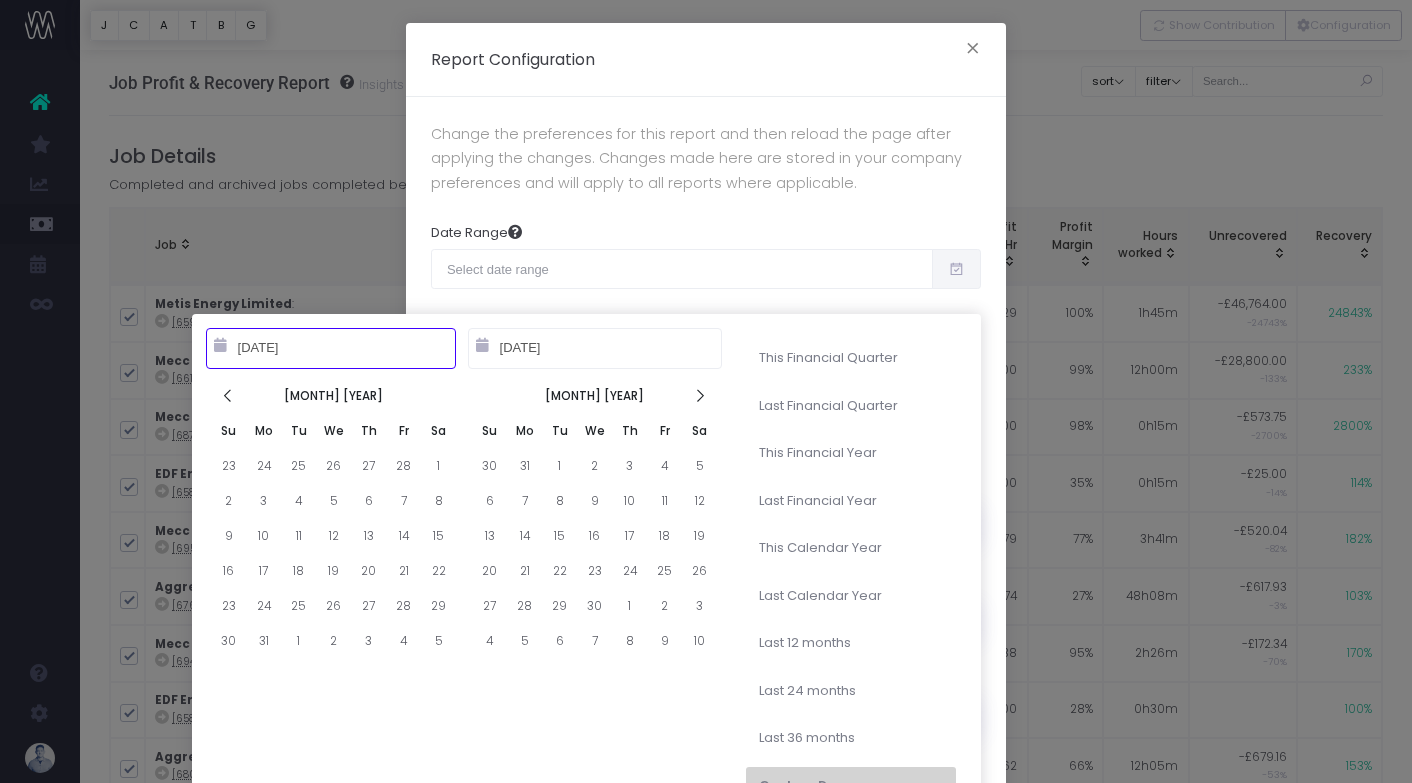 click at bounding box center (699, 396) 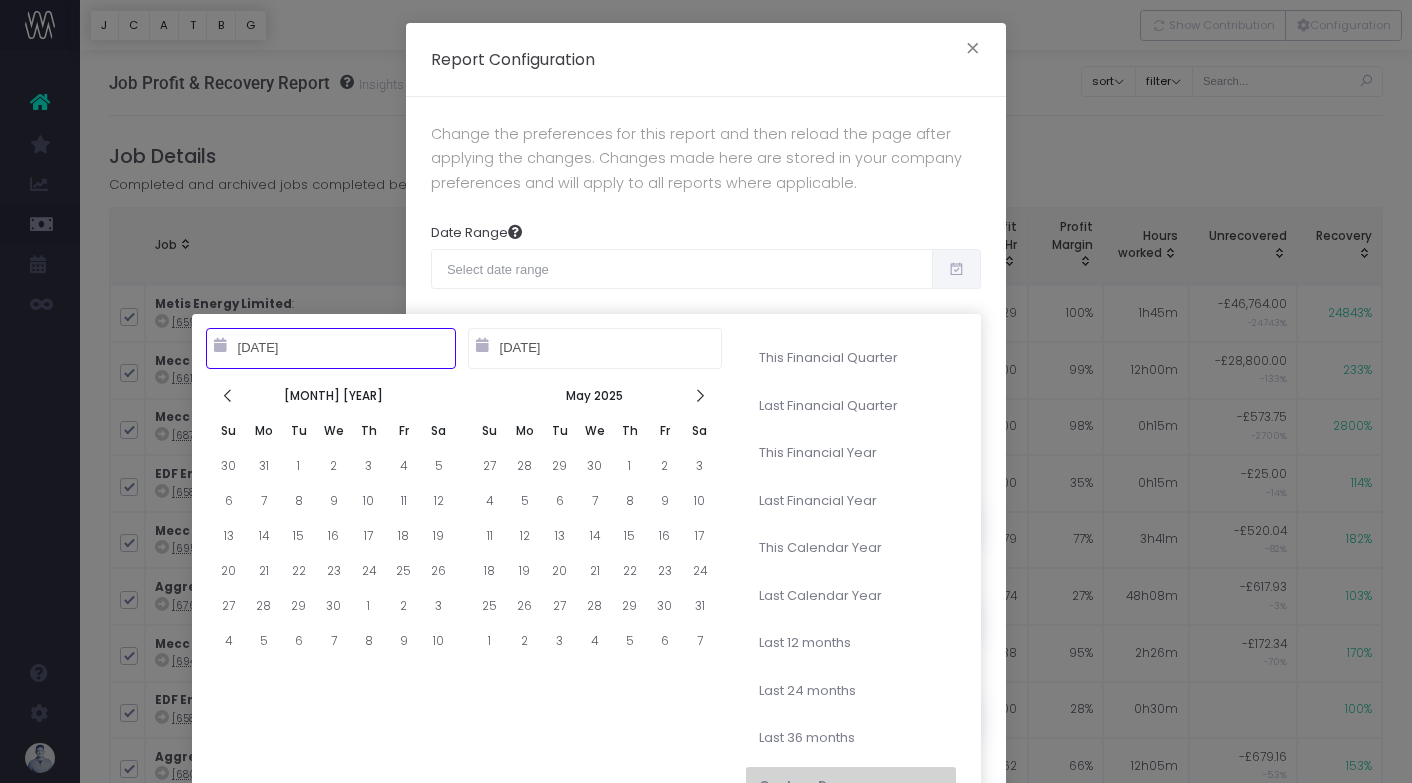 click at bounding box center (699, 396) 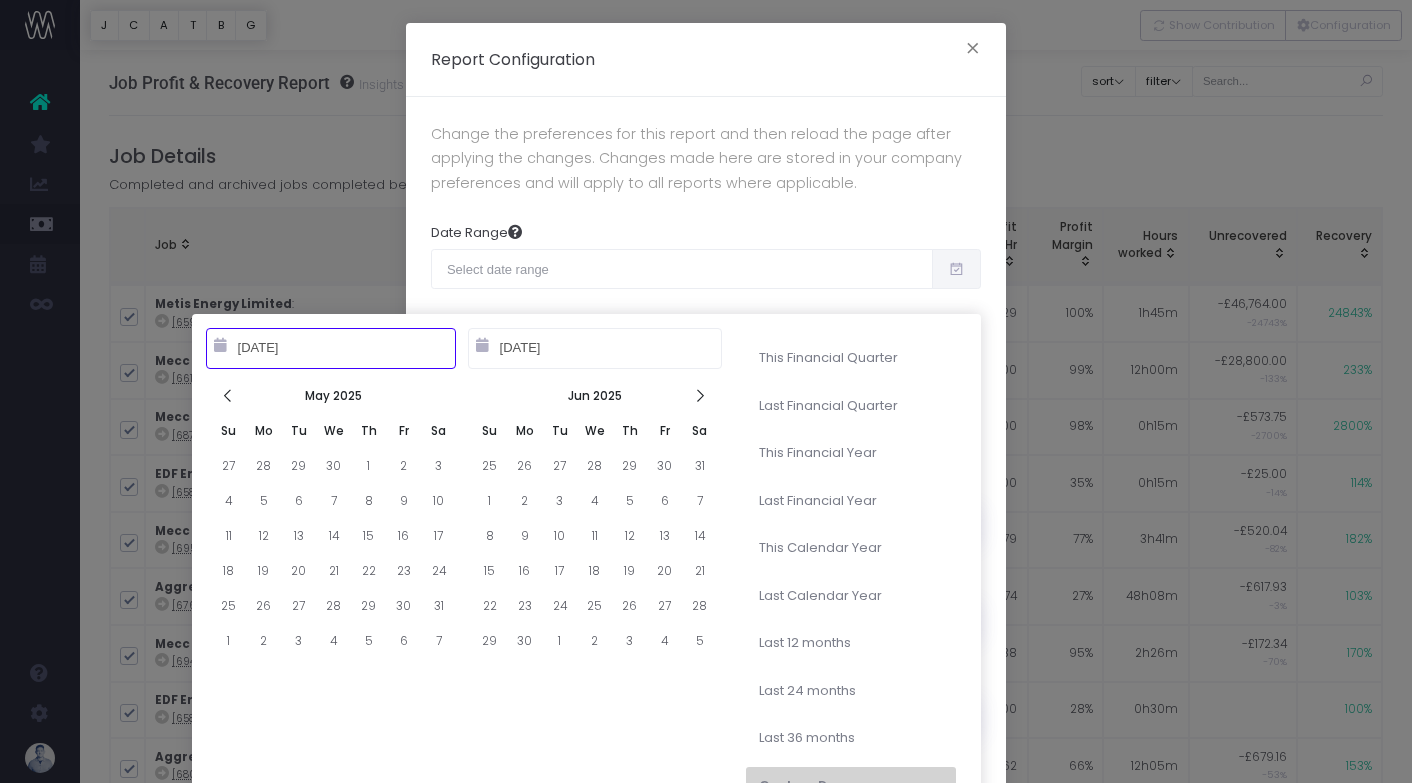 click at bounding box center (699, 396) 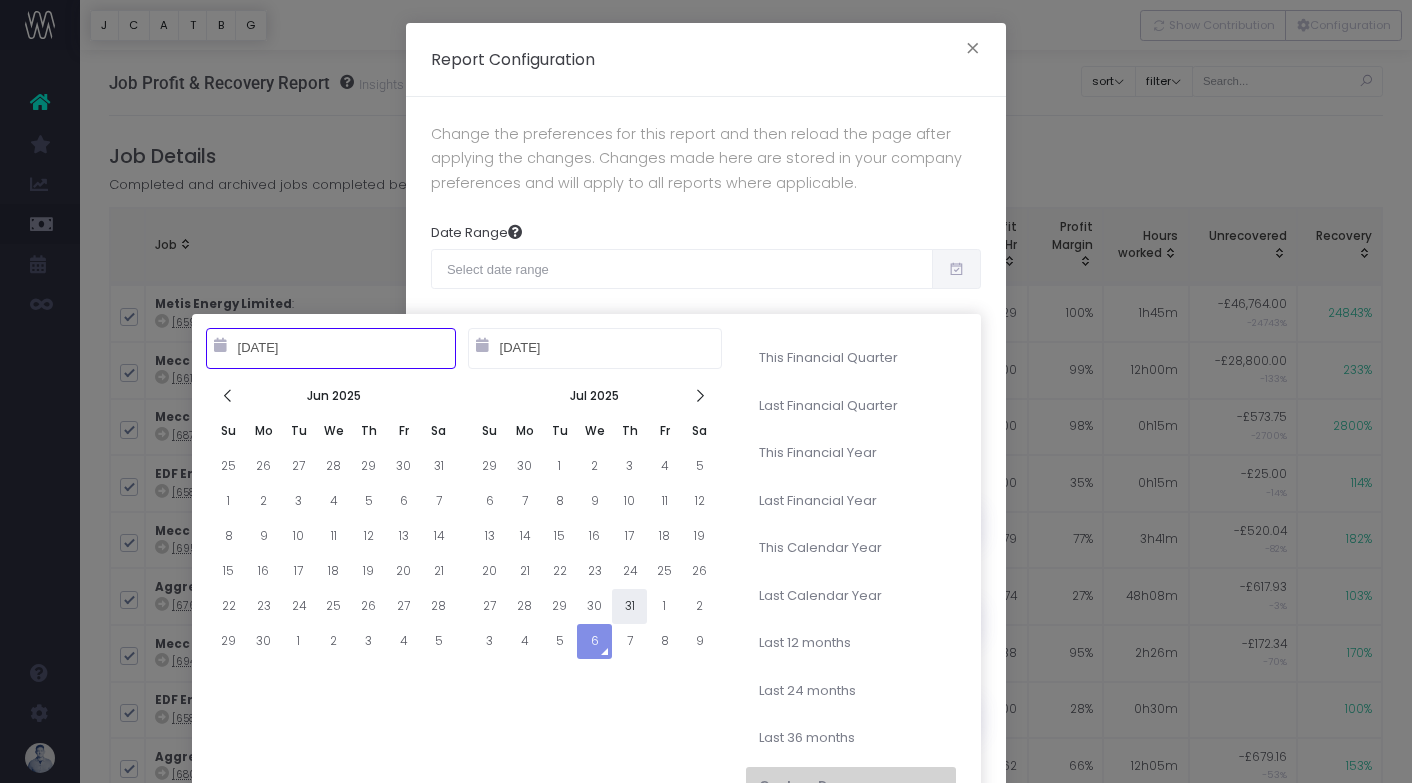 type on "07-31-2025" 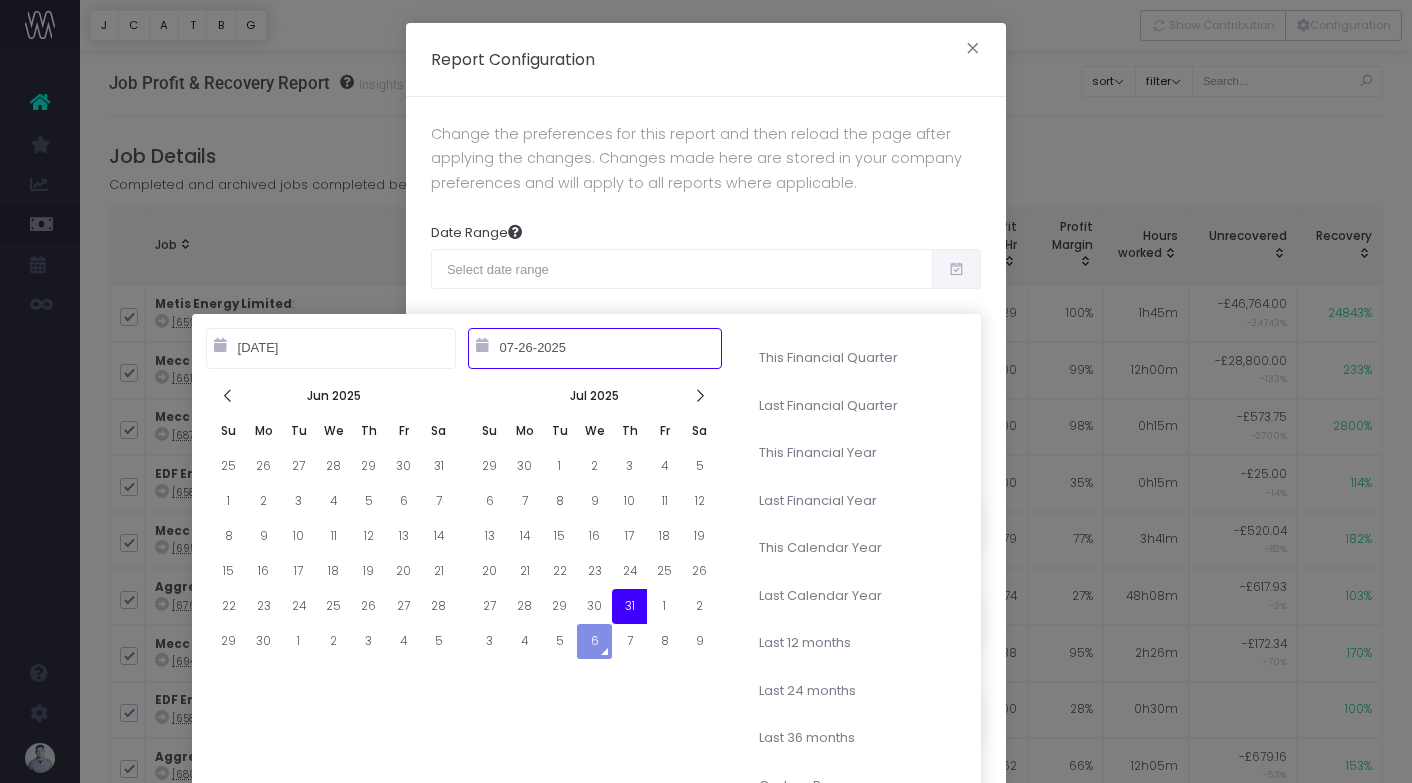 type on "07-19-2025" 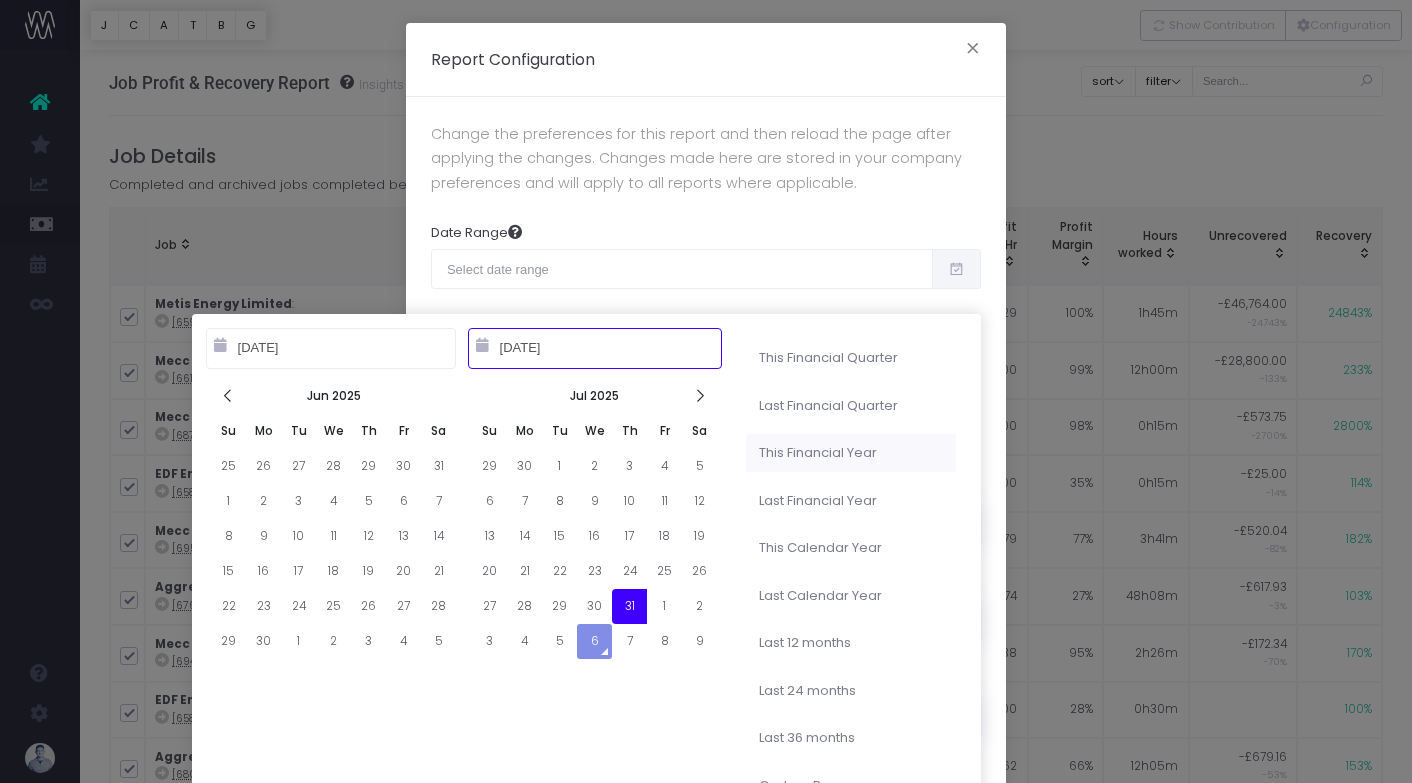 type on "03-01-2025" 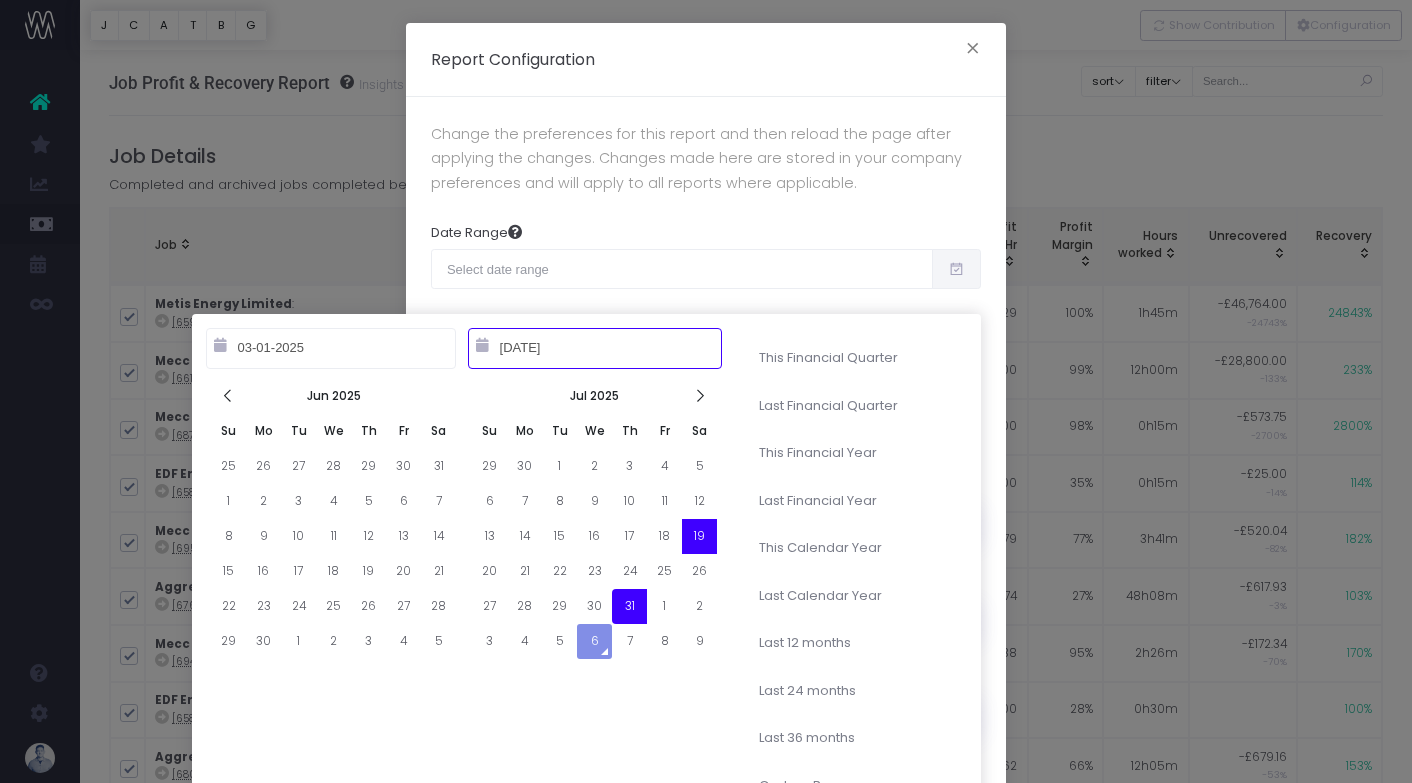 type on "03-01-2025" 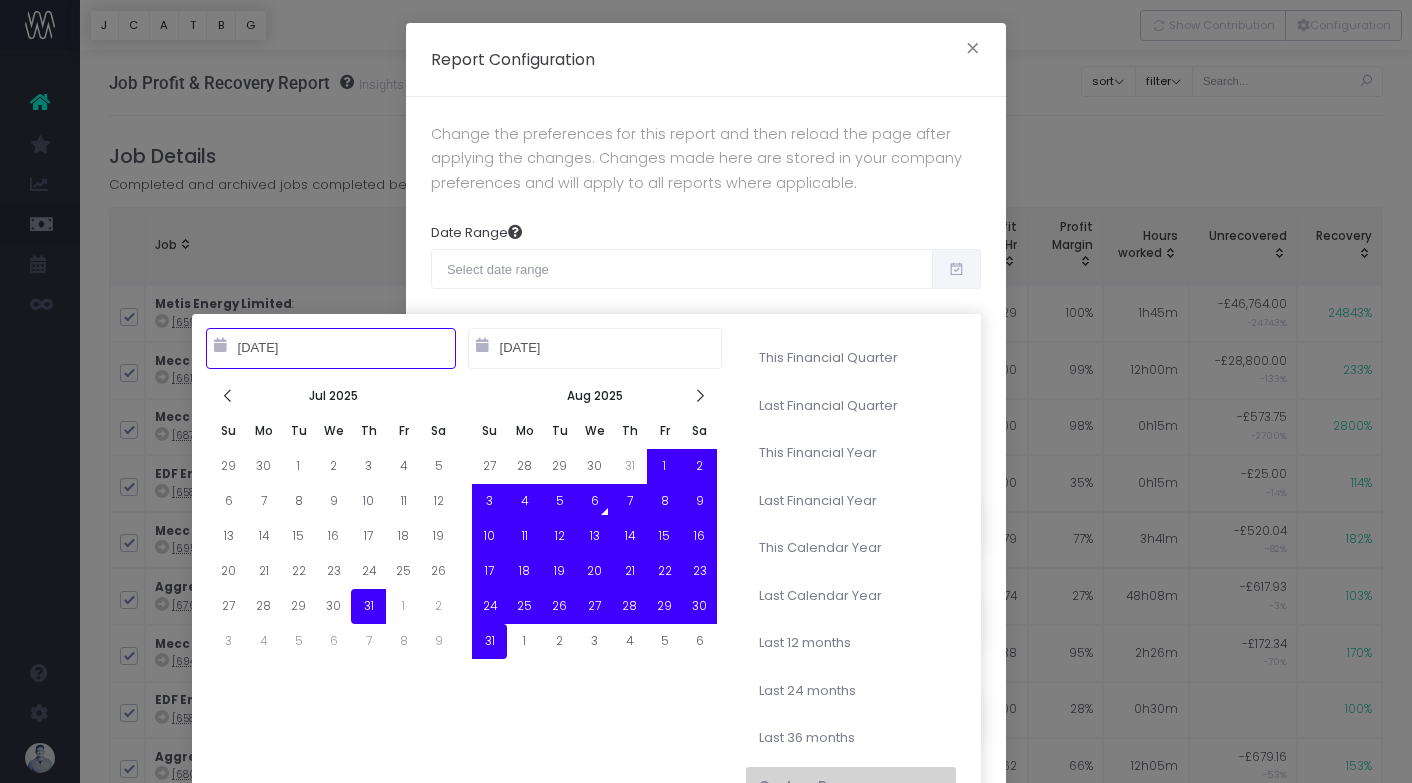 click on "08-31-2025" at bounding box center (595, 348) 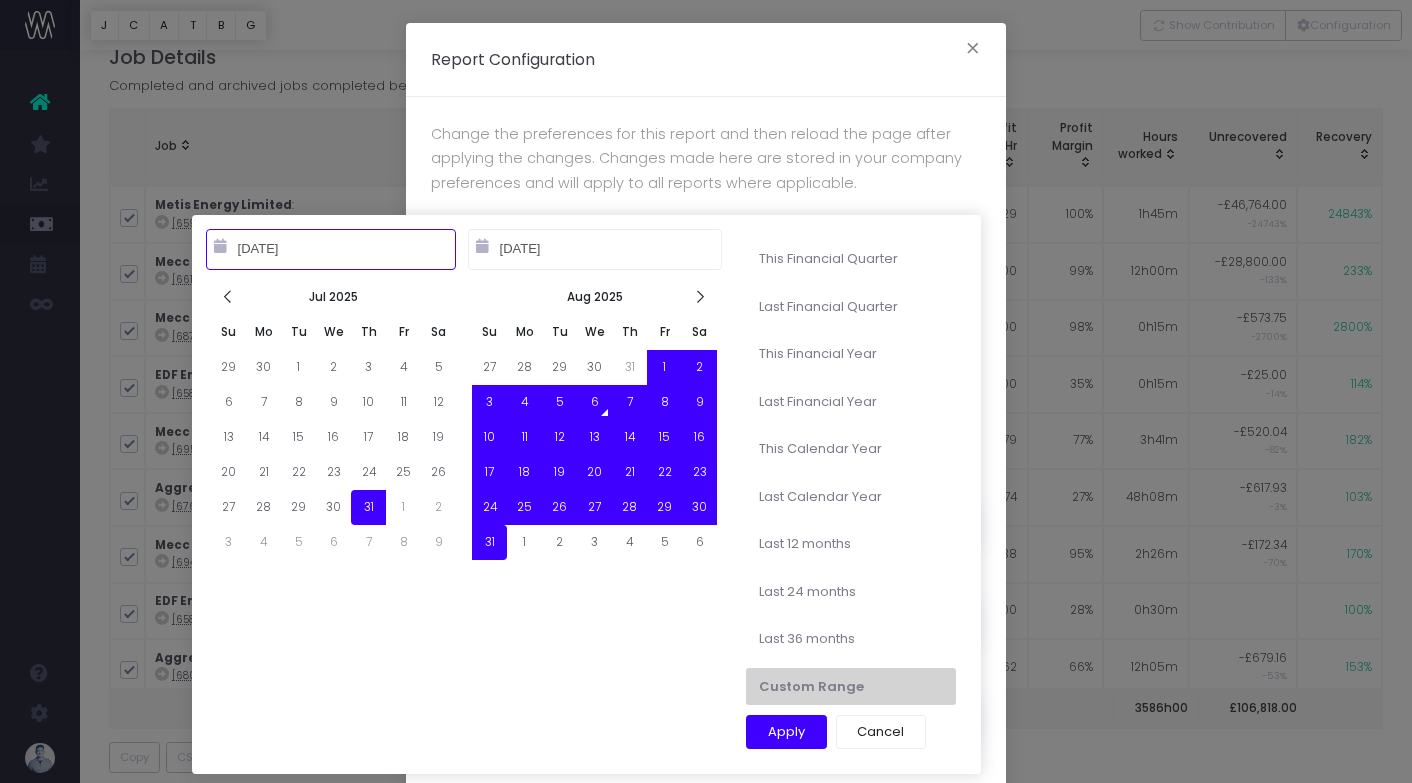 scroll, scrollTop: 107, scrollLeft: 0, axis: vertical 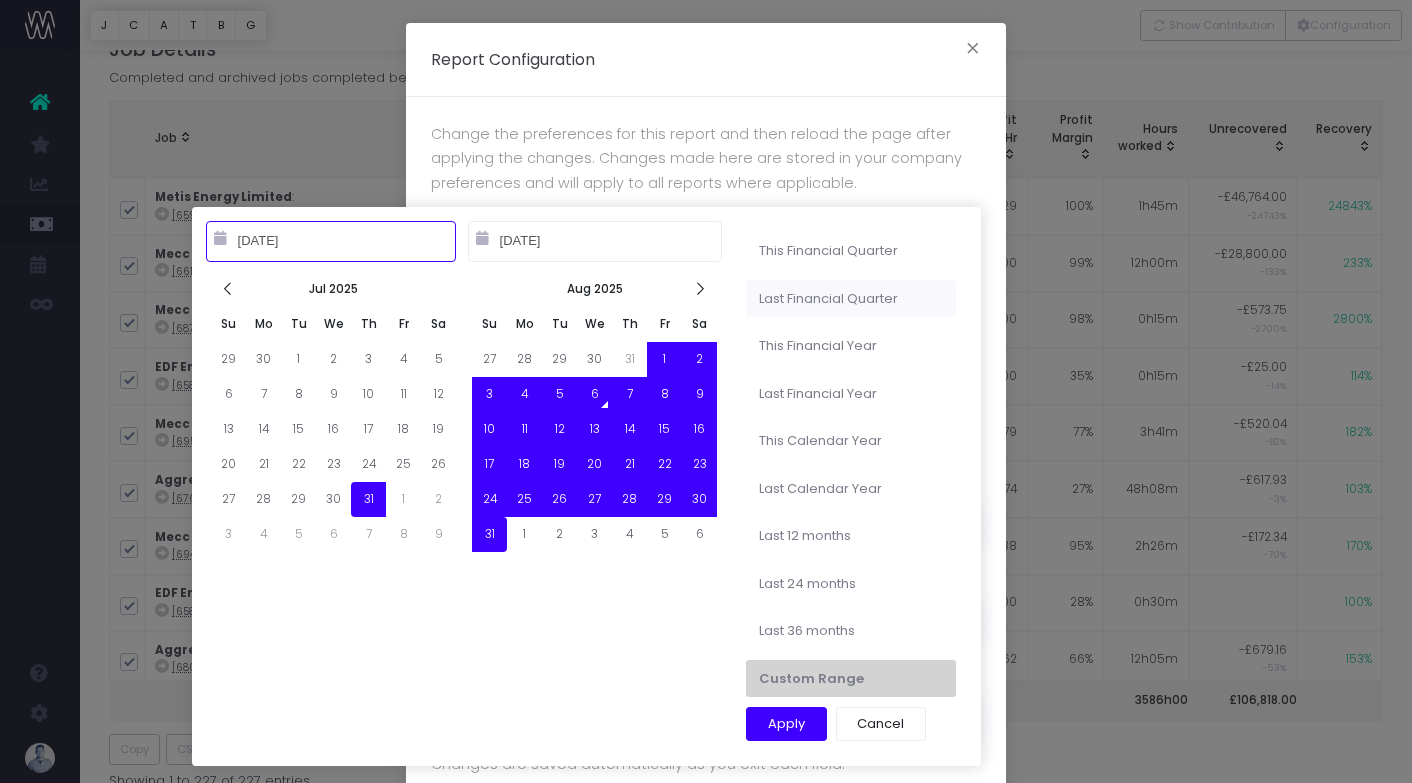 type on "03-01-2025" 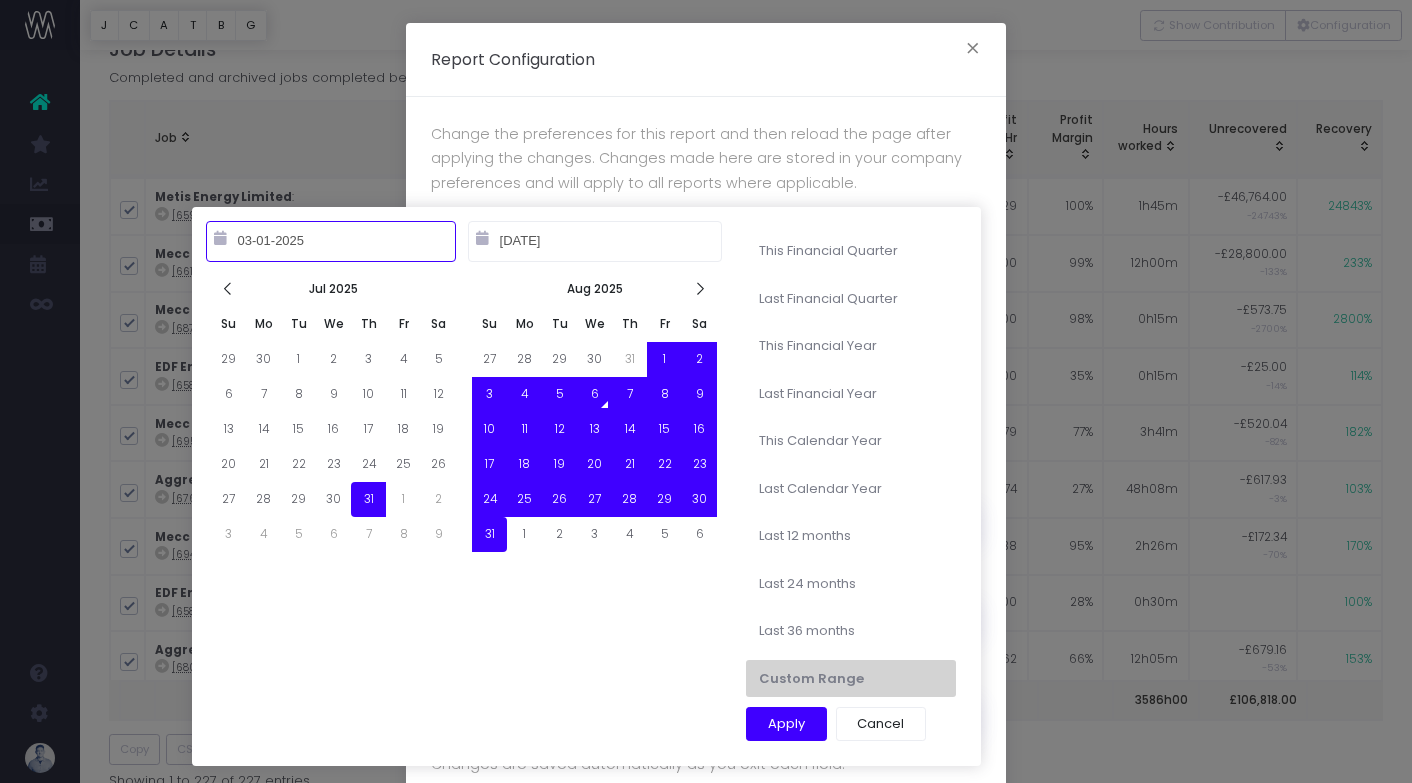 type on "07-31-2025" 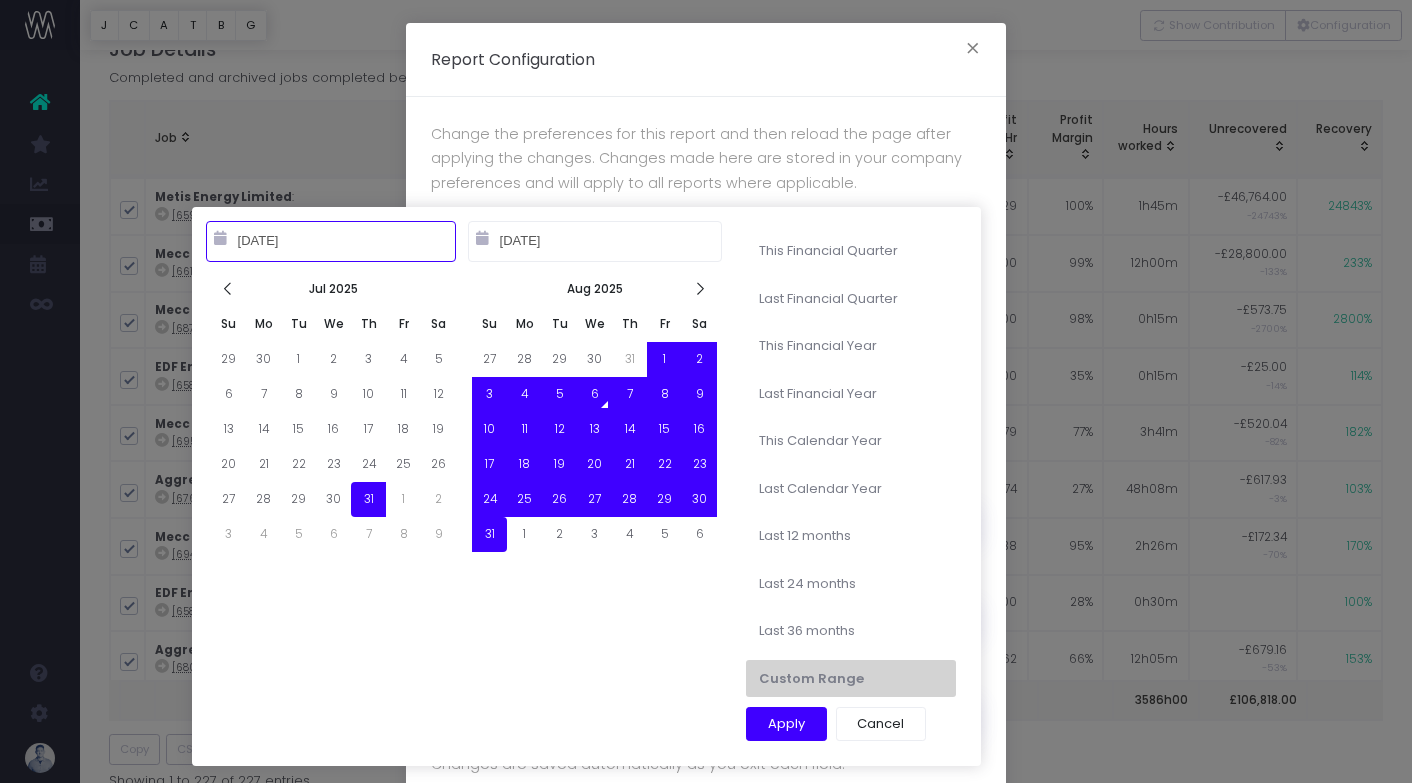 type on "03-01-2025" 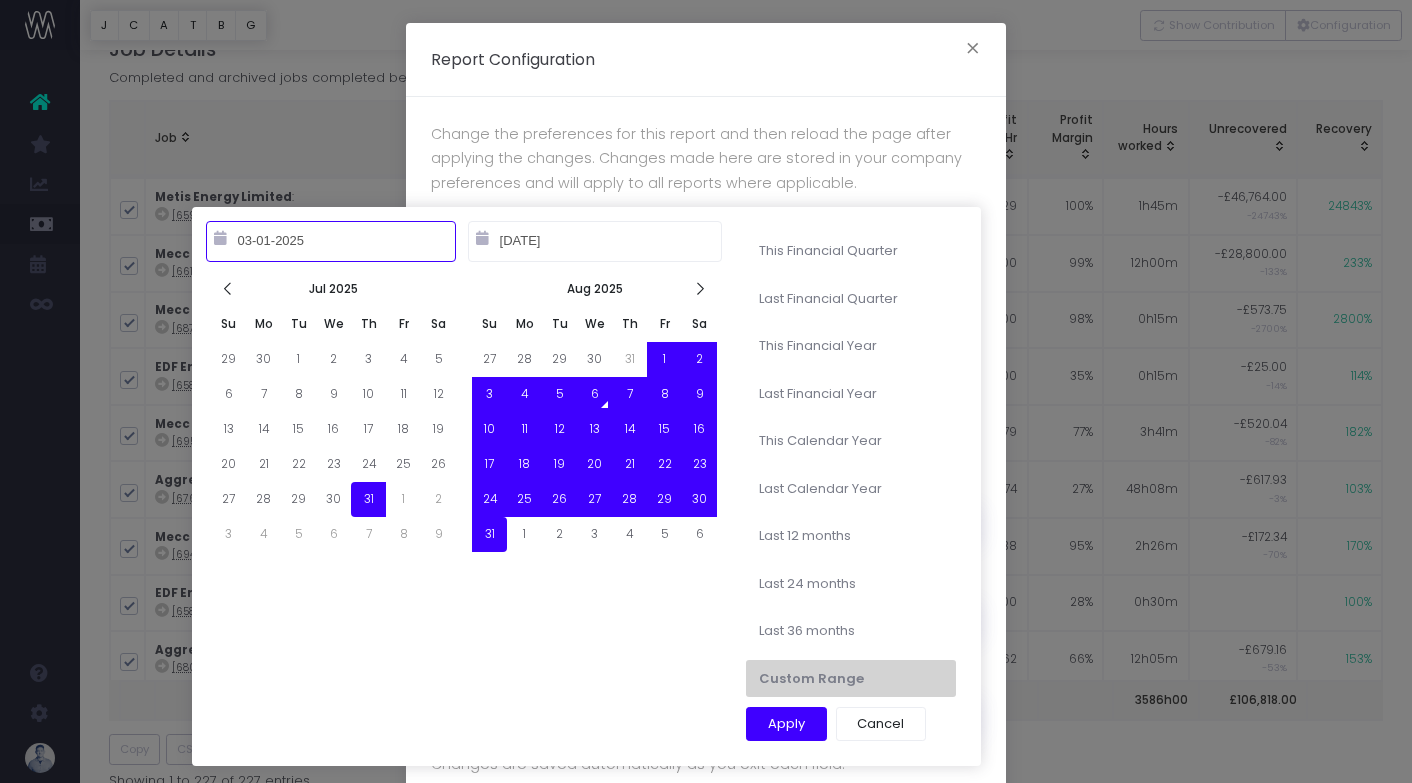 type on "07-31-2025" 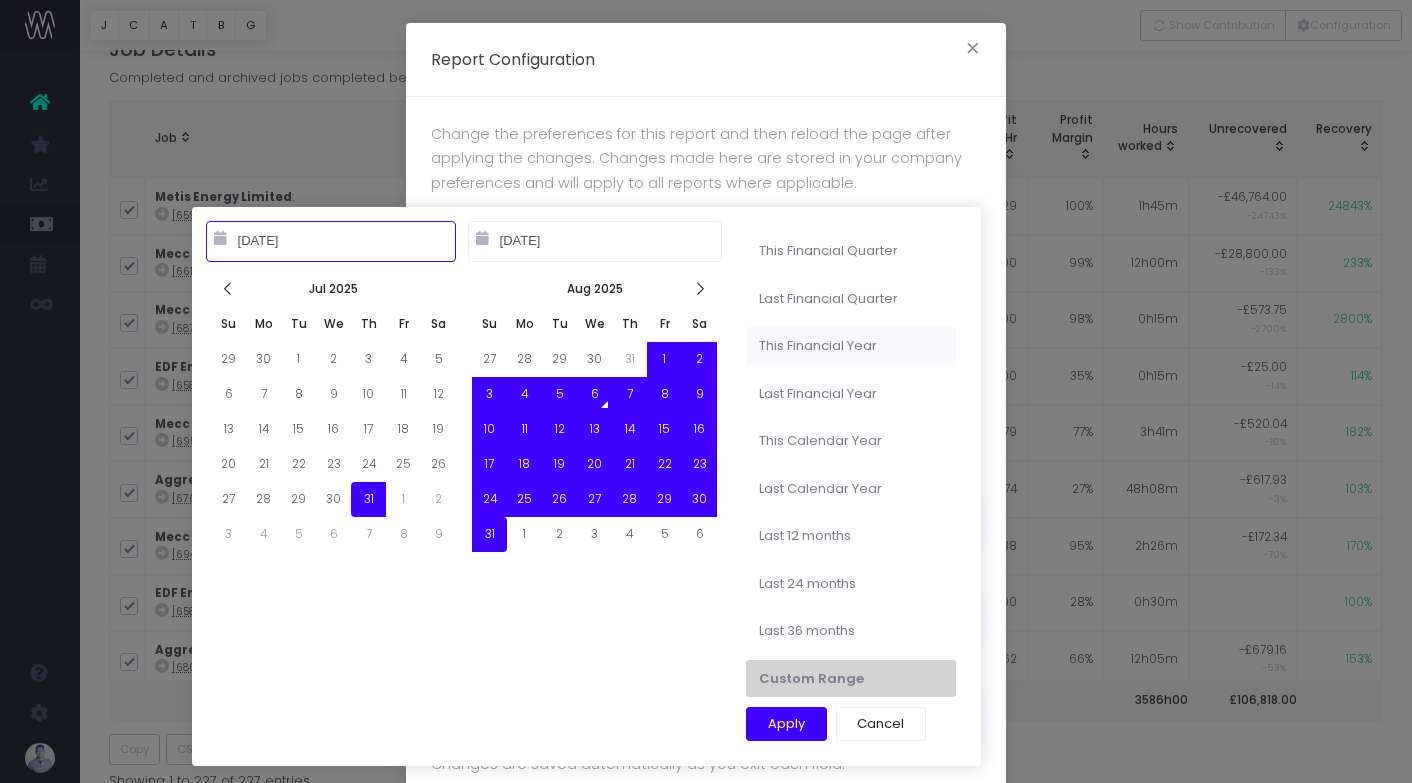 type on "03-01-2025" 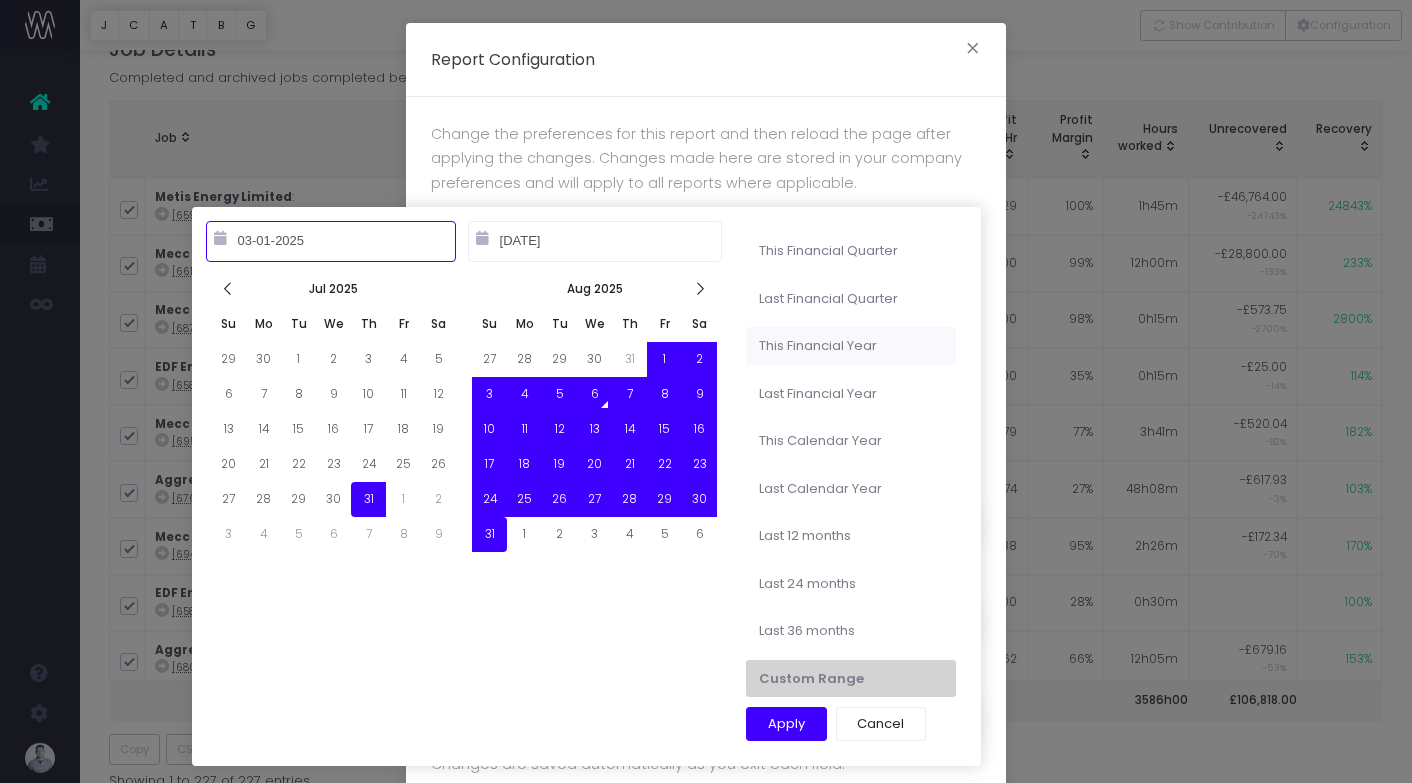 click on "This Financial Year" at bounding box center [851, 346] 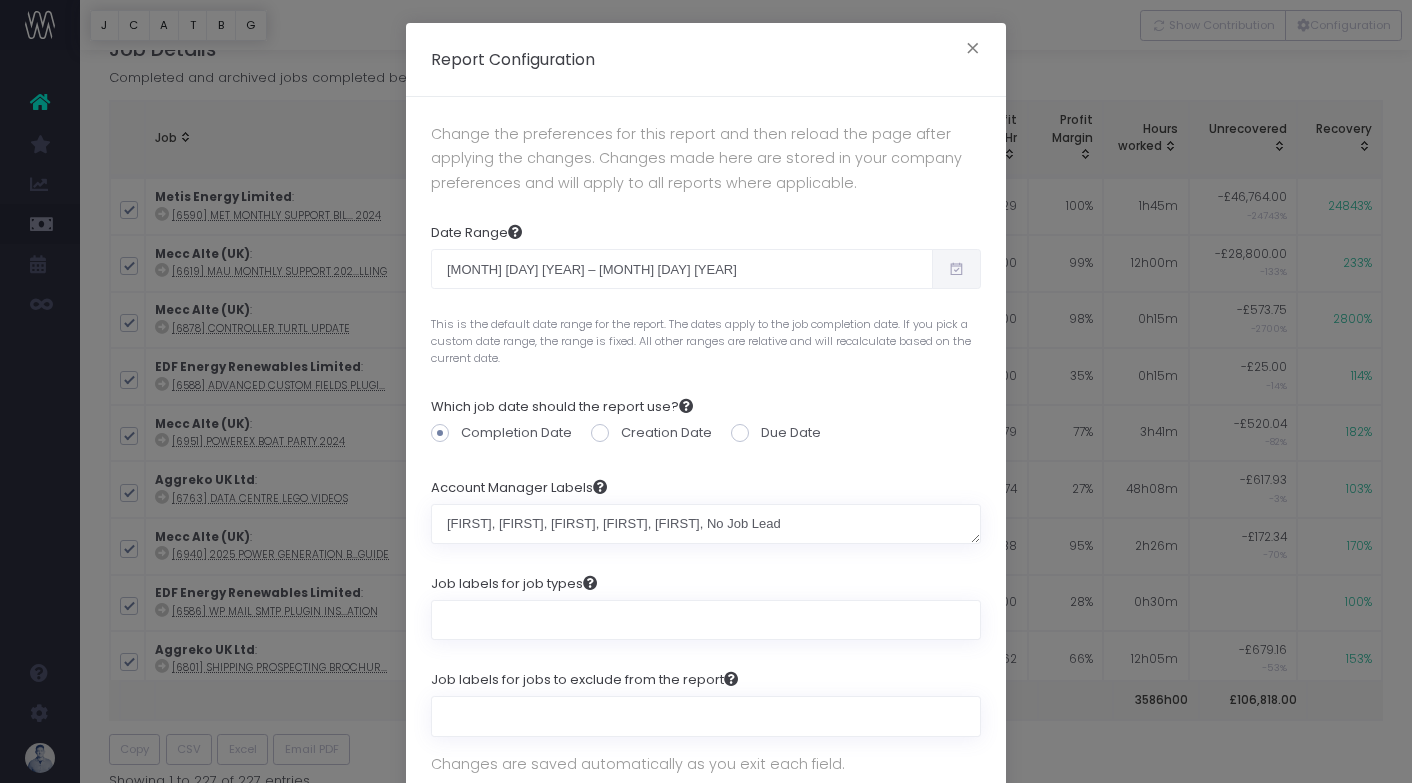 scroll, scrollTop: 145, scrollLeft: 0, axis: vertical 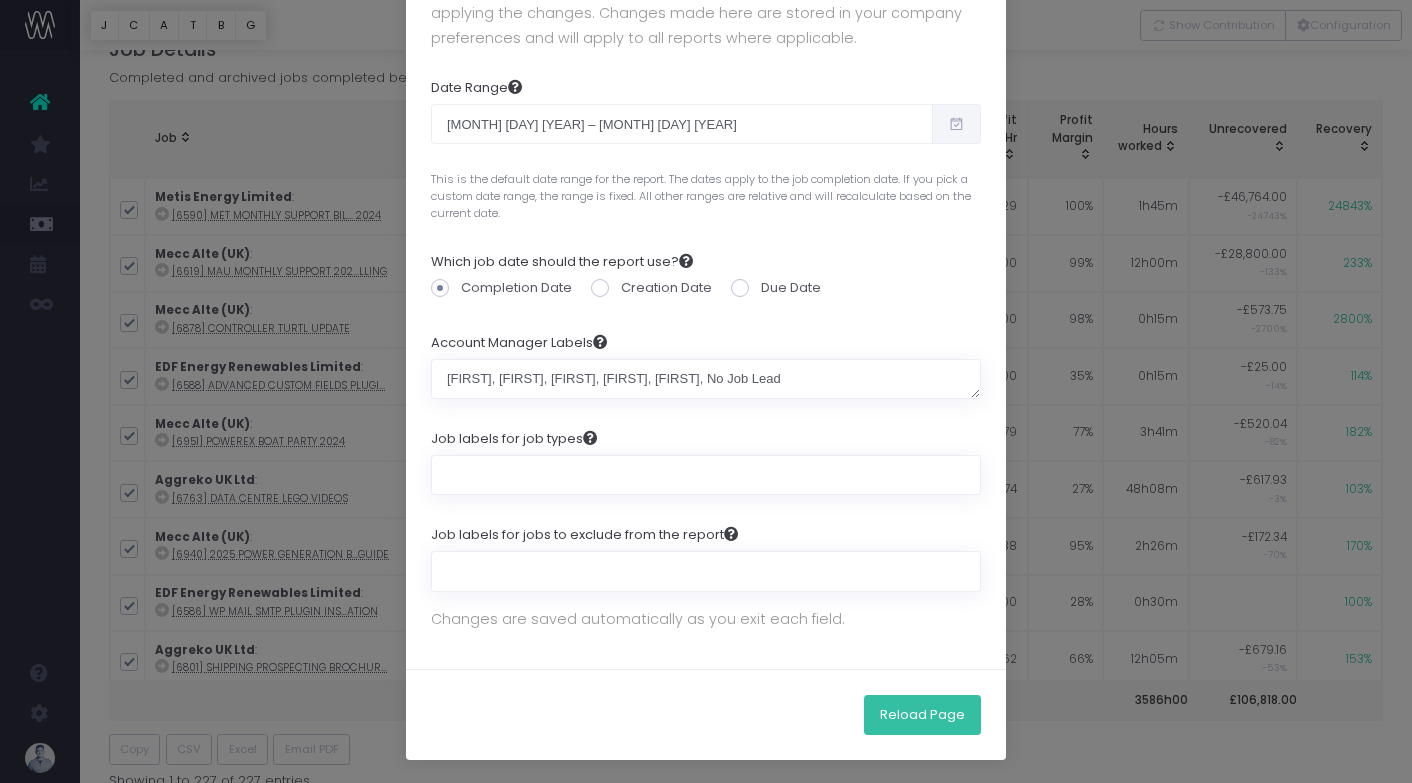 click on "Reload Page" at bounding box center (922, 715) 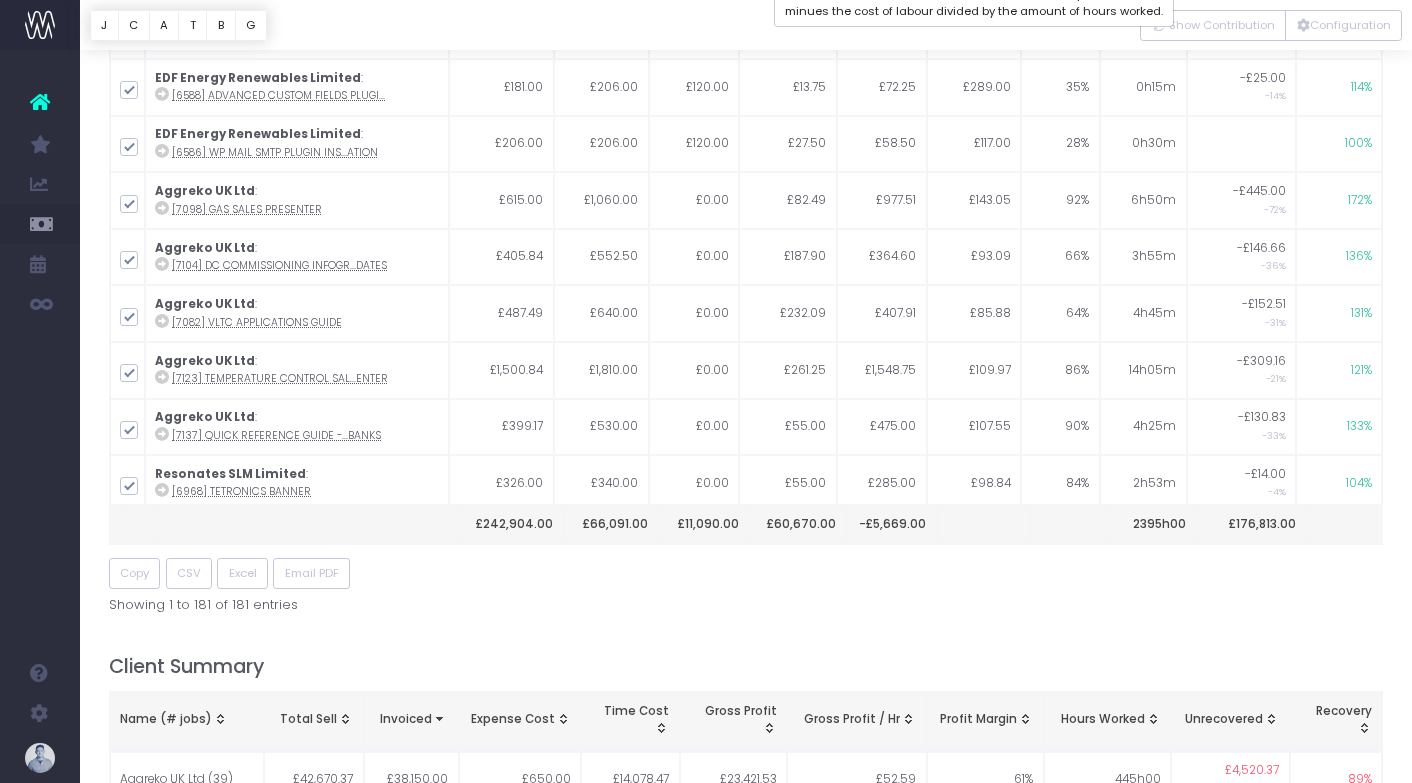 scroll, scrollTop: 292, scrollLeft: 0, axis: vertical 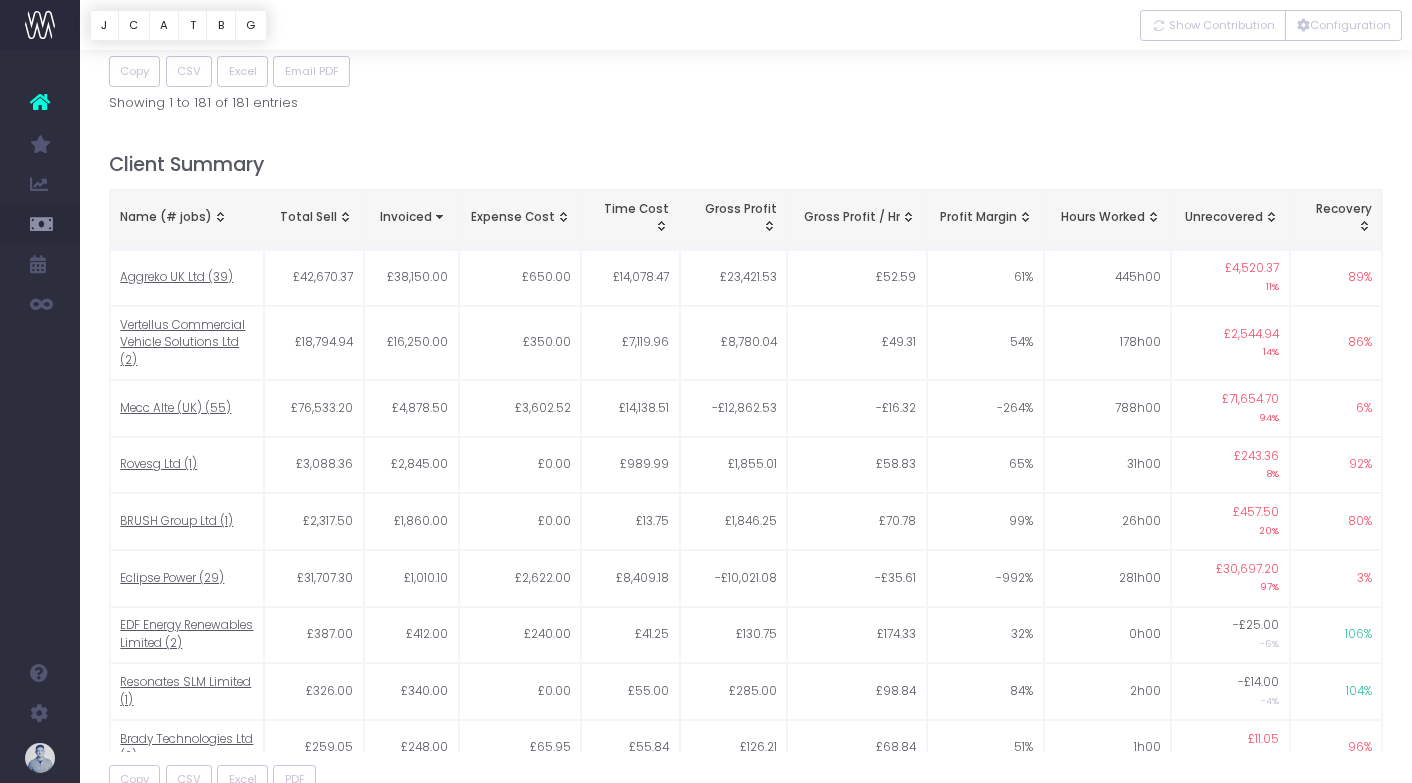 click on "Showing 1 to 181 of 181 entries" at bounding box center (746, 99) 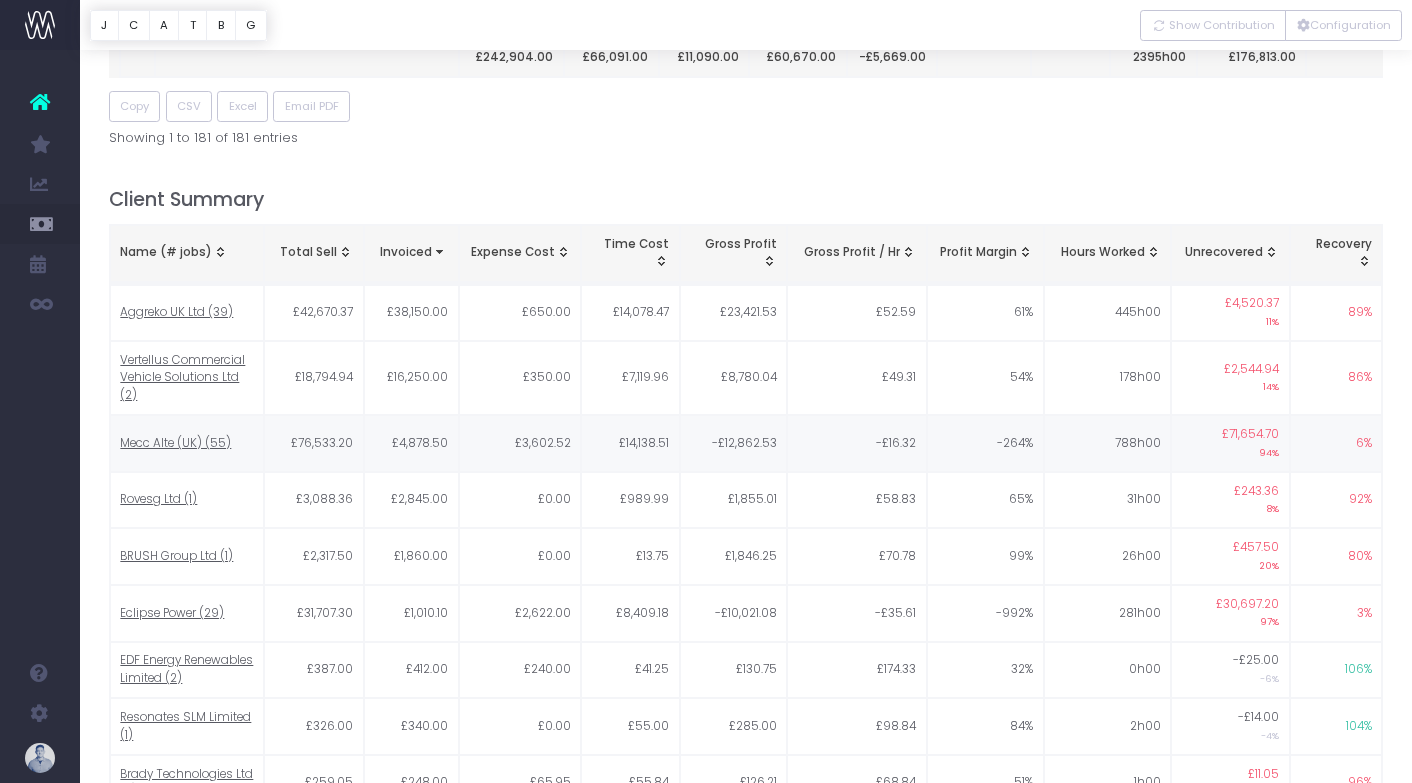 scroll, scrollTop: 775, scrollLeft: 0, axis: vertical 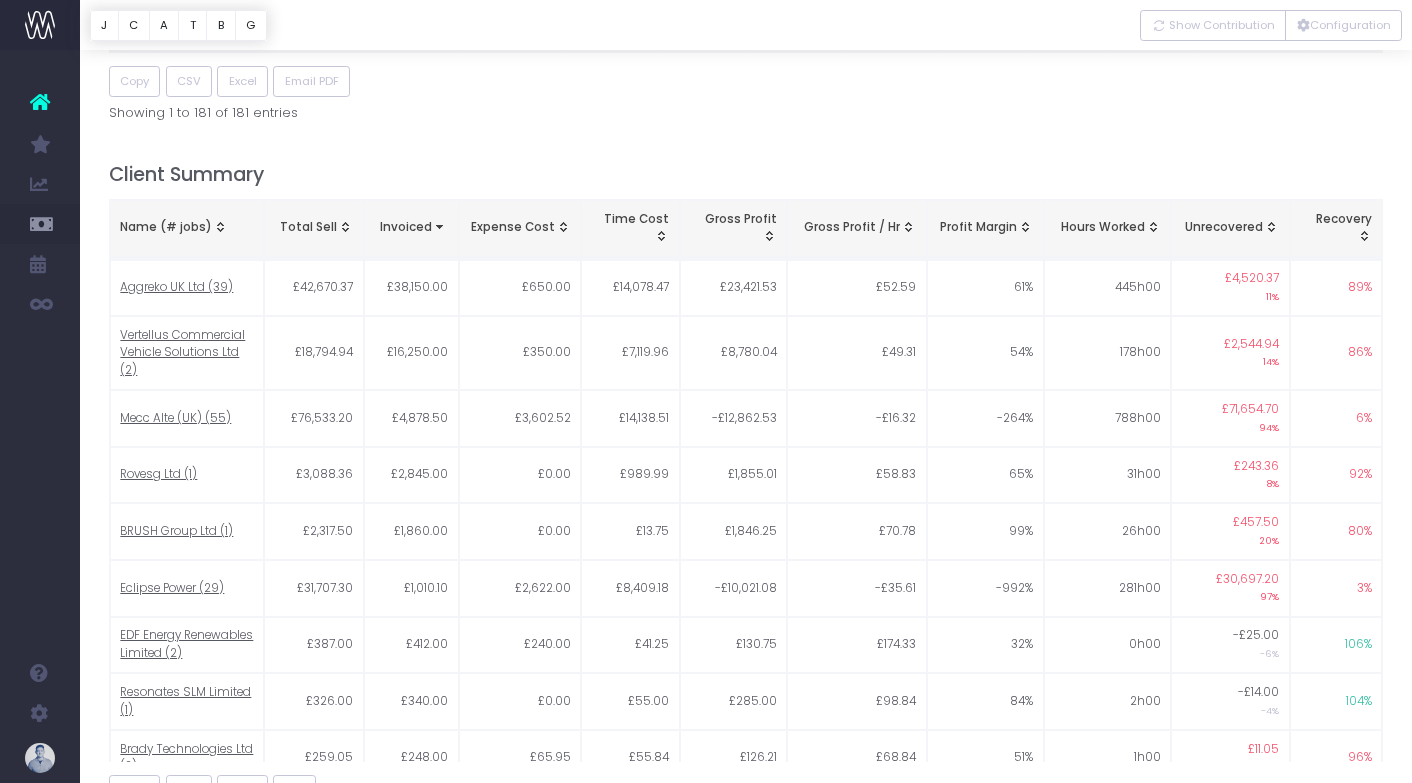 drag, startPoint x: 1080, startPoint y: 158, endPoint x: 1051, endPoint y: 88, distance: 75.76939 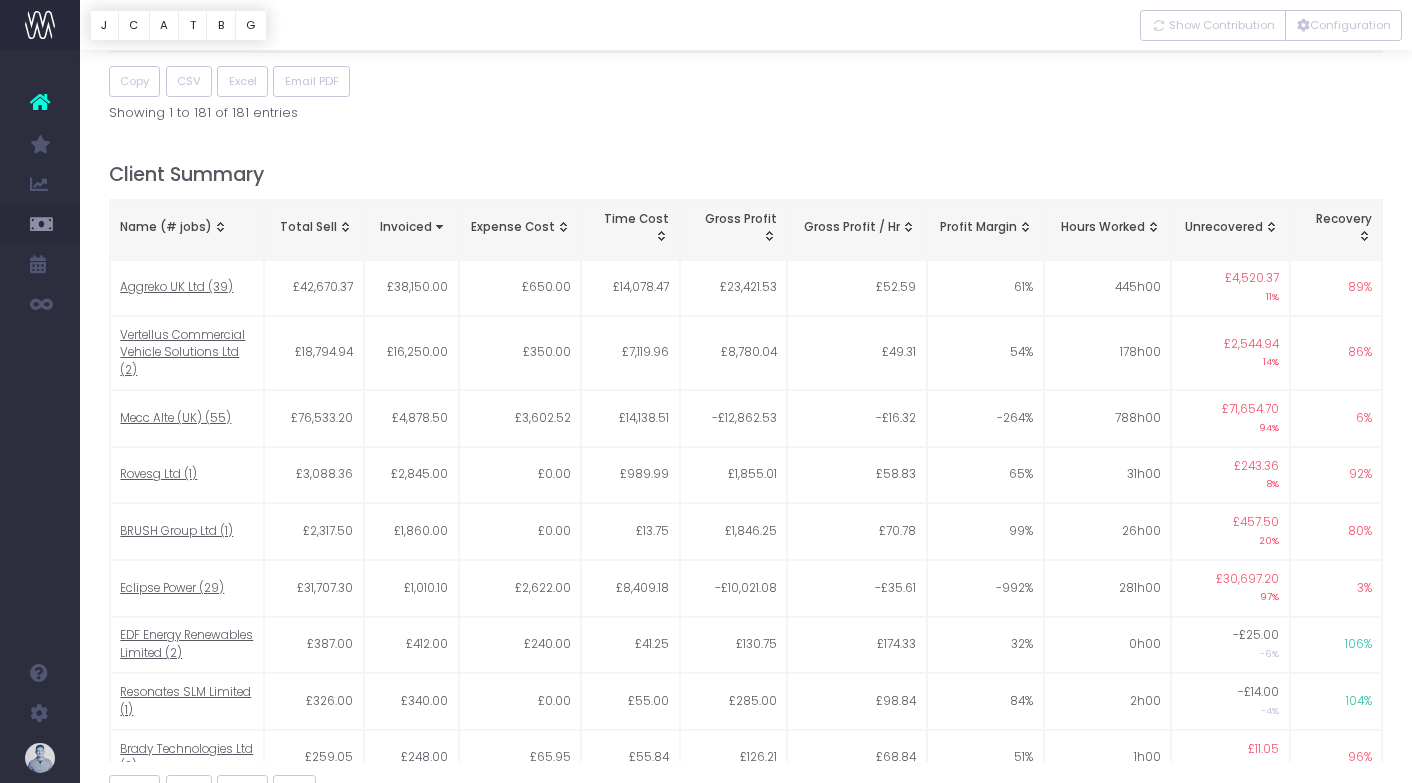 click on "Copy   CSV   Excel   Email PDF" at bounding box center (746, 81) 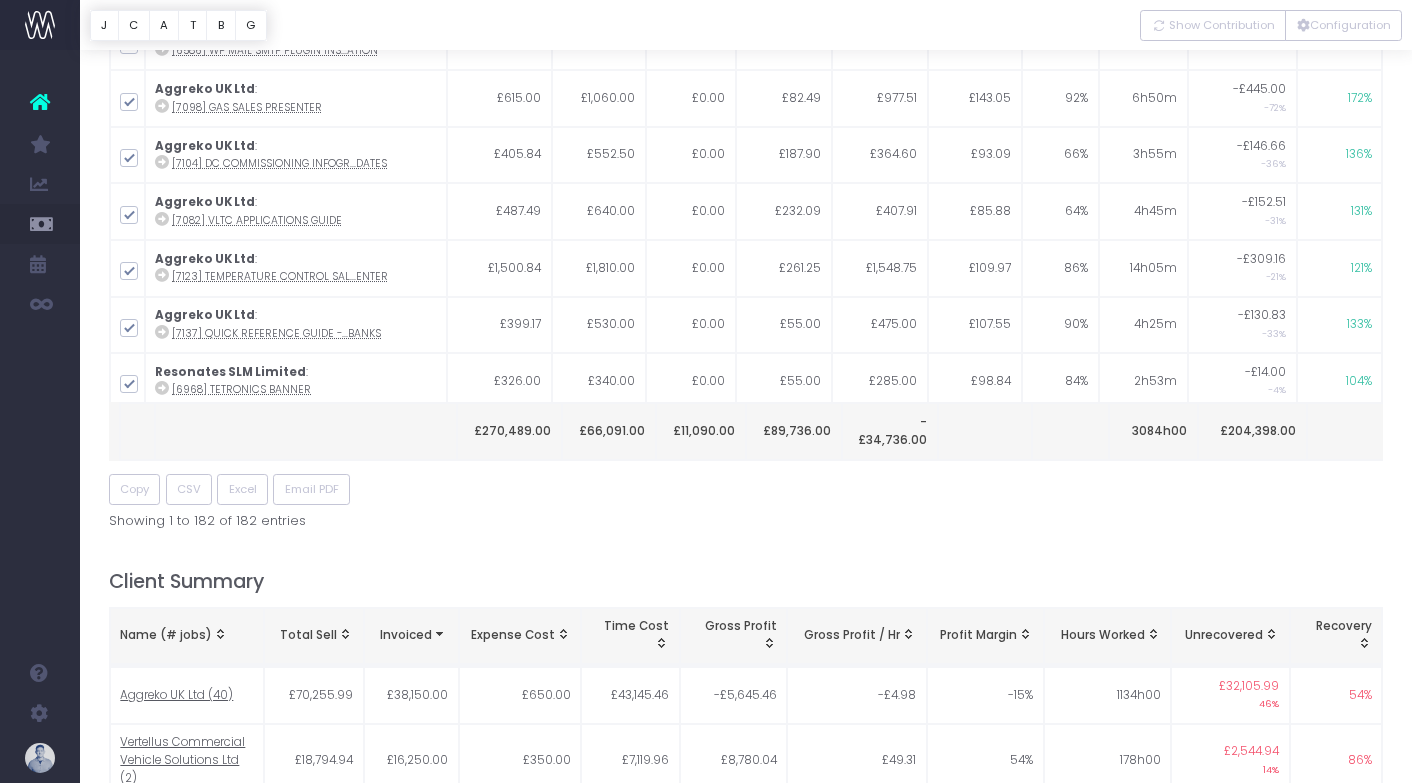 scroll, scrollTop: 430, scrollLeft: 0, axis: vertical 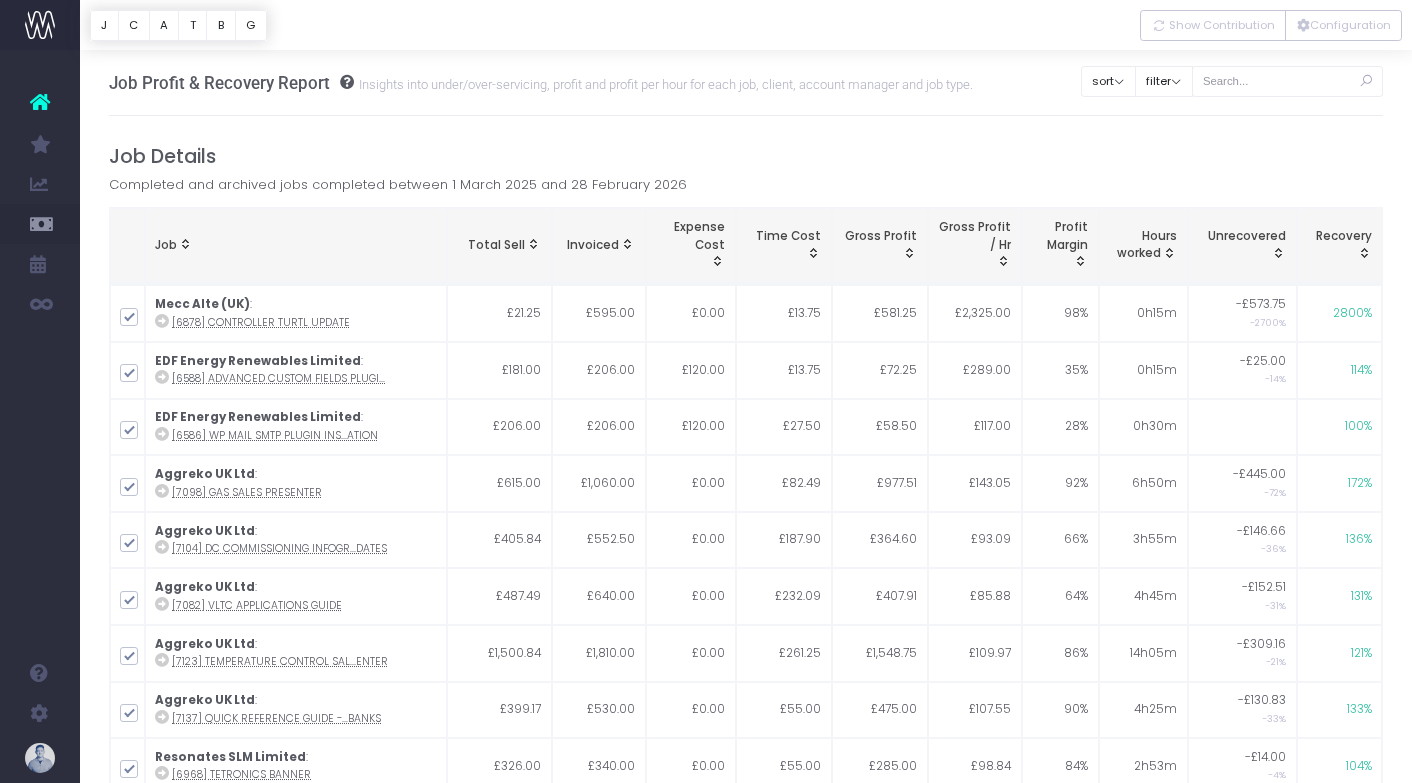 click on "Job Details Completed and archived jobs completed between 1 March 2025 and 28 February 2026
Job Total Sell Invoiced Expense Cost Time Cost Gross Profit Gross Profit / Hr Profit Margin Hours worked Unrecovered Recovery
Job Total Sell Invoiced Expense Cost Time Cost Gross Profit Gross Profit / Hr Profit Margin Hours worked Unrecovered Recovery
£270,489.00 £66,091.00 £11,090.00 £89,736.00 -£34,736.00 3084h00 £204,398.00
Mecc Alte (UK) :   [6878] Controller Turtl Update £21.25 £595.00 £0.00 £13.75 £581.25 £2,325.00 98% 0h15m -£573.75 -2700% 2800% EDF Energy Renewables Limited :   [6588] Advanced Custom Fields plugi... £181.00 £206.00 £120.00 £13.75 £72.25 £289.00 35% 0h15m -£25.00 -14% 114% EDF Energy Renewables Limited :   [6586] WP Mail SMTP plugin ins...ation £206.00 £206.00 £120.00 £27.50 £58.50 £117.00 28% :" at bounding box center (746, 530) 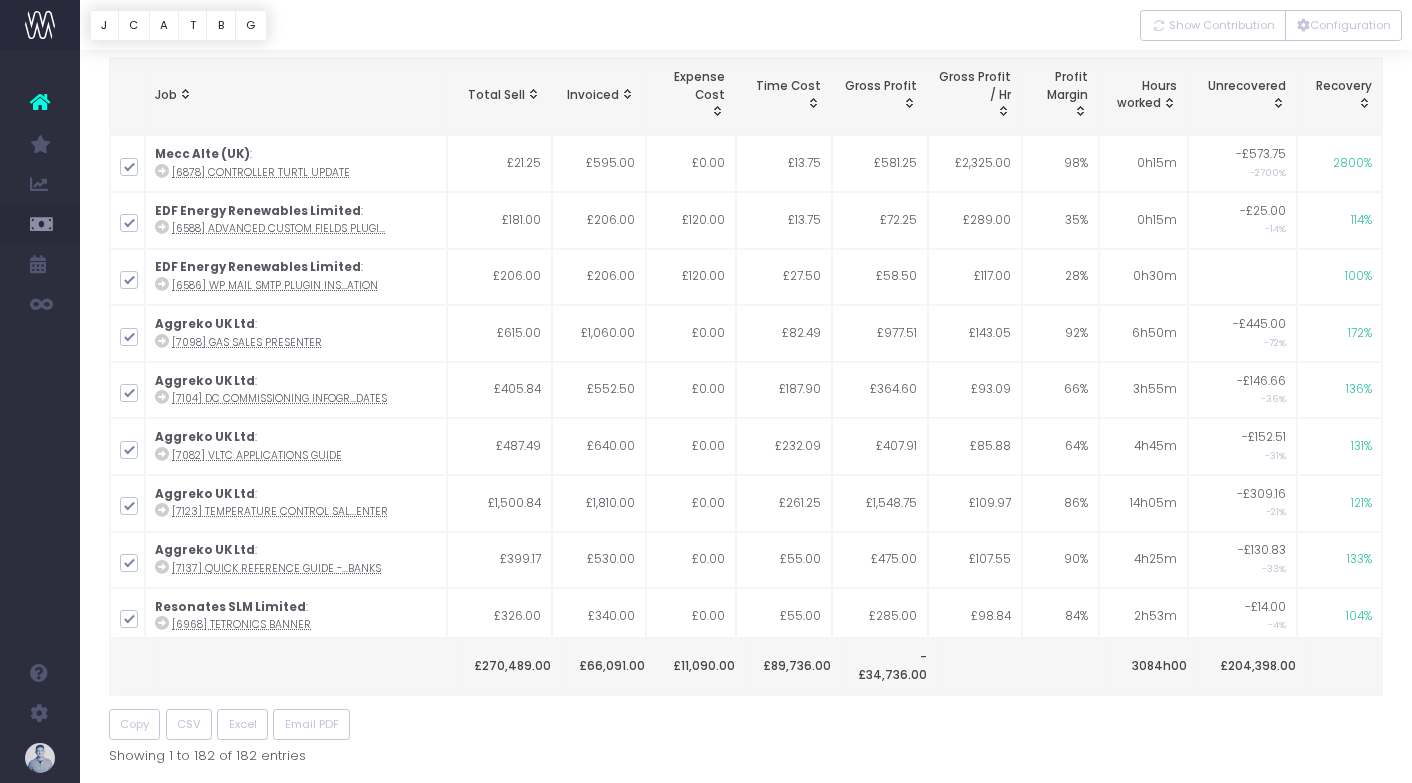 scroll, scrollTop: 253, scrollLeft: 0, axis: vertical 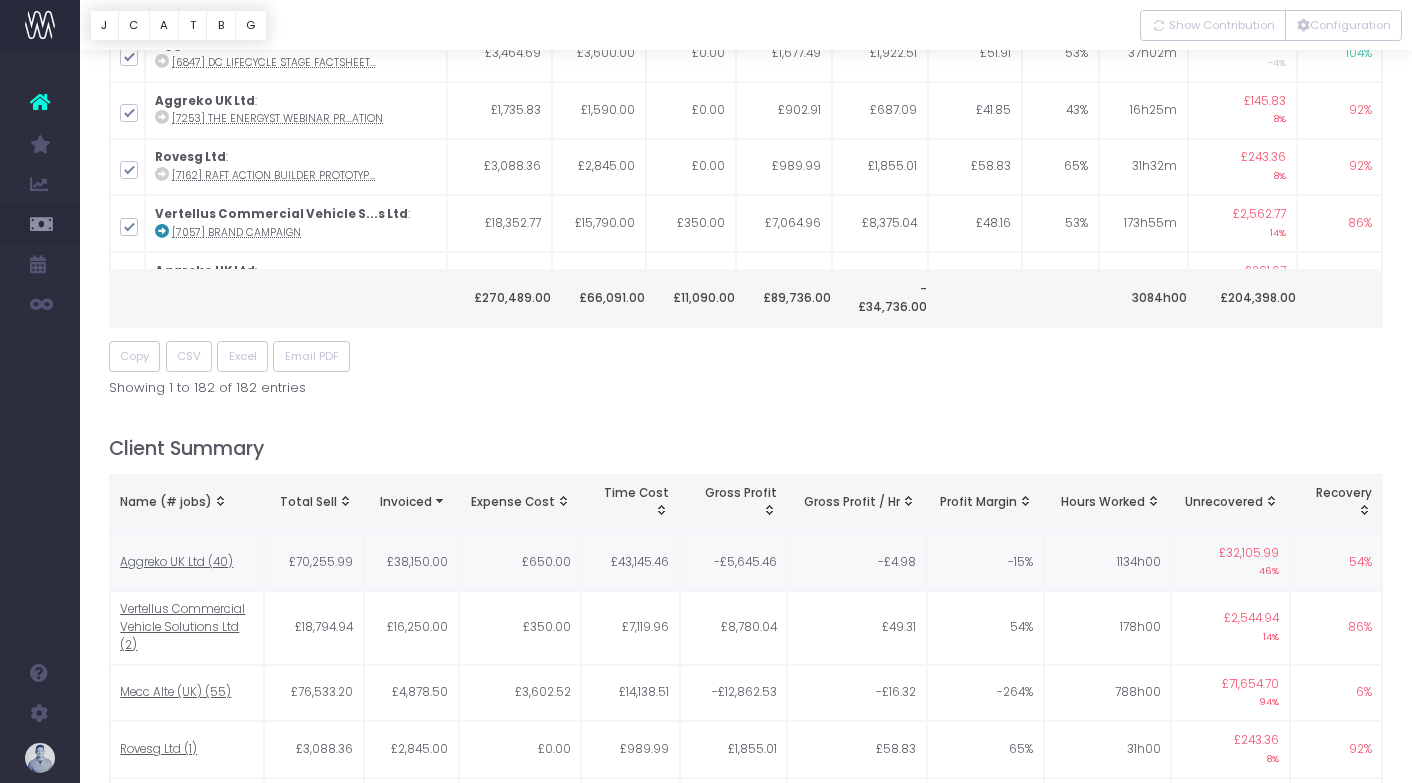 click on "54%" at bounding box center (1336, 562) 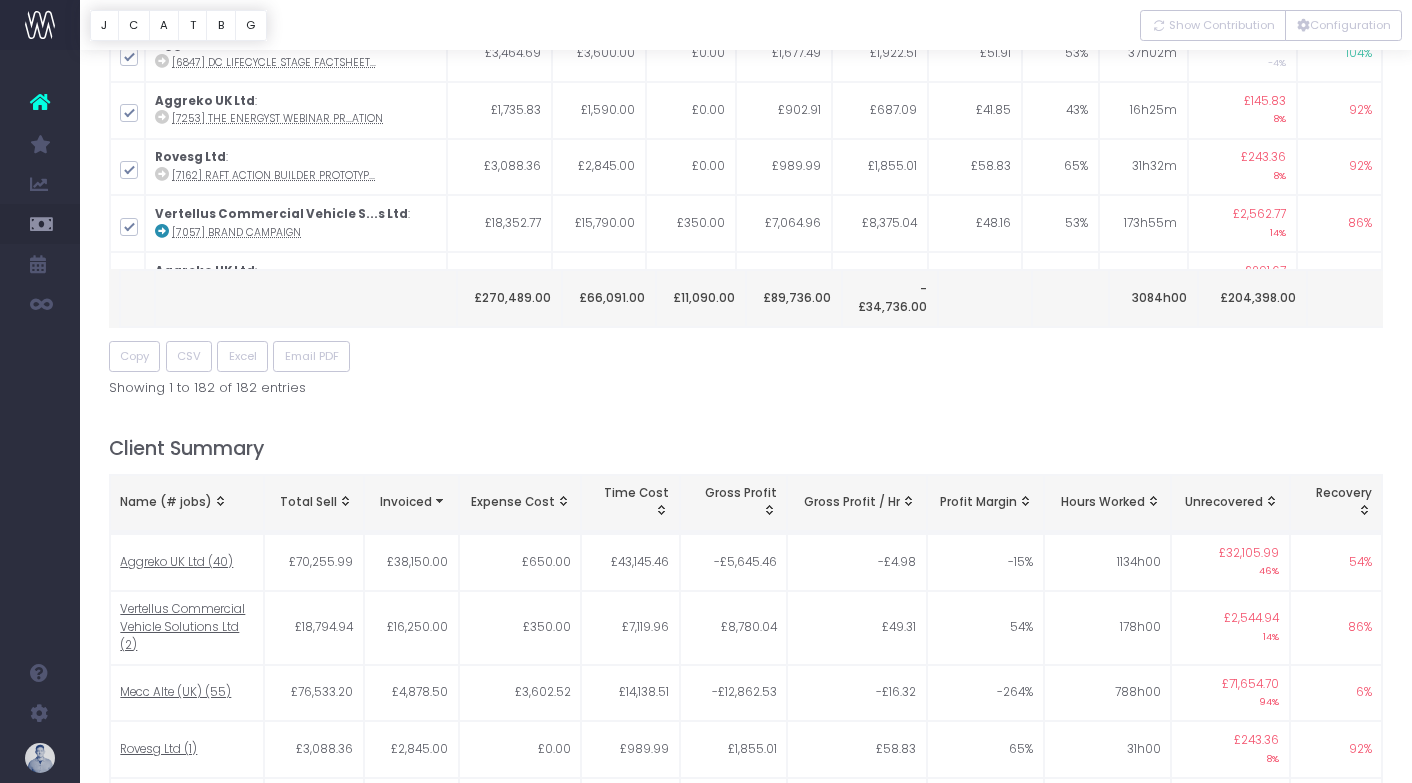 click on "Job Details Completed and archived jobs completed between 1 March 2025 and 28 February 2026
Job Total Sell Invoiced Expense Cost Time Cost Gross Profit Gross Profit / Hr Profit Margin Hours worked Unrecovered Recovery
Job Total Sell Invoiced Expense Cost Time Cost Gross Profit Gross Profit / Hr Profit Margin Hours worked Unrecovered Recovery
£270,489.00 £66,091.00 £11,090.00 £89,736.00 -£34,736.00 3084h00 £204,398.00
Mecc Alte (UK) :   [6878] Controller Turtl Update £21.25 £595.00 £0.00 £13.75 £581.25 £2,325.00 98% 0h15m -£573.75 -2700% 2800% EDF Energy Renewables Limited :   [6588] Advanced Custom Fields plugi... £181.00 £206.00 £120.00 £13.75 £72.25 £289.00 35% 0h15m -£25.00 -14% 114% EDF Energy Renewables Limited :   [6586] WP Mail SMTP plugin ins...ation £206.00 £206.00 £120.00 £27.50 £58.50 :" at bounding box center [746, 1204] 